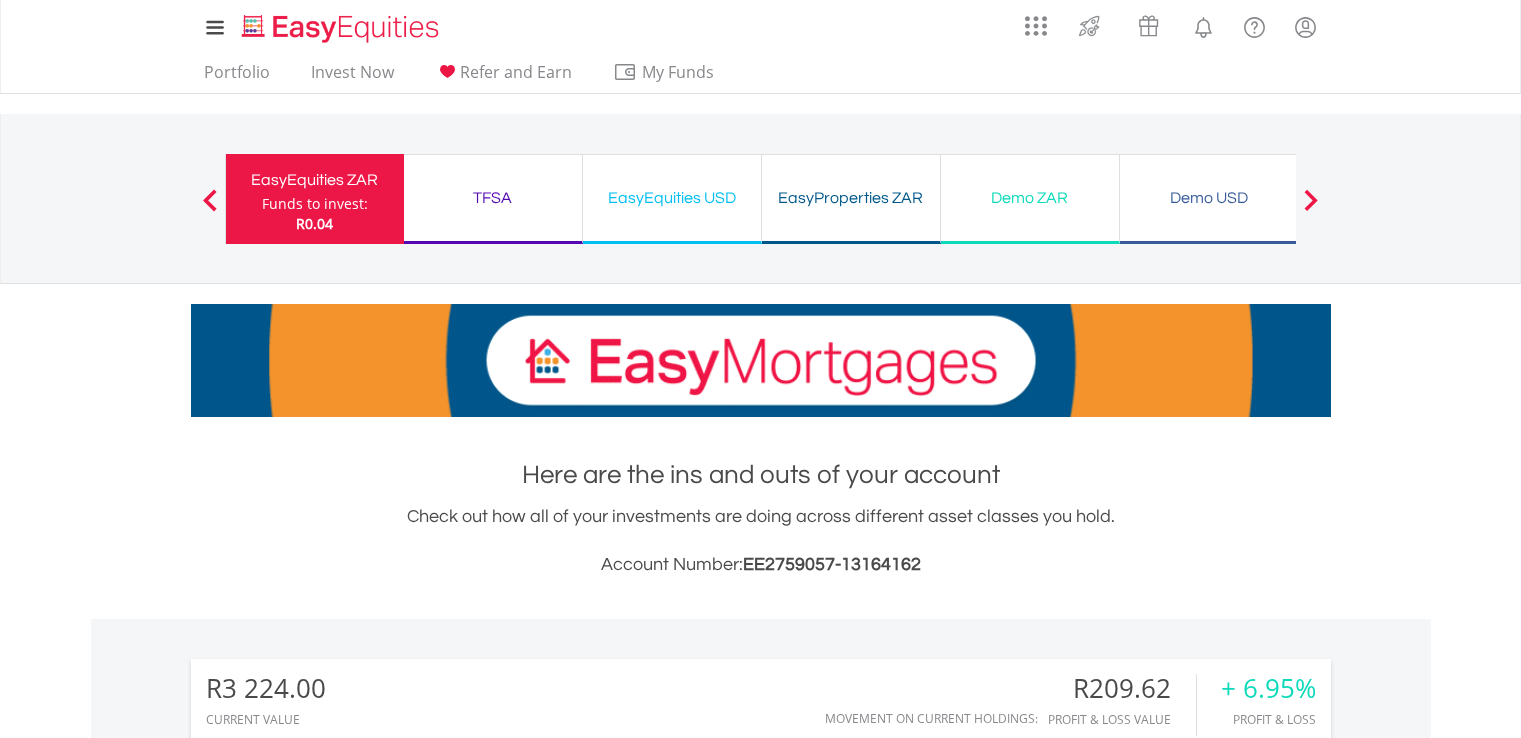 scroll, scrollTop: 2202, scrollLeft: 0, axis: vertical 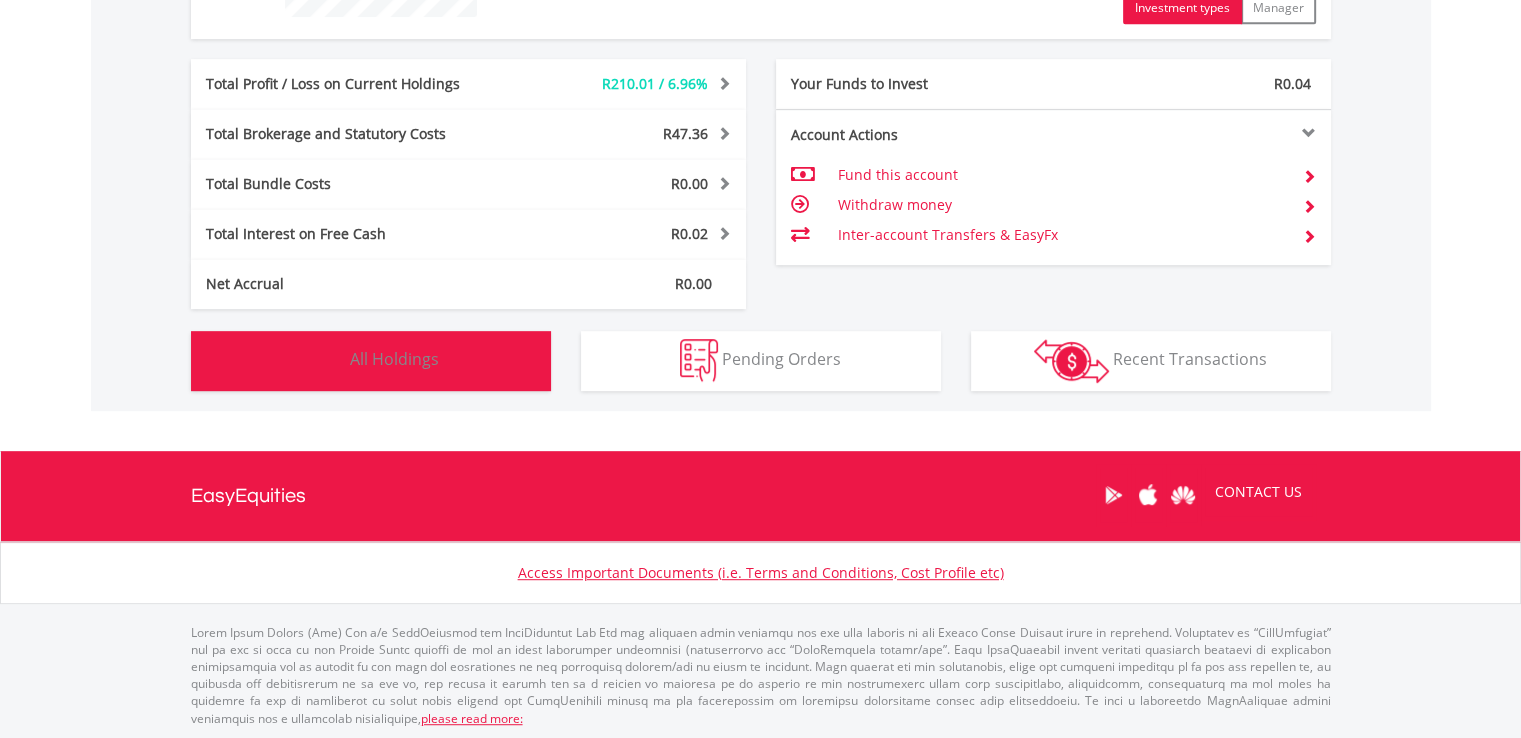 click on "Holdings
All Holdings" at bounding box center [371, 361] 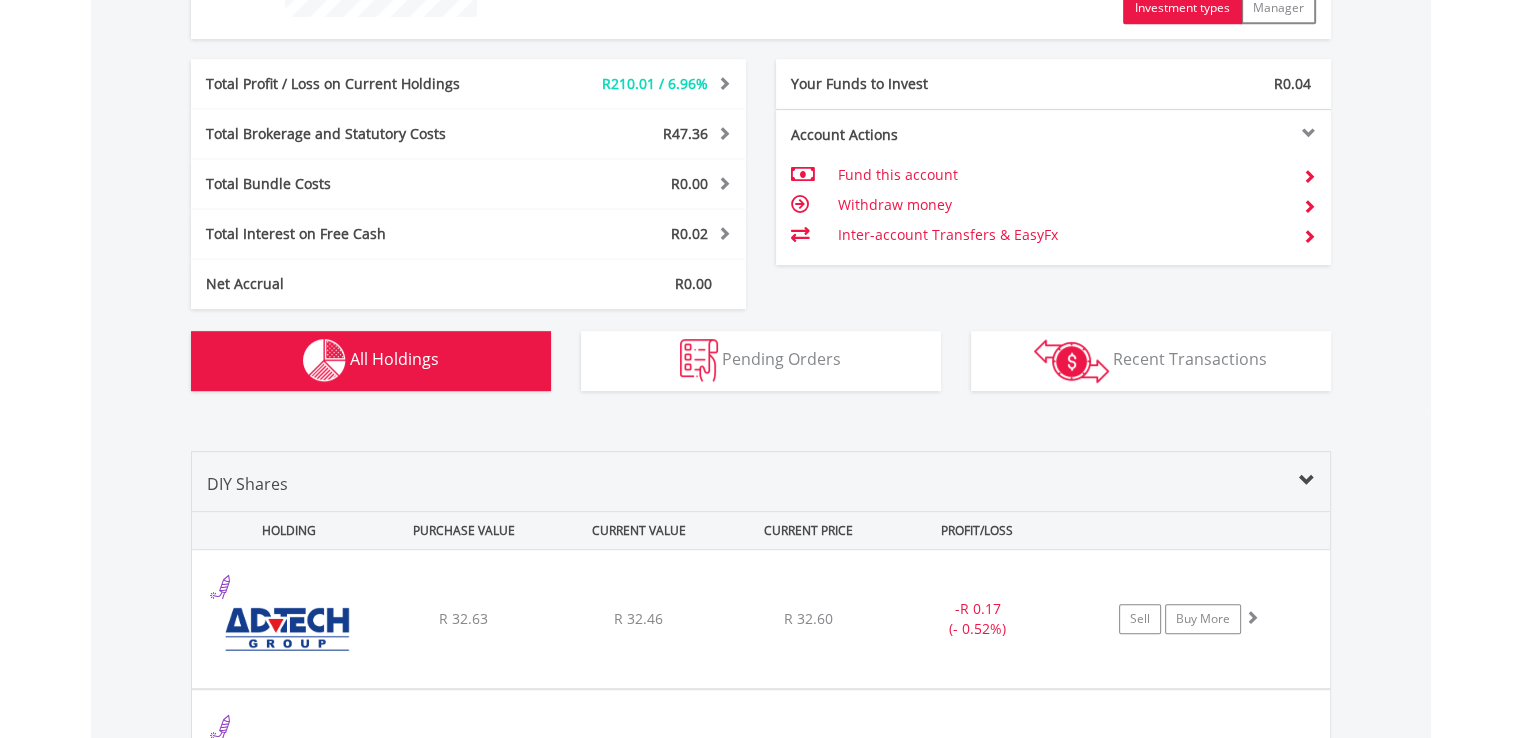scroll, scrollTop: 1401, scrollLeft: 0, axis: vertical 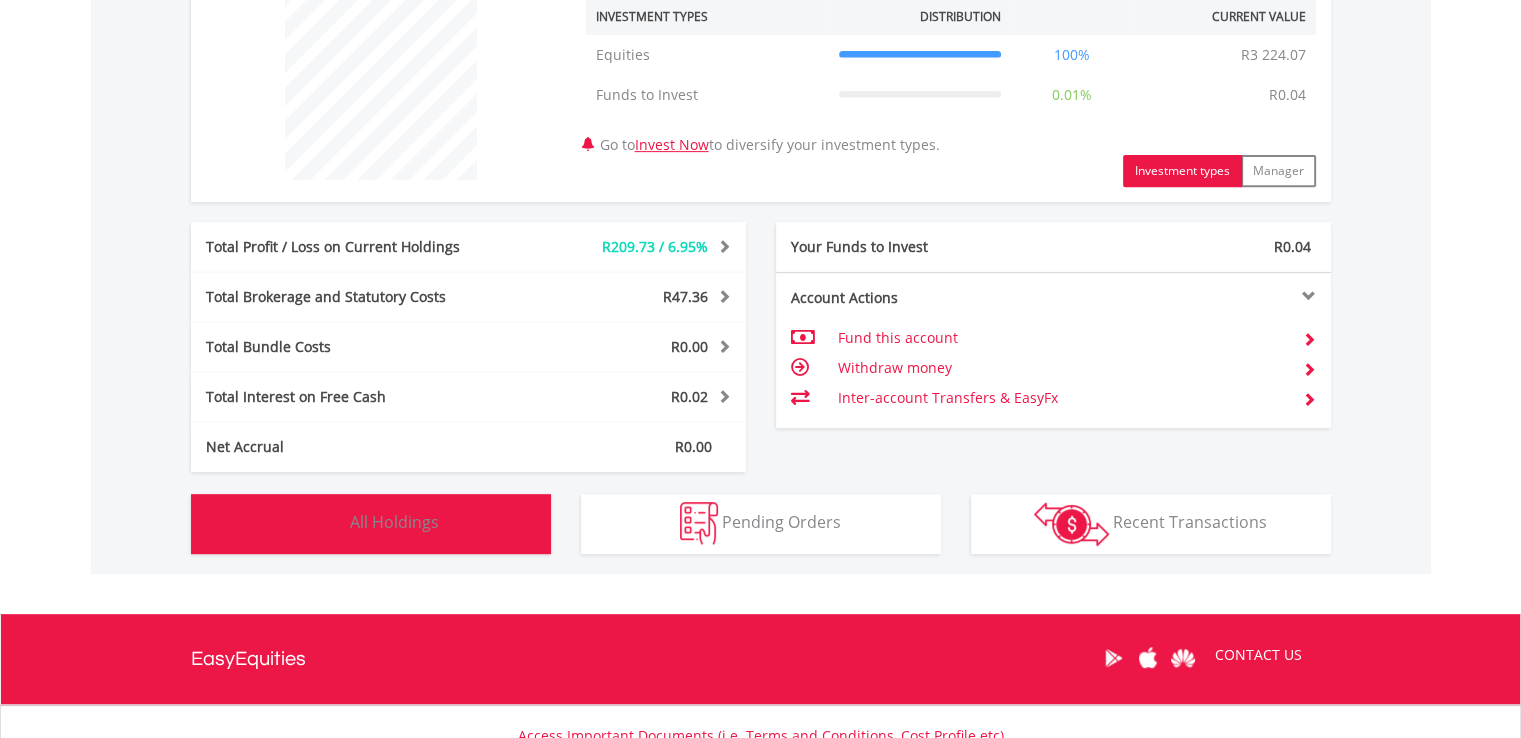 click on "Holdings
All Holdings" at bounding box center (371, 524) 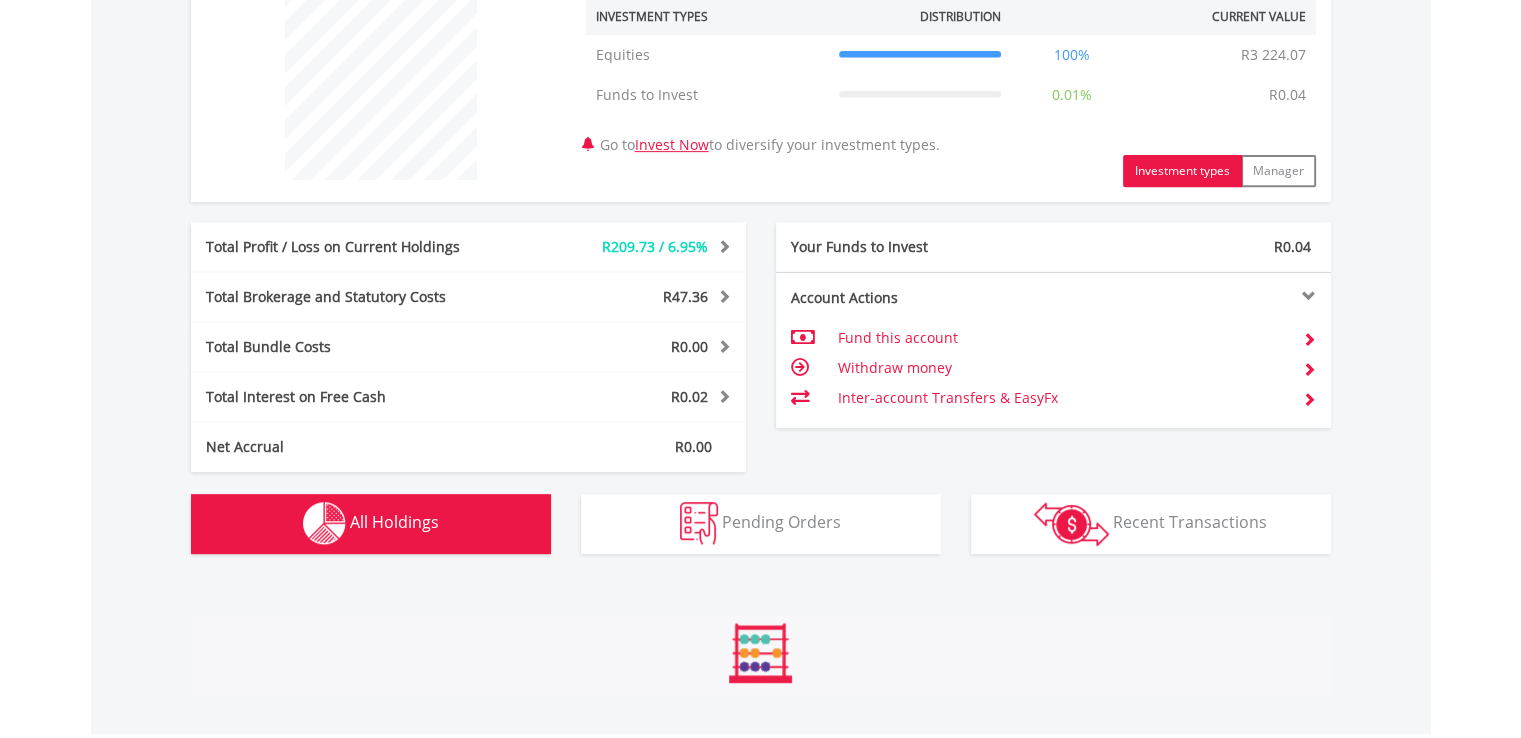 scroll, scrollTop: 1401, scrollLeft: 0, axis: vertical 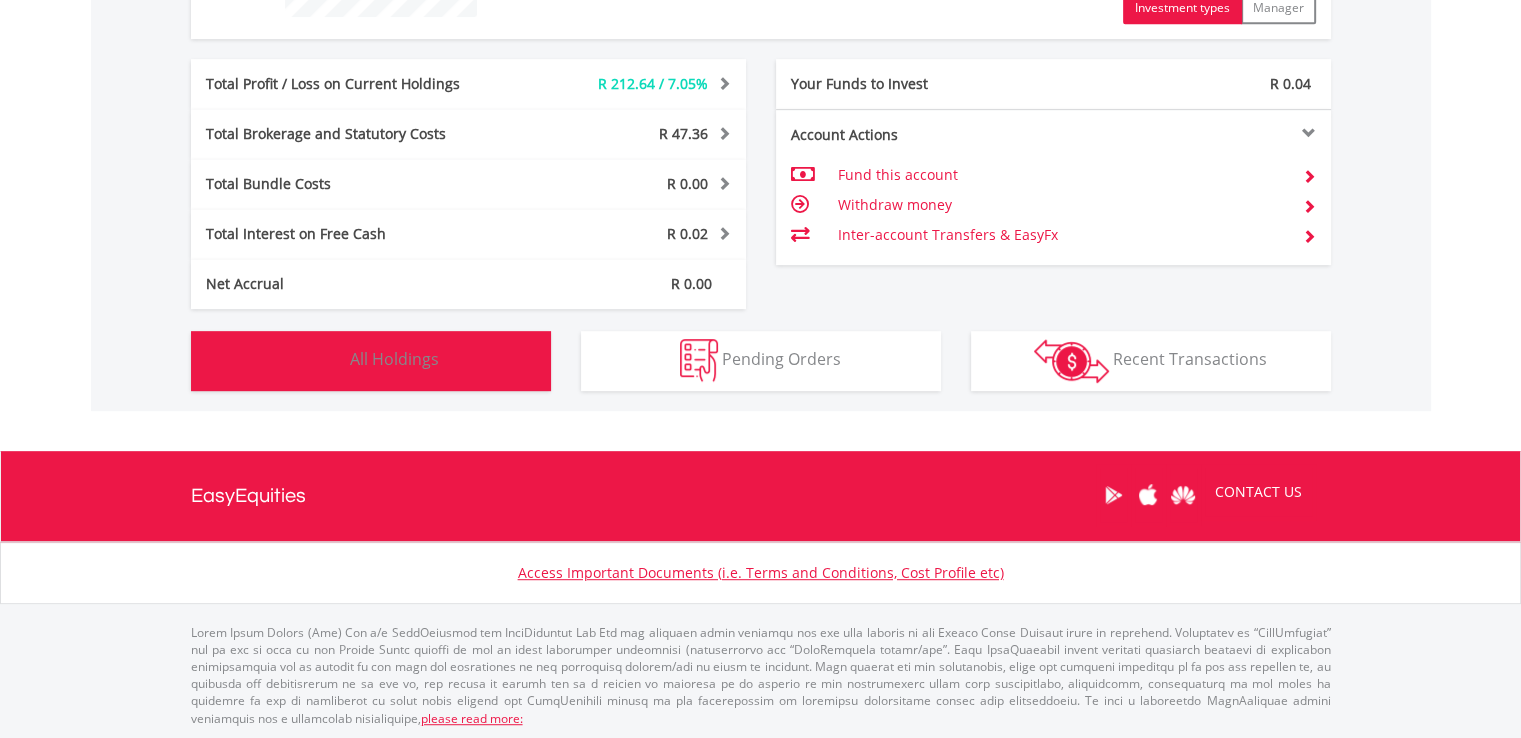 click on "Holdings
All Holdings" at bounding box center [371, 361] 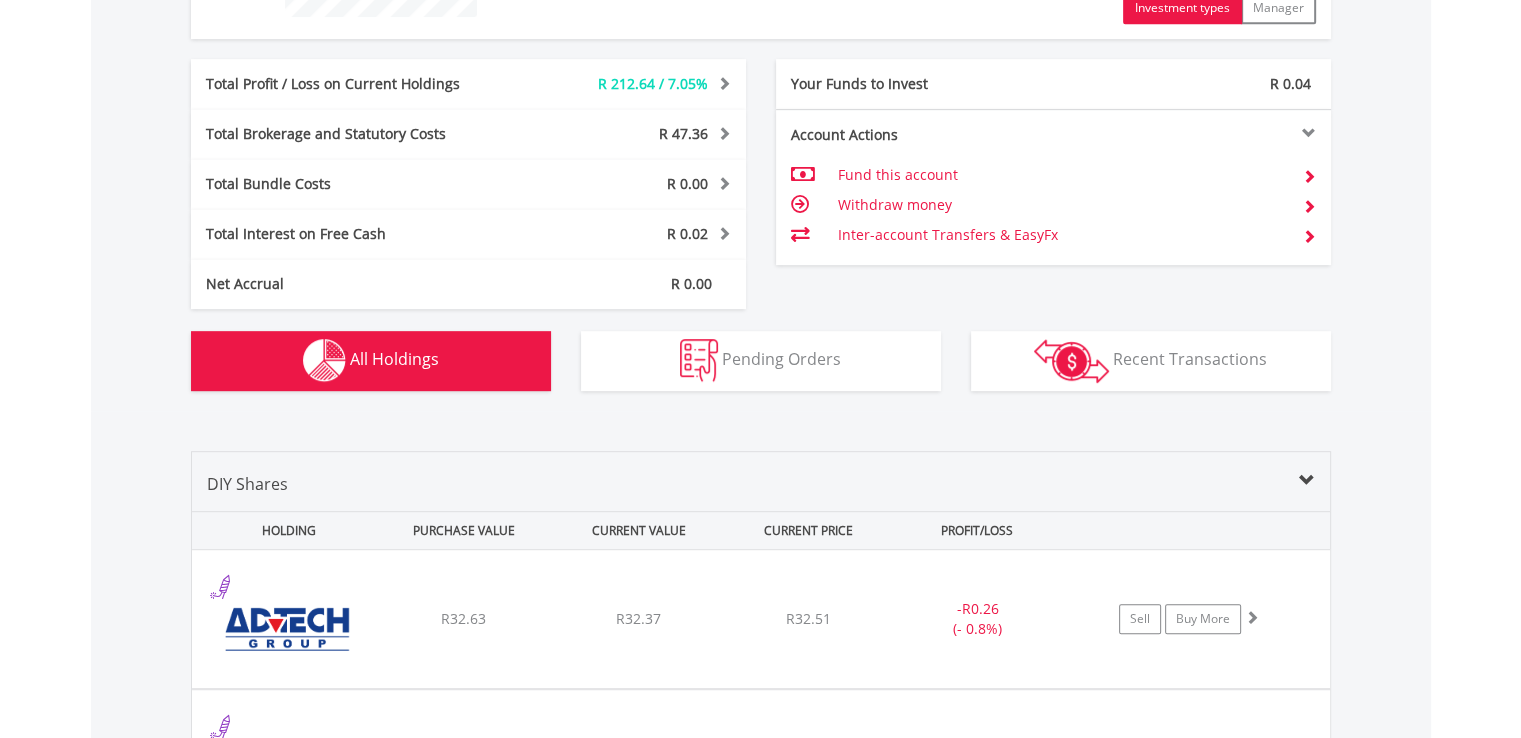 scroll, scrollTop: 1401, scrollLeft: 0, axis: vertical 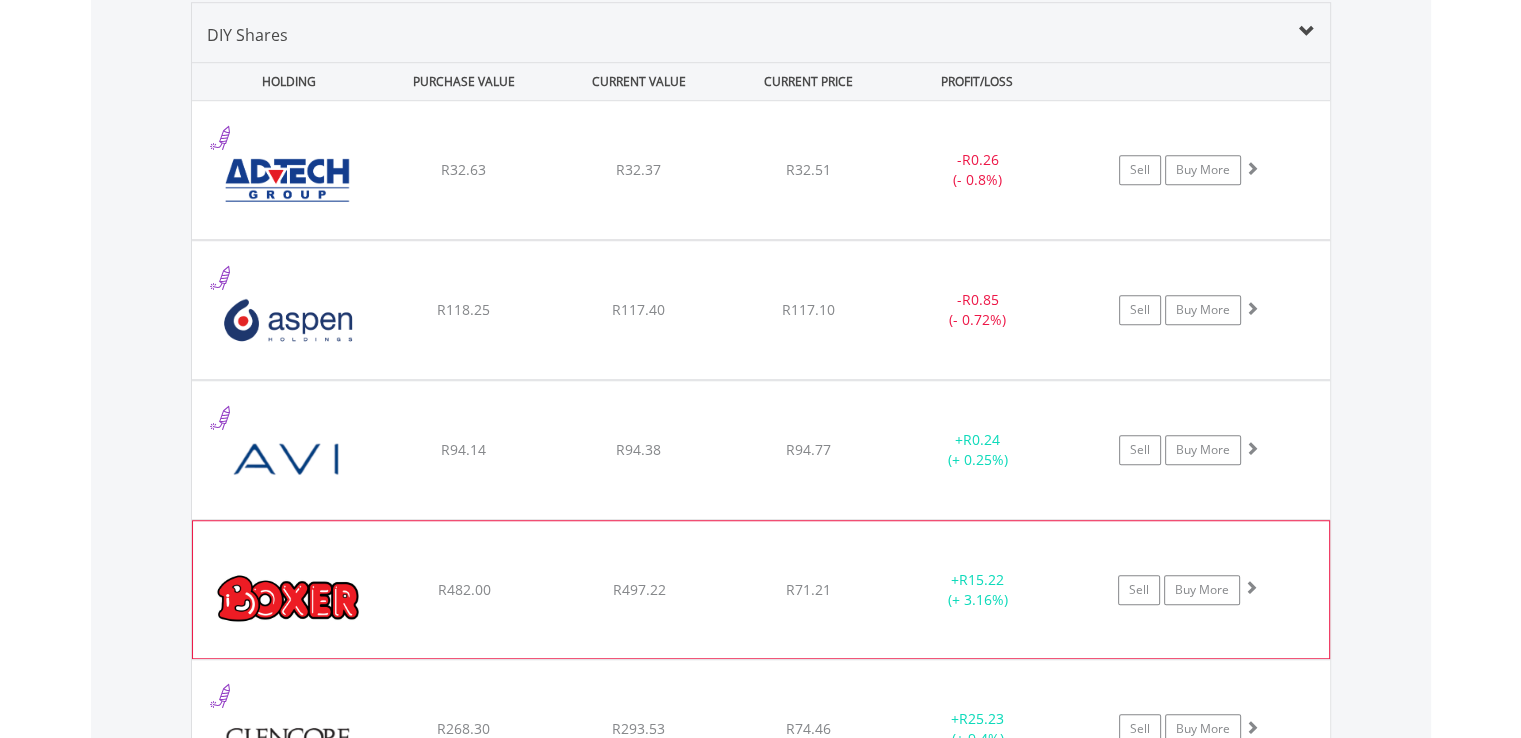 type 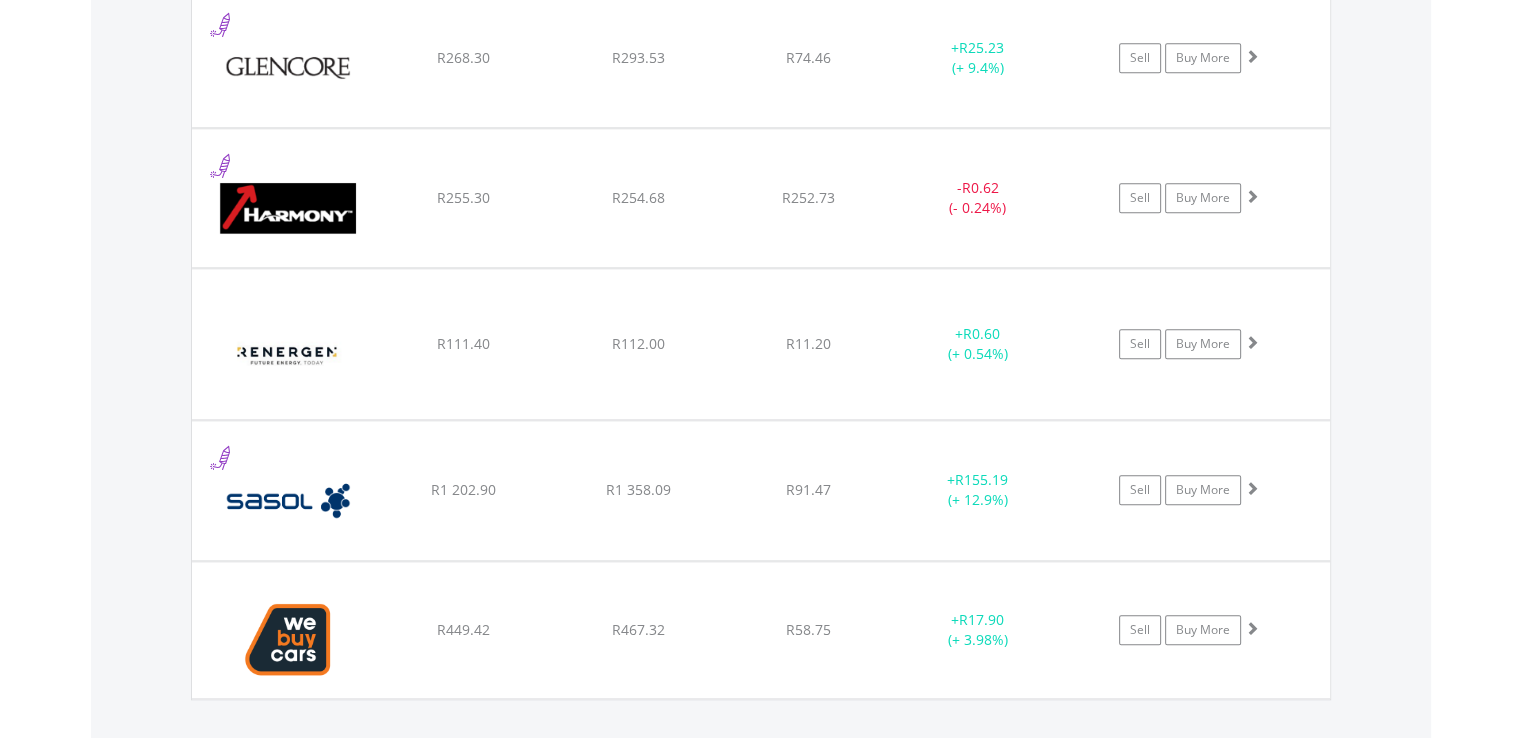 scroll, scrollTop: 2081, scrollLeft: 0, axis: vertical 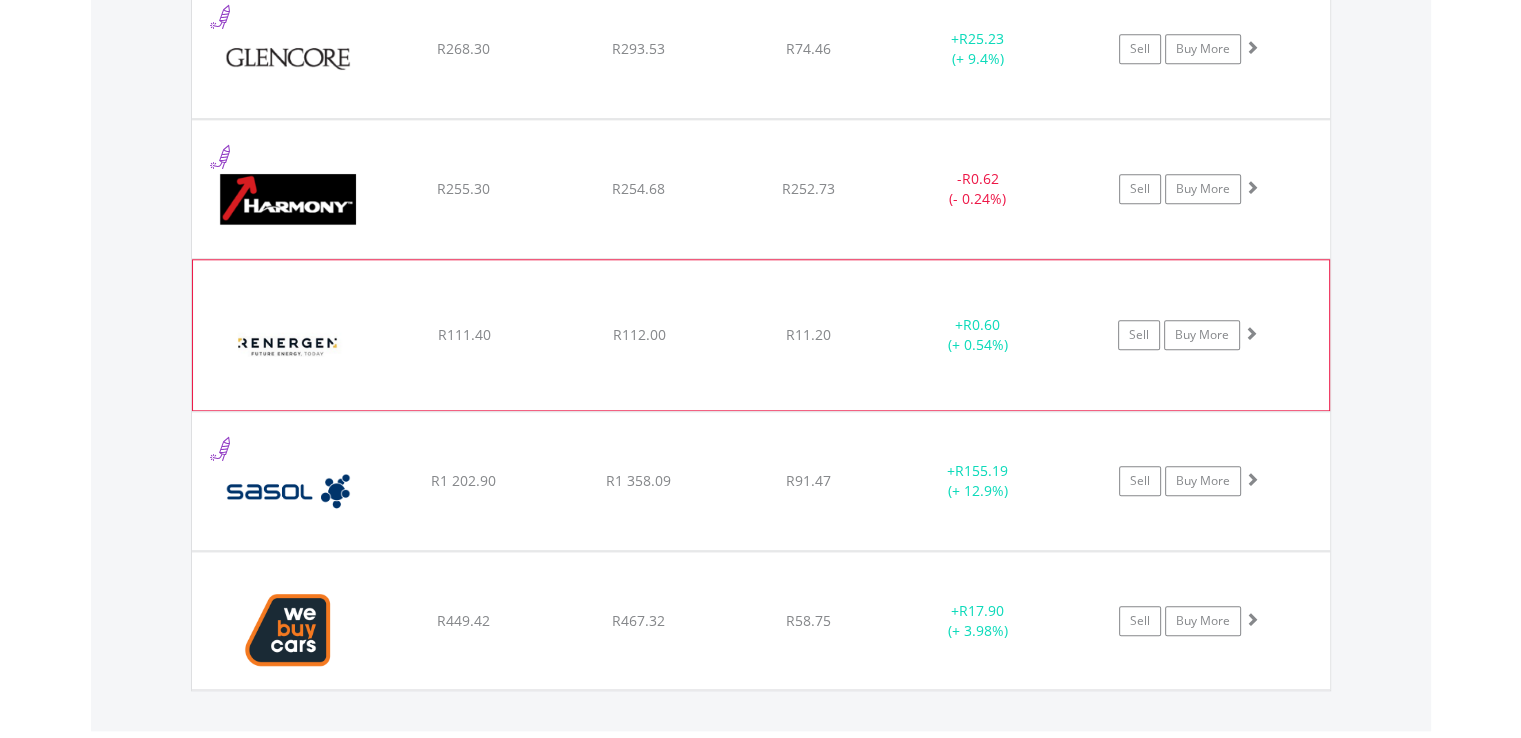 click at bounding box center (289, 345) 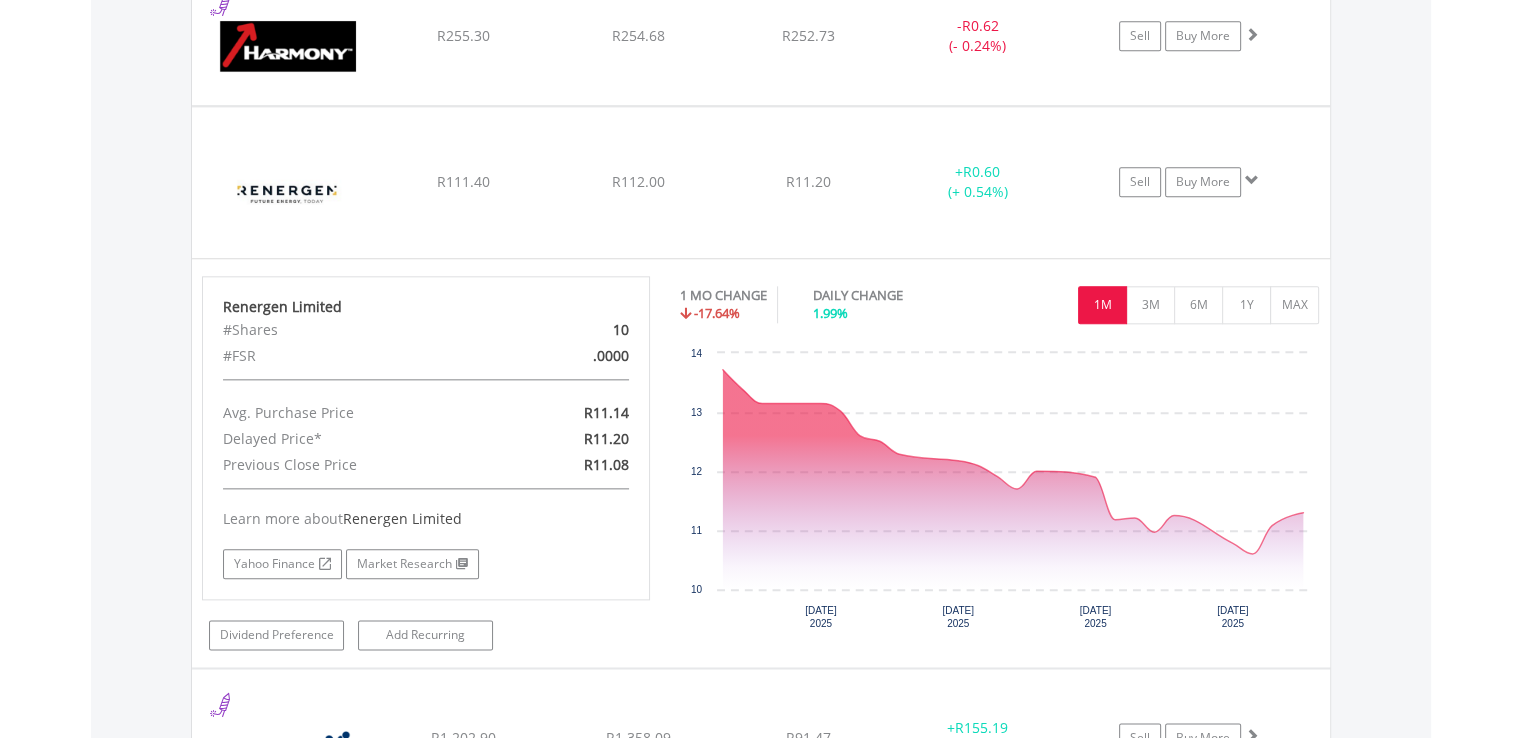 scroll, scrollTop: 2238, scrollLeft: 0, axis: vertical 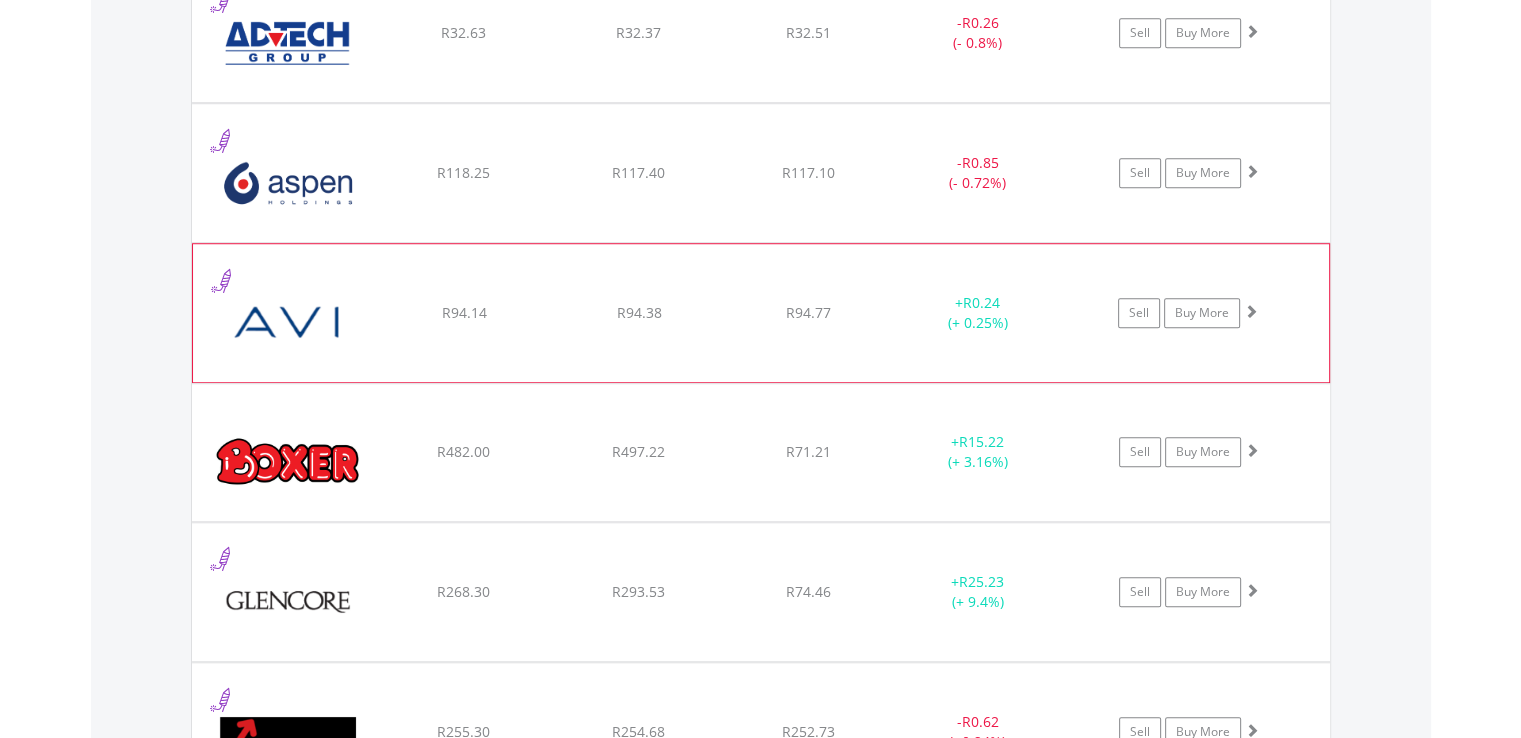 click at bounding box center (289, 323) 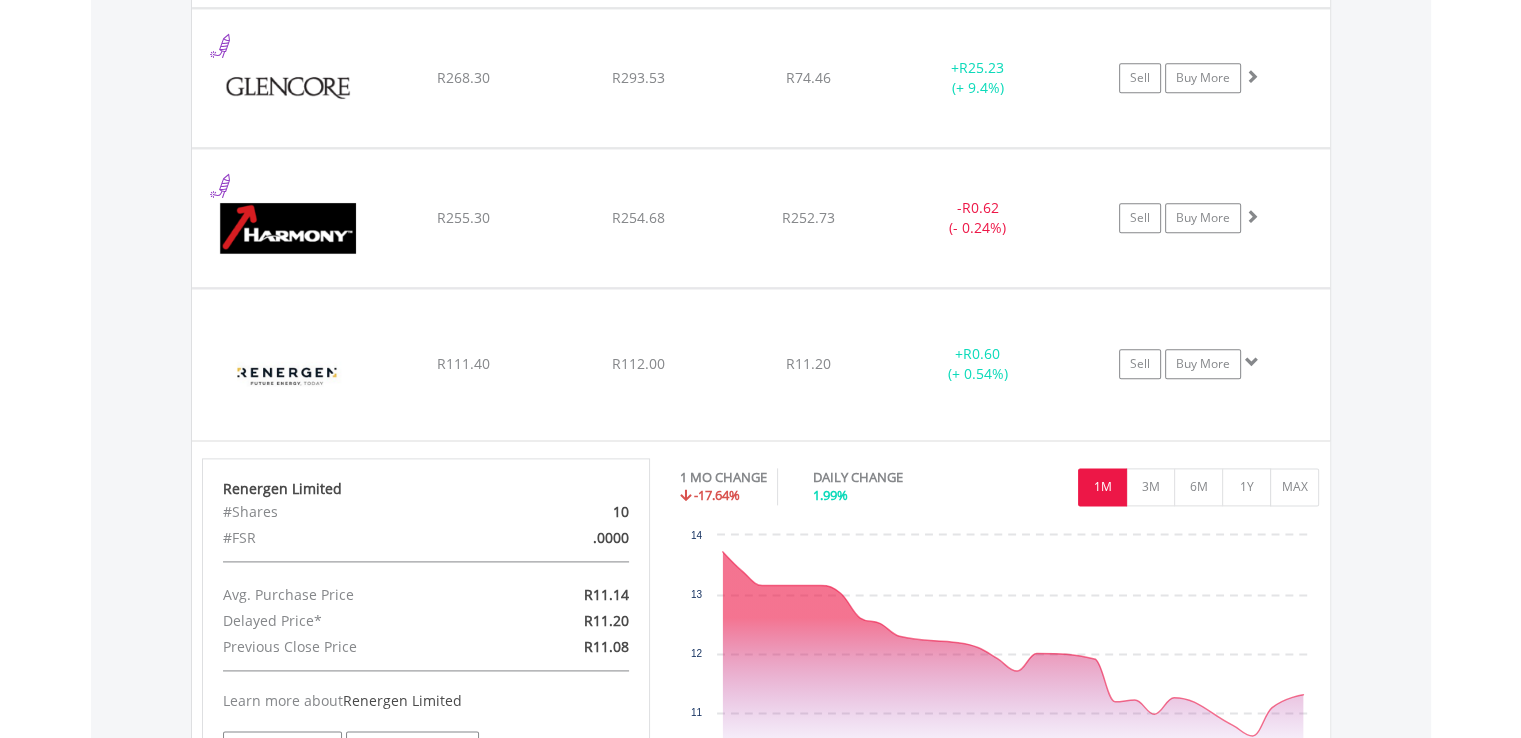 scroll, scrollTop: 2497, scrollLeft: 0, axis: vertical 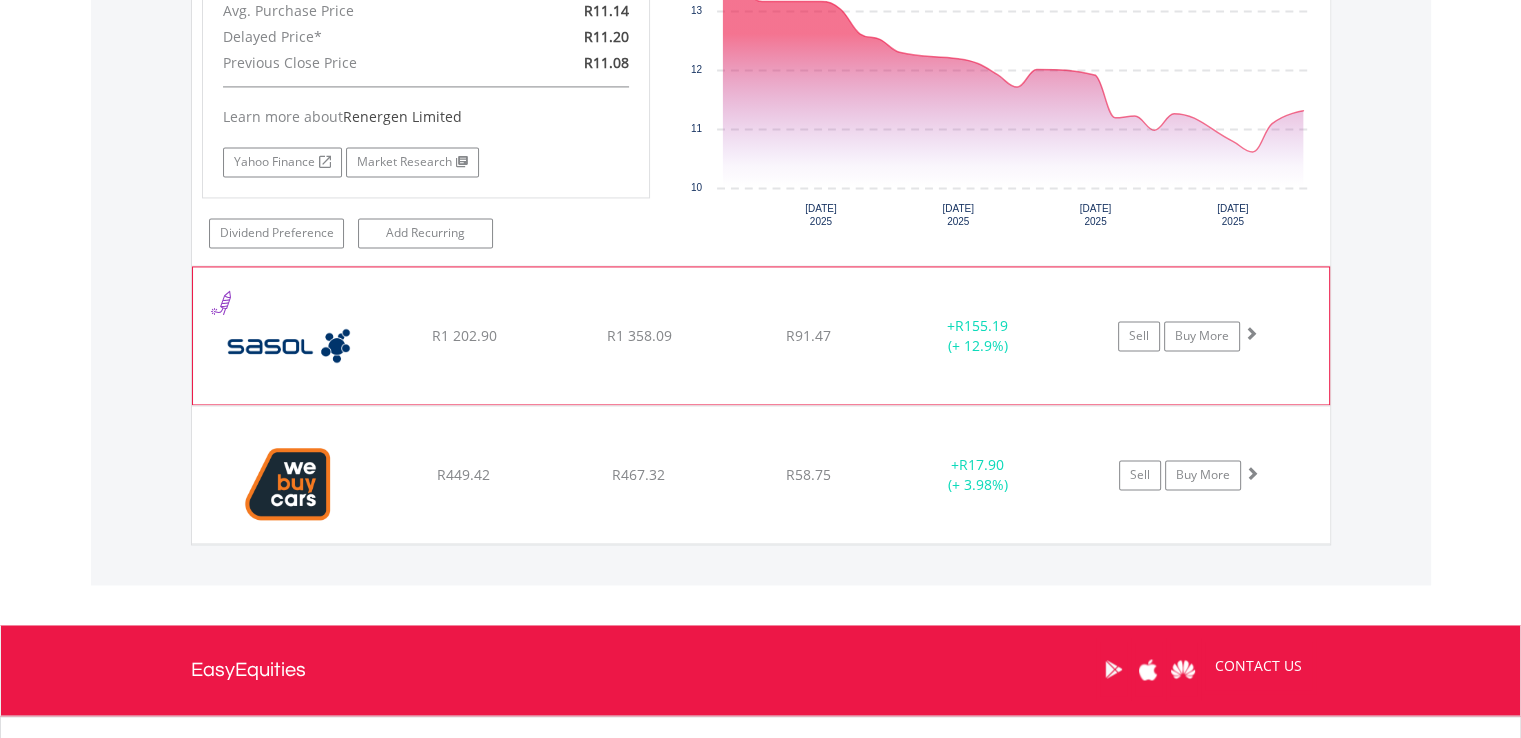click at bounding box center [289, 346] 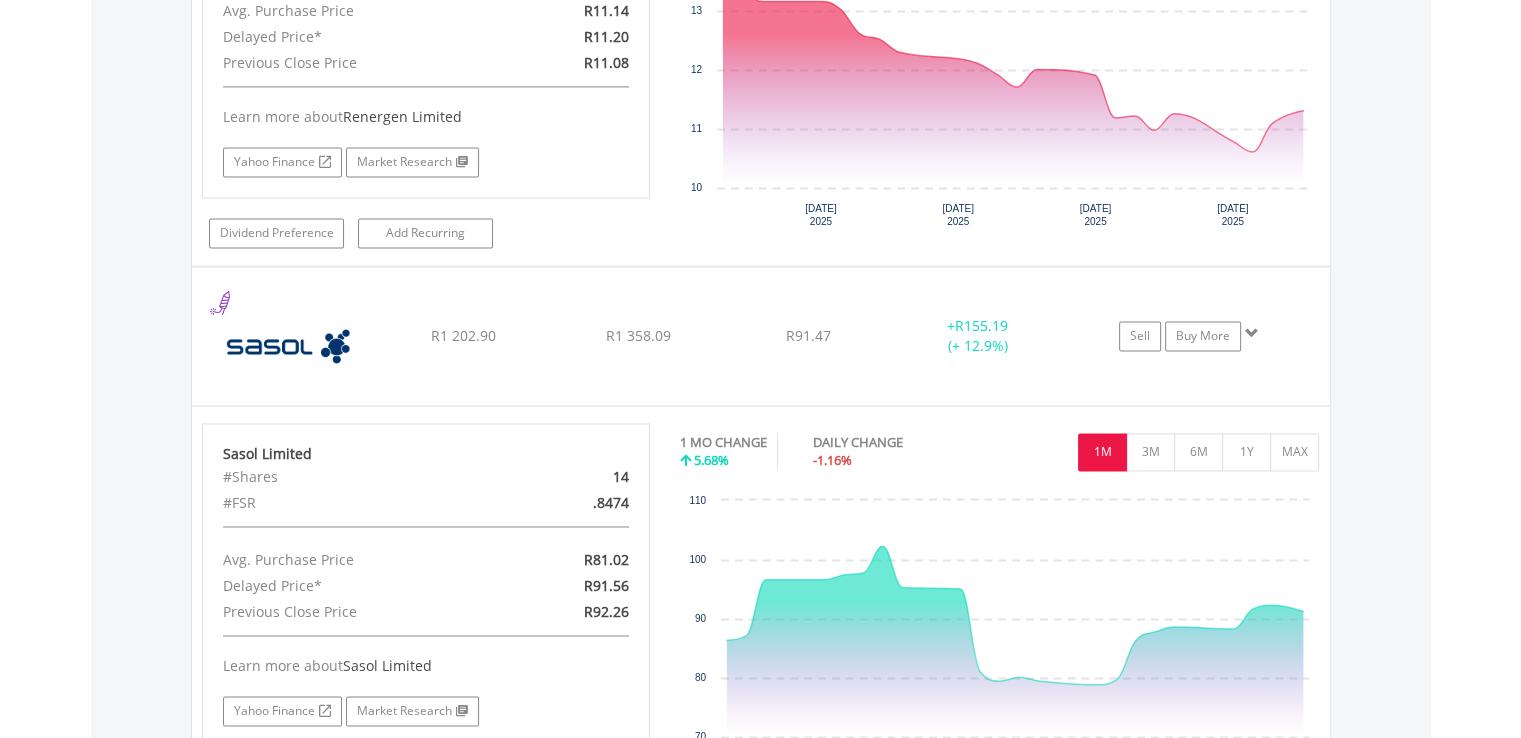 scroll, scrollTop: 3619, scrollLeft: 0, axis: vertical 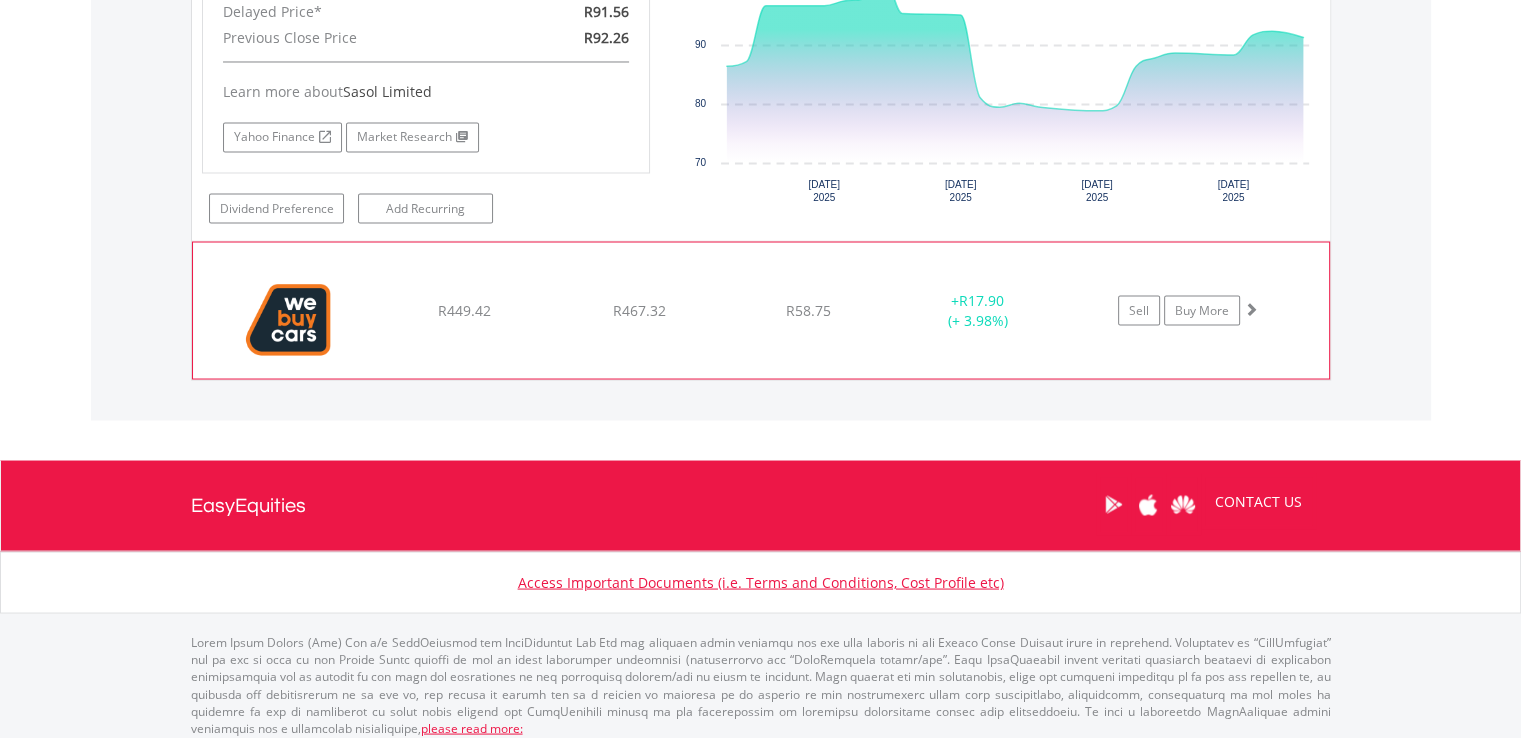click at bounding box center [289, 320] 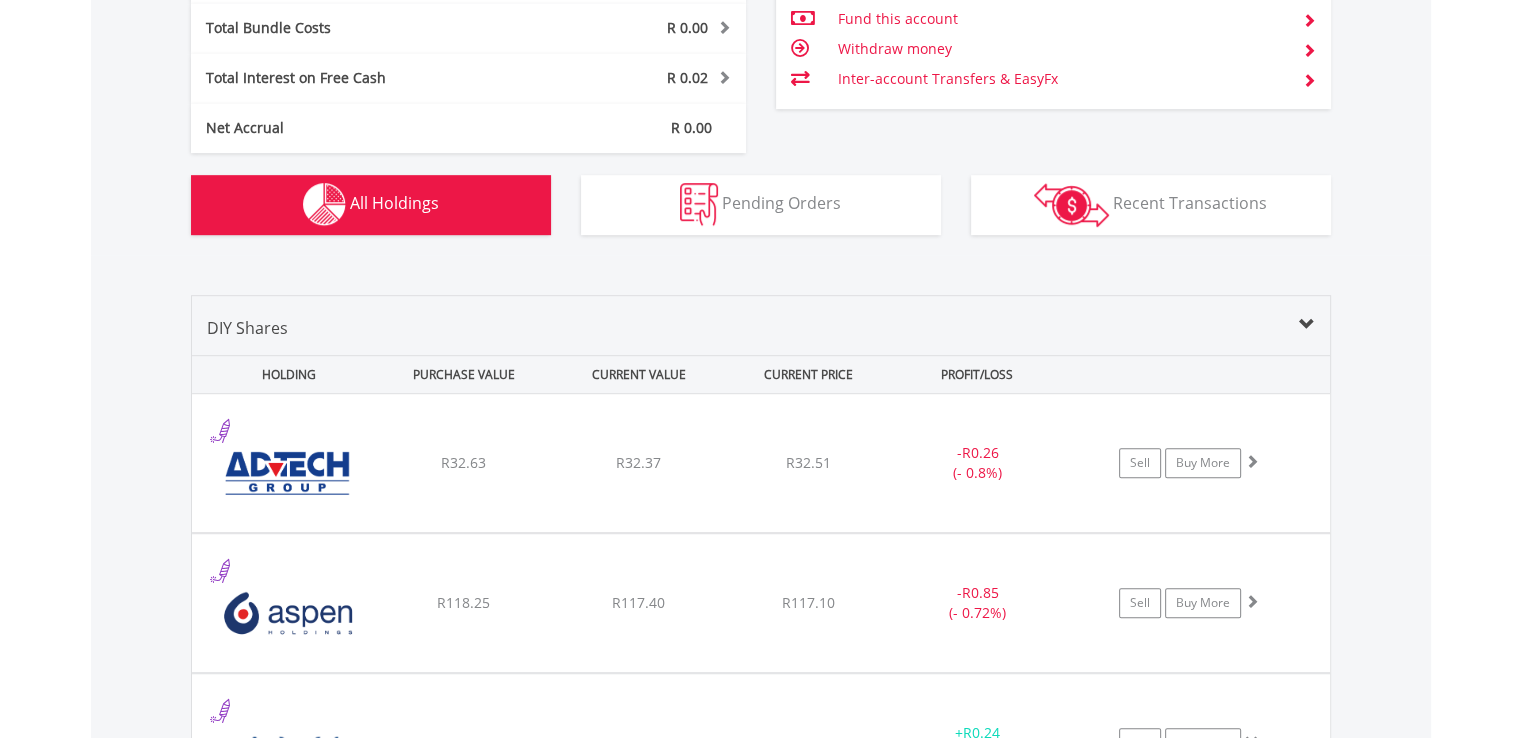 scroll, scrollTop: 1106, scrollLeft: 0, axis: vertical 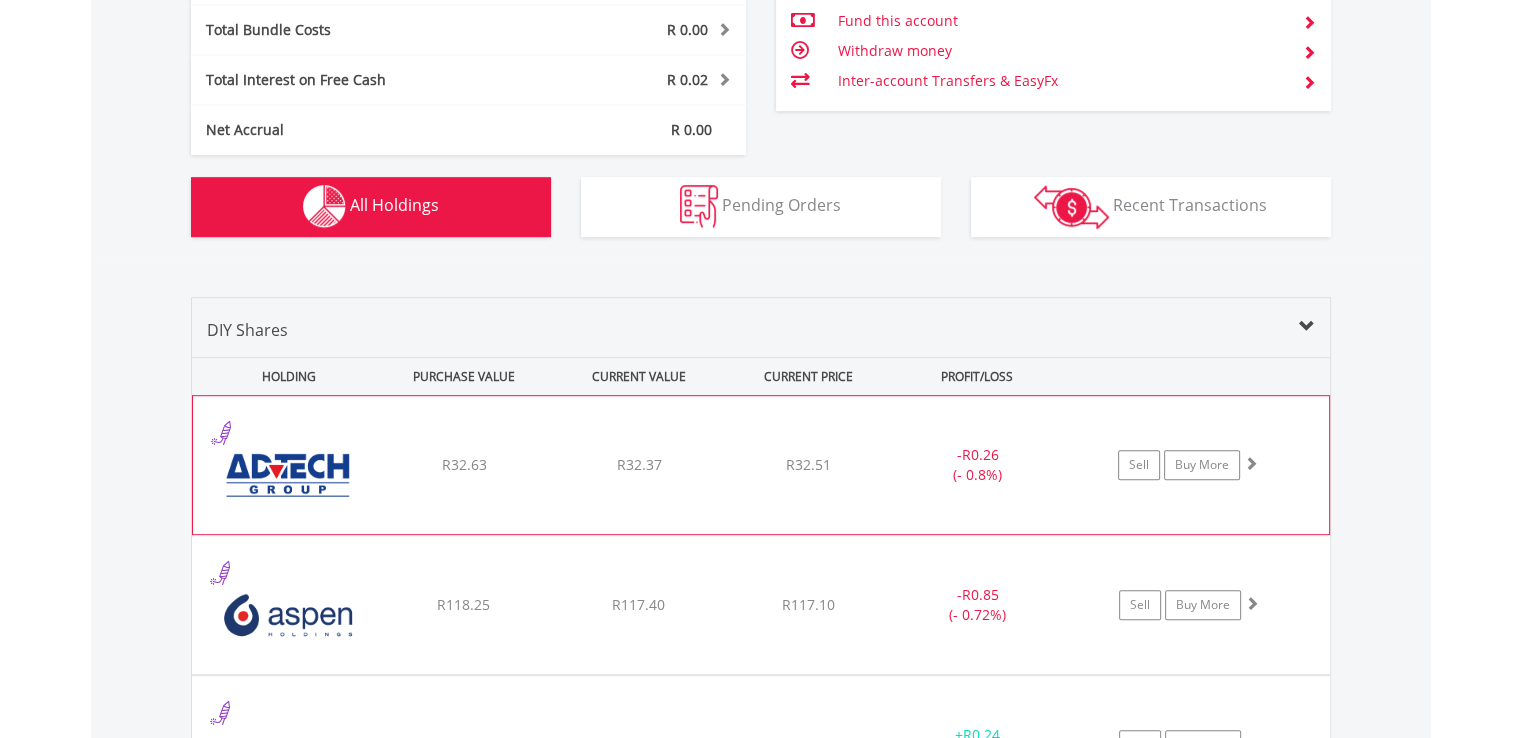 click at bounding box center (289, 475) 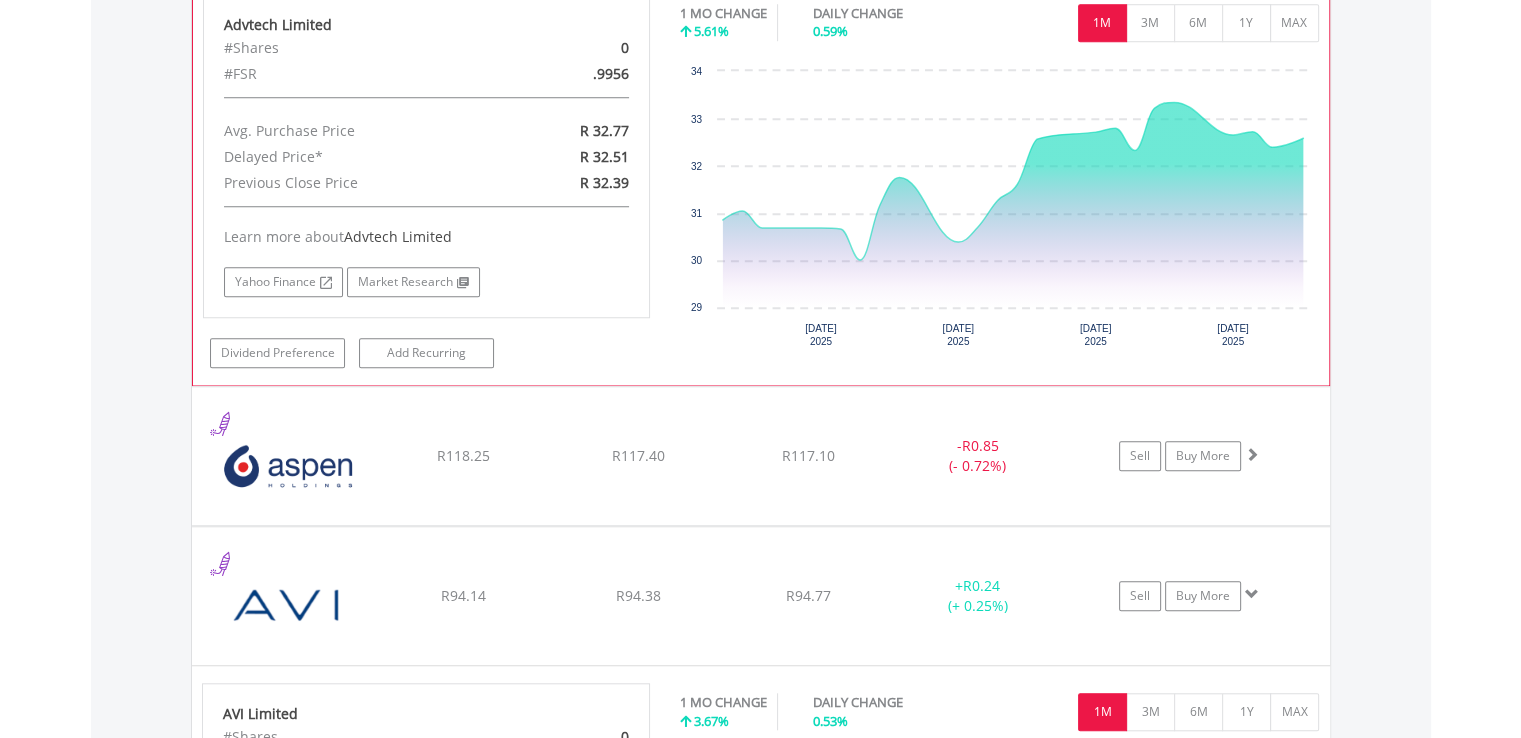 scroll, scrollTop: 1666, scrollLeft: 0, axis: vertical 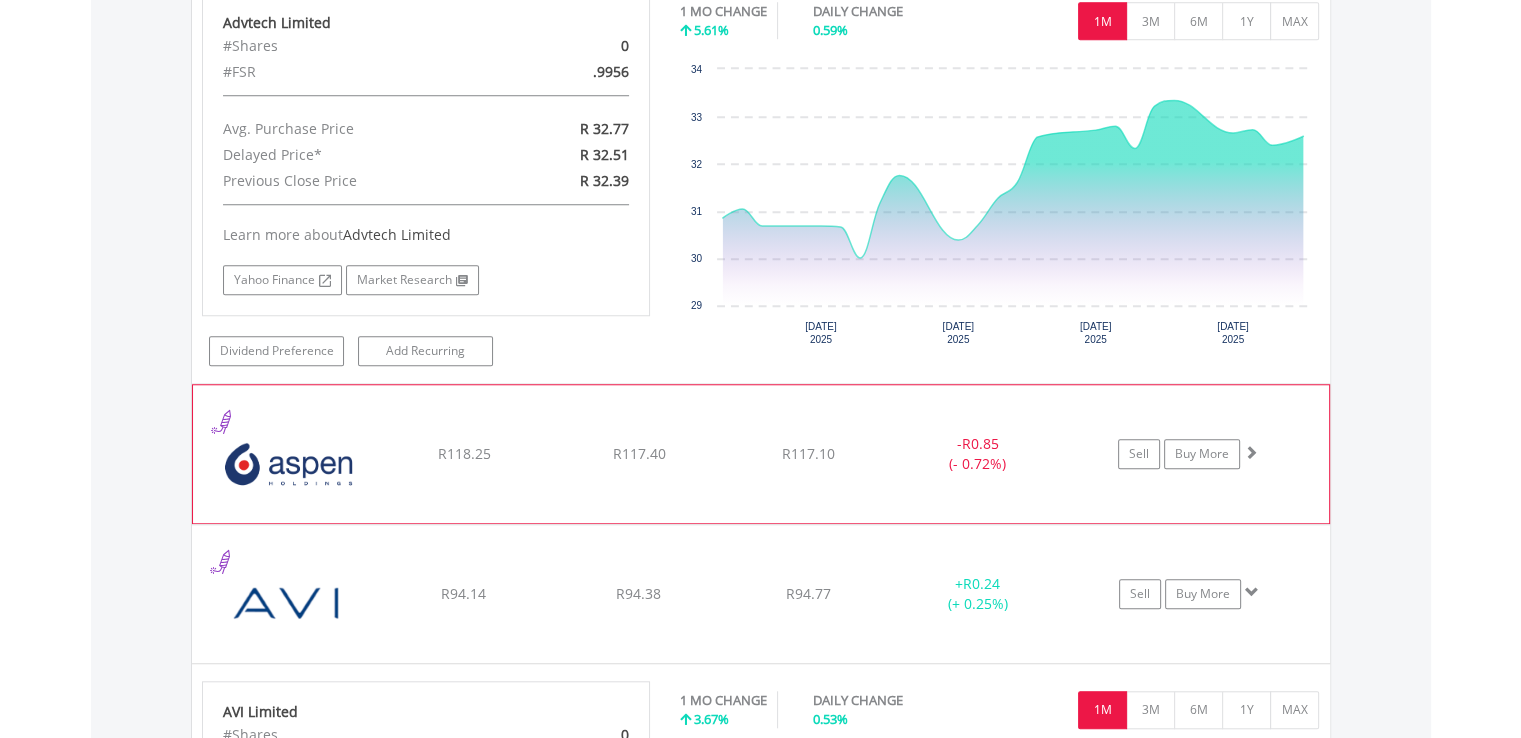 click at bounding box center [289, 464] 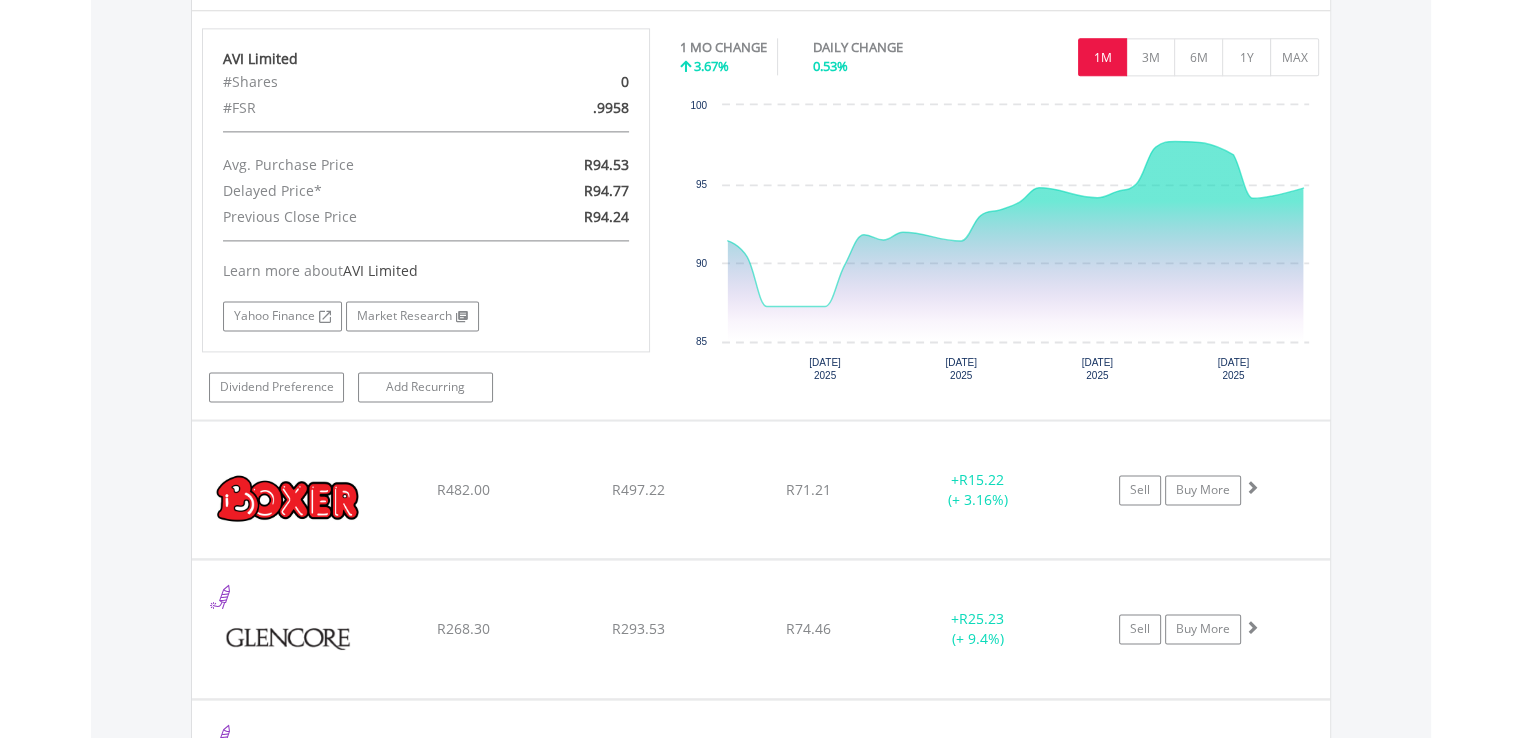 scroll, scrollTop: 2741, scrollLeft: 0, axis: vertical 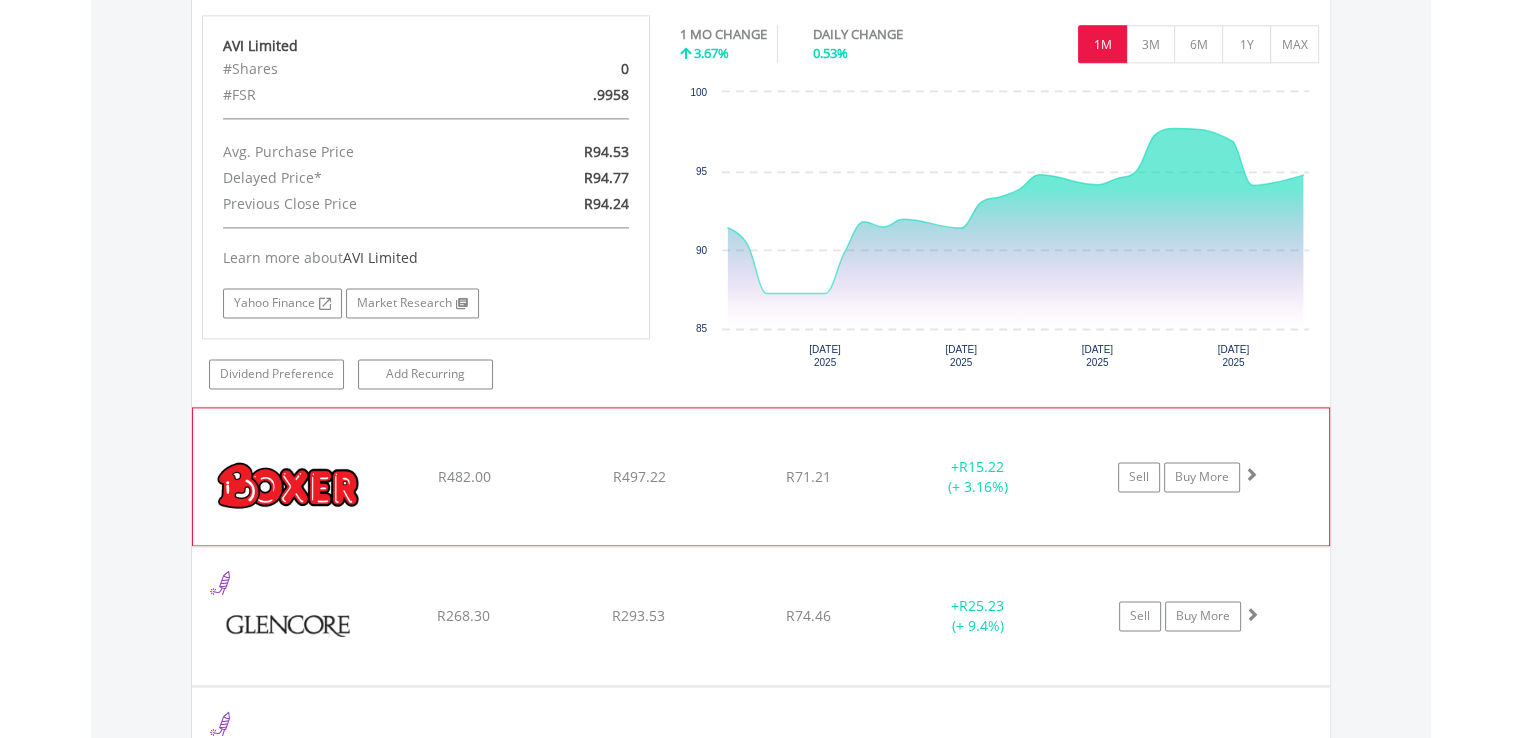 click on "R497.22" at bounding box center (638, -1170) 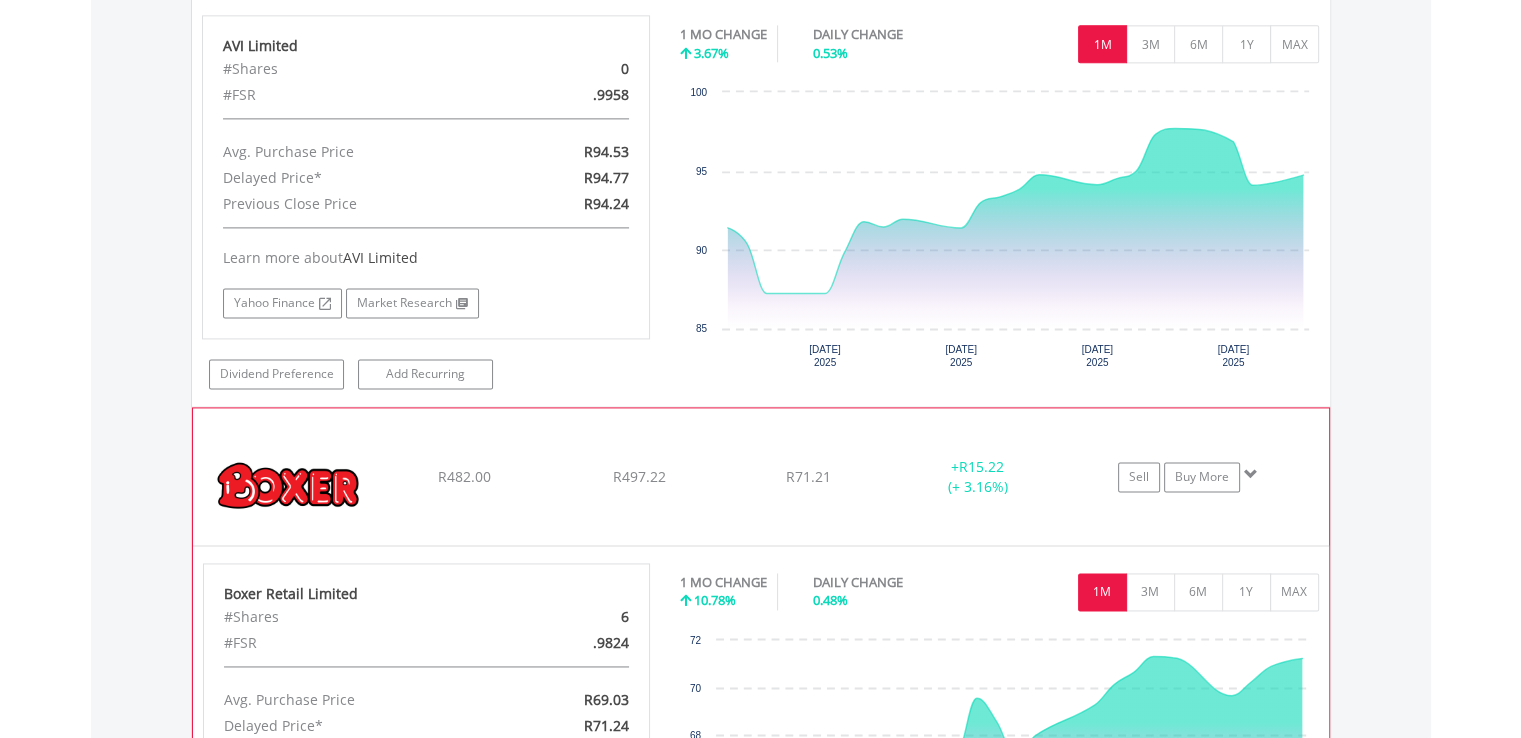 click on "Boxer Retail Limited
#Shares
6
#FSR
.9824
Avg. Purchase Price
R69.03
Delayed Price*
R71.24
Previous Close Price
R70.90
Learn more about  Boxer Retail Limited
Yahoo Finance
Market Research
1M" at bounding box center [761, 750] 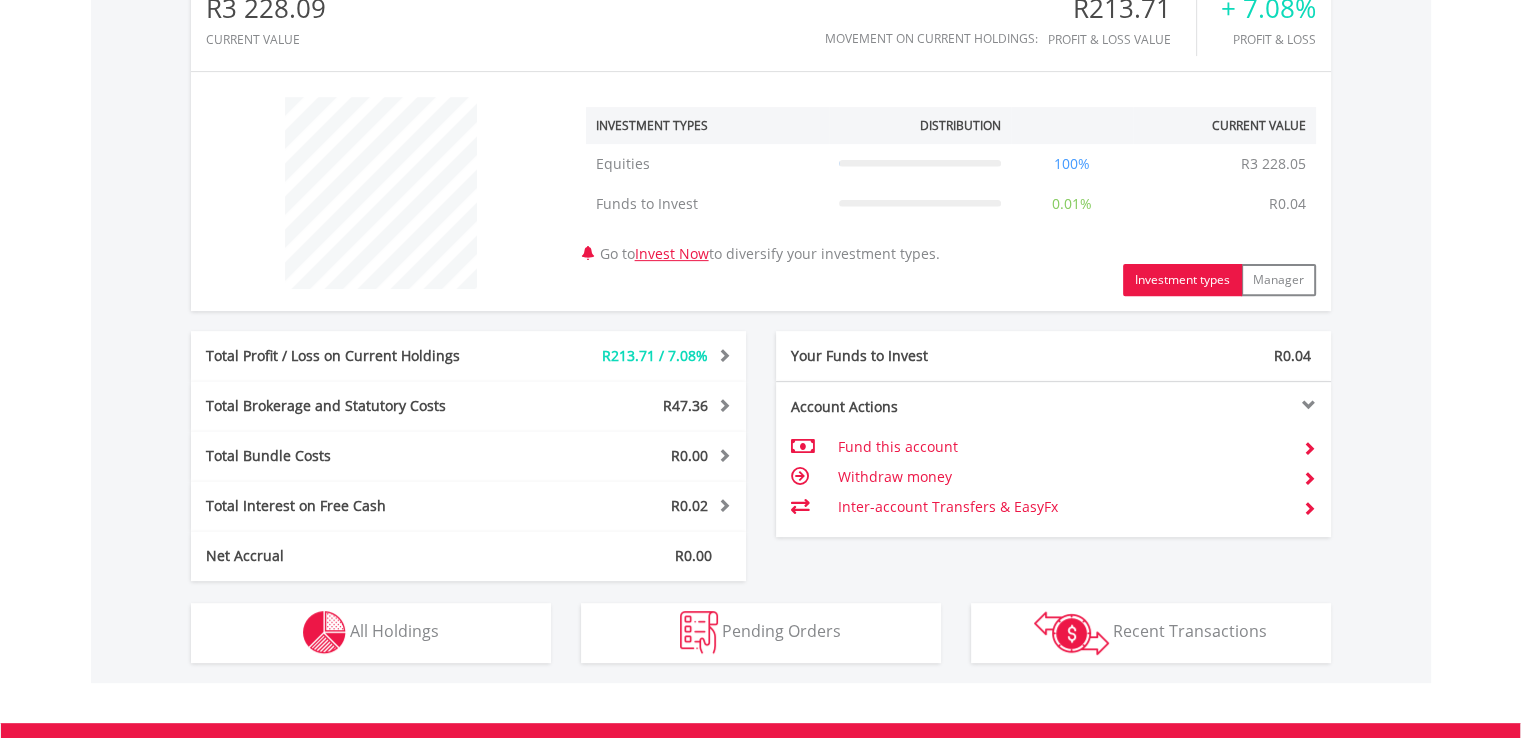 scroll, scrollTop: 952, scrollLeft: 0, axis: vertical 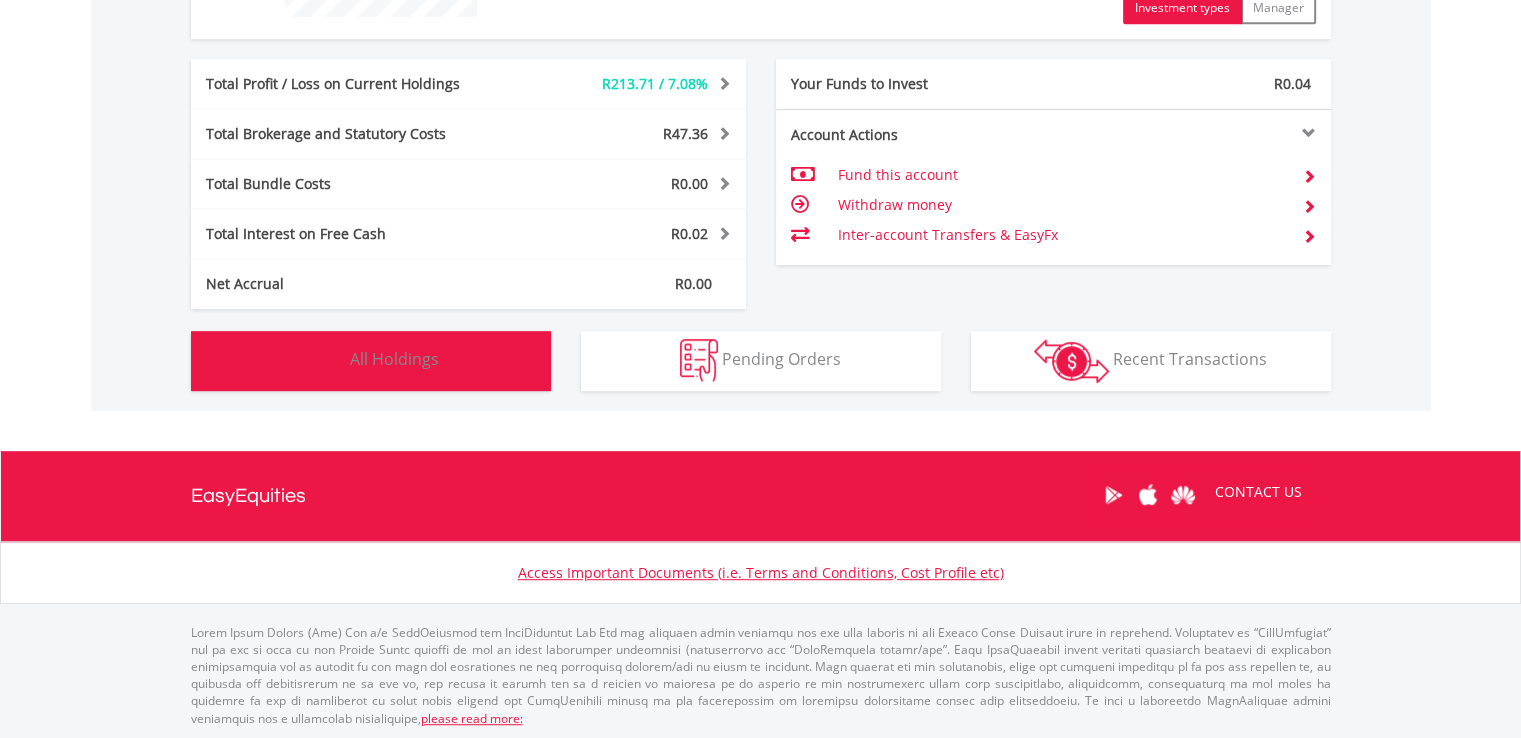 click on "All Holdings" at bounding box center (394, 359) 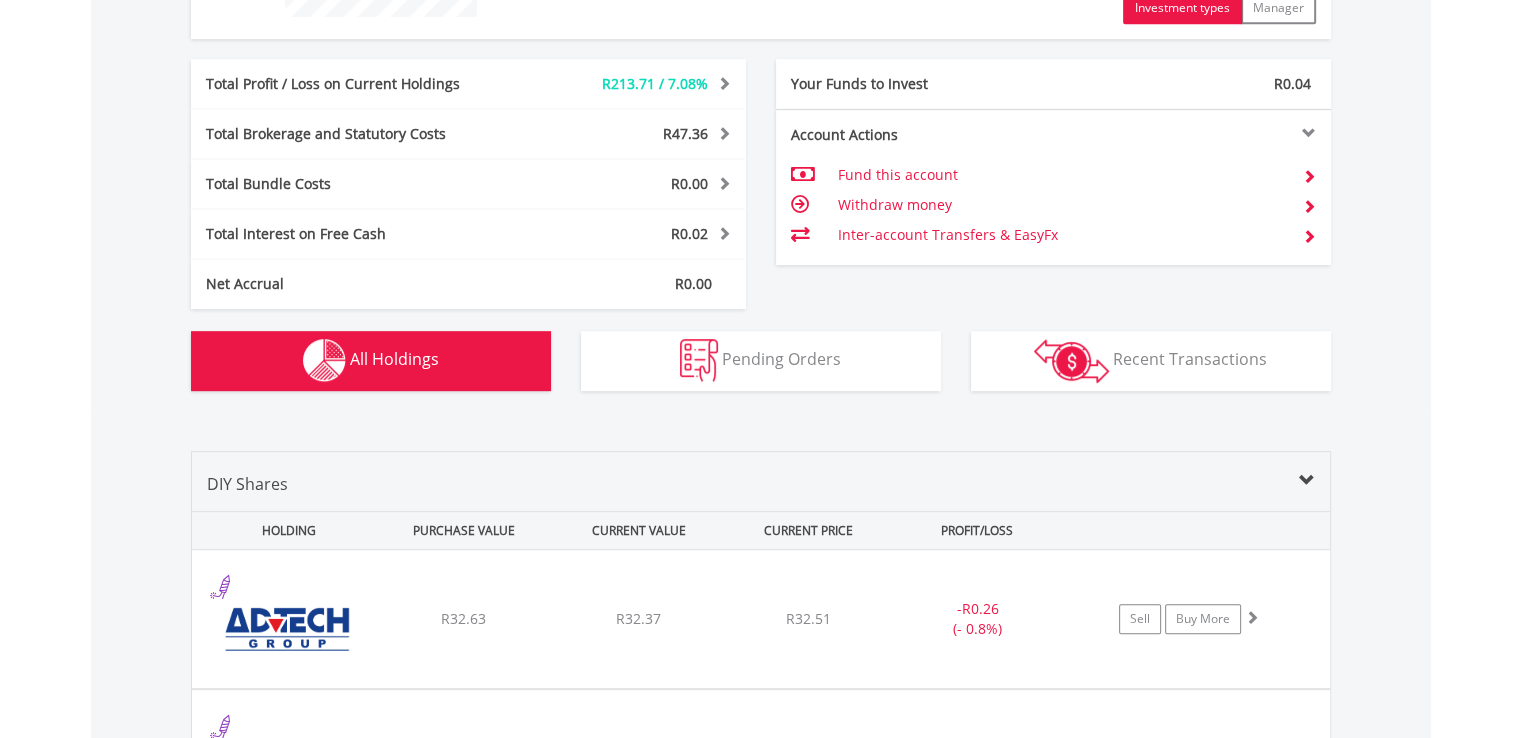 scroll, scrollTop: 1401, scrollLeft: 0, axis: vertical 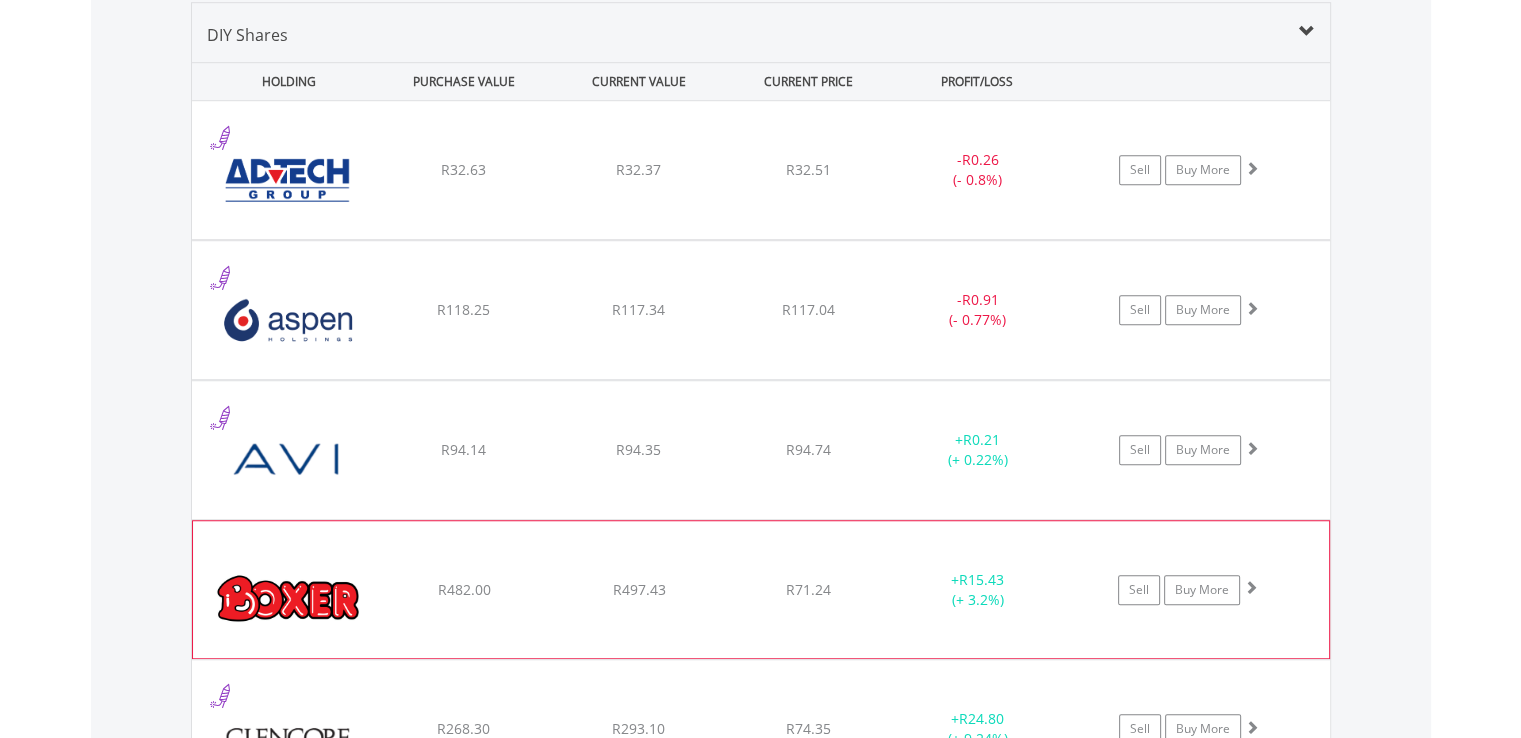 click at bounding box center [289, 599] 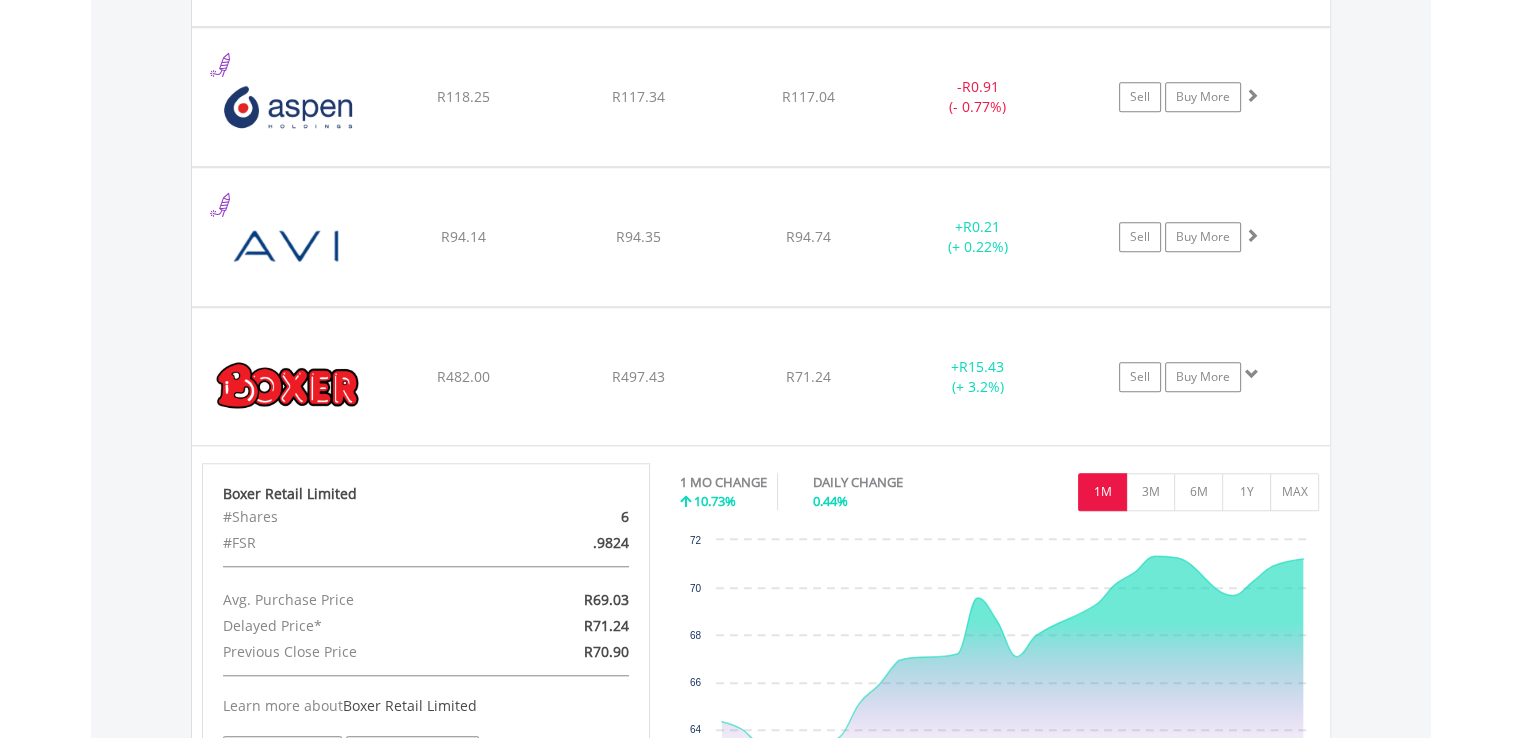 scroll, scrollTop: 1623, scrollLeft: 0, axis: vertical 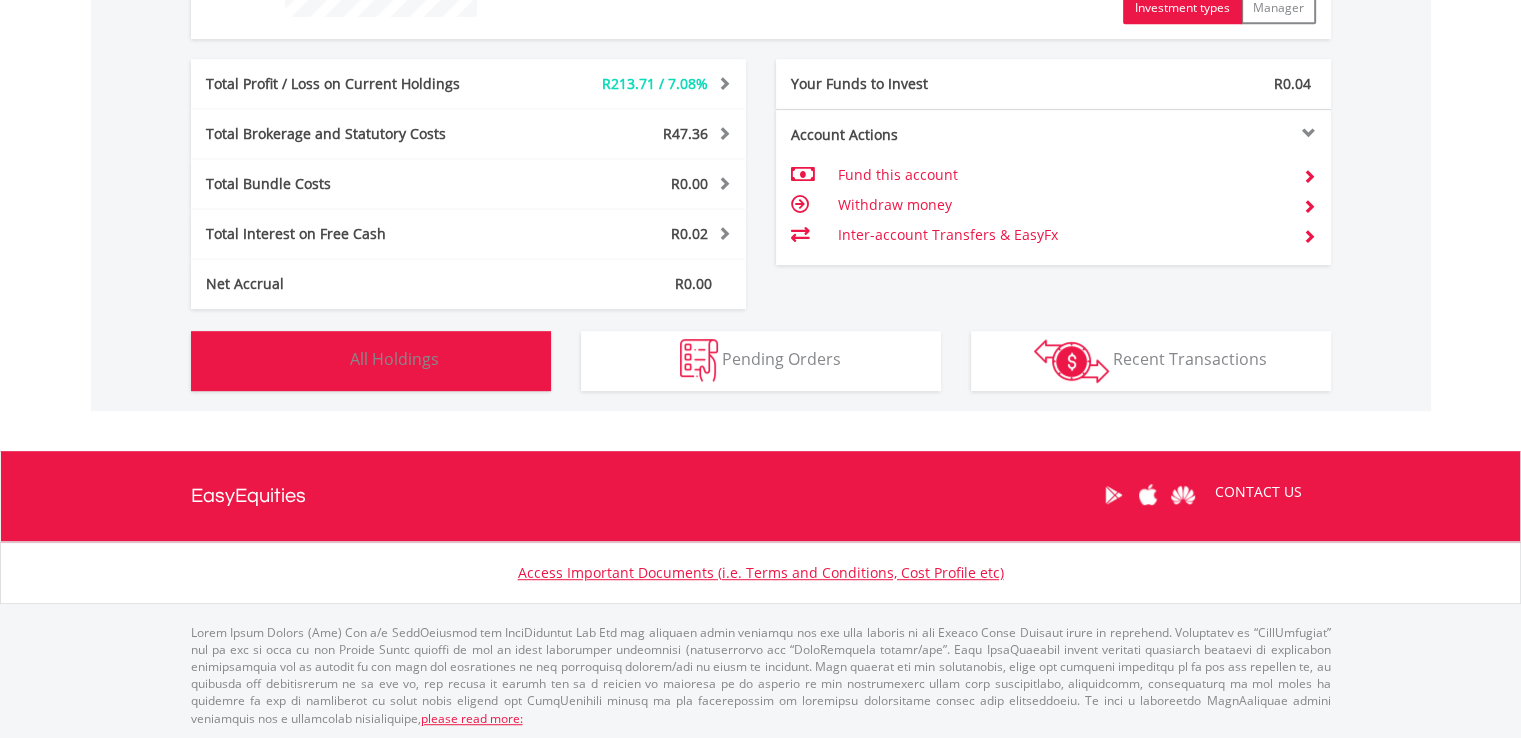 click on "All Holdings" at bounding box center (394, 359) 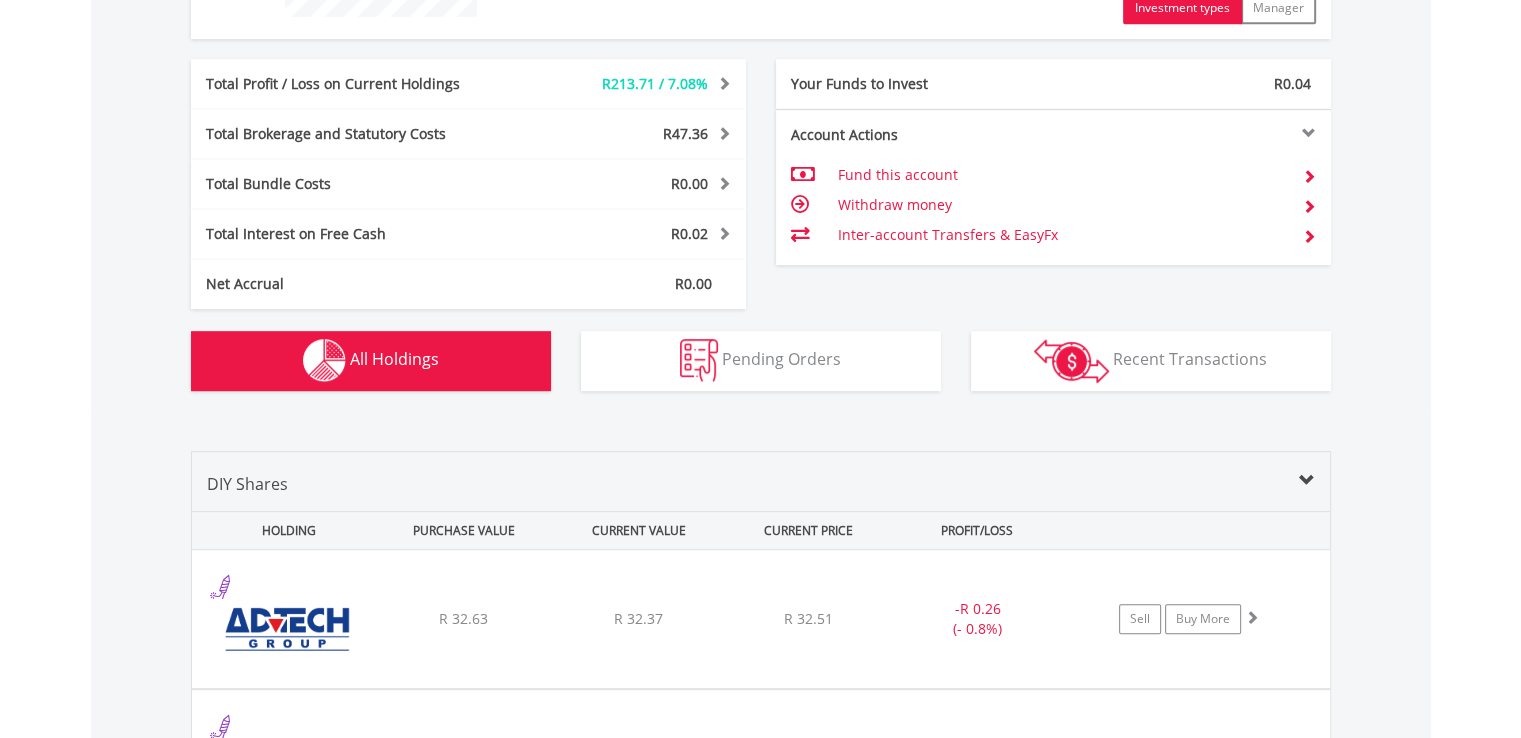 scroll, scrollTop: 1401, scrollLeft: 0, axis: vertical 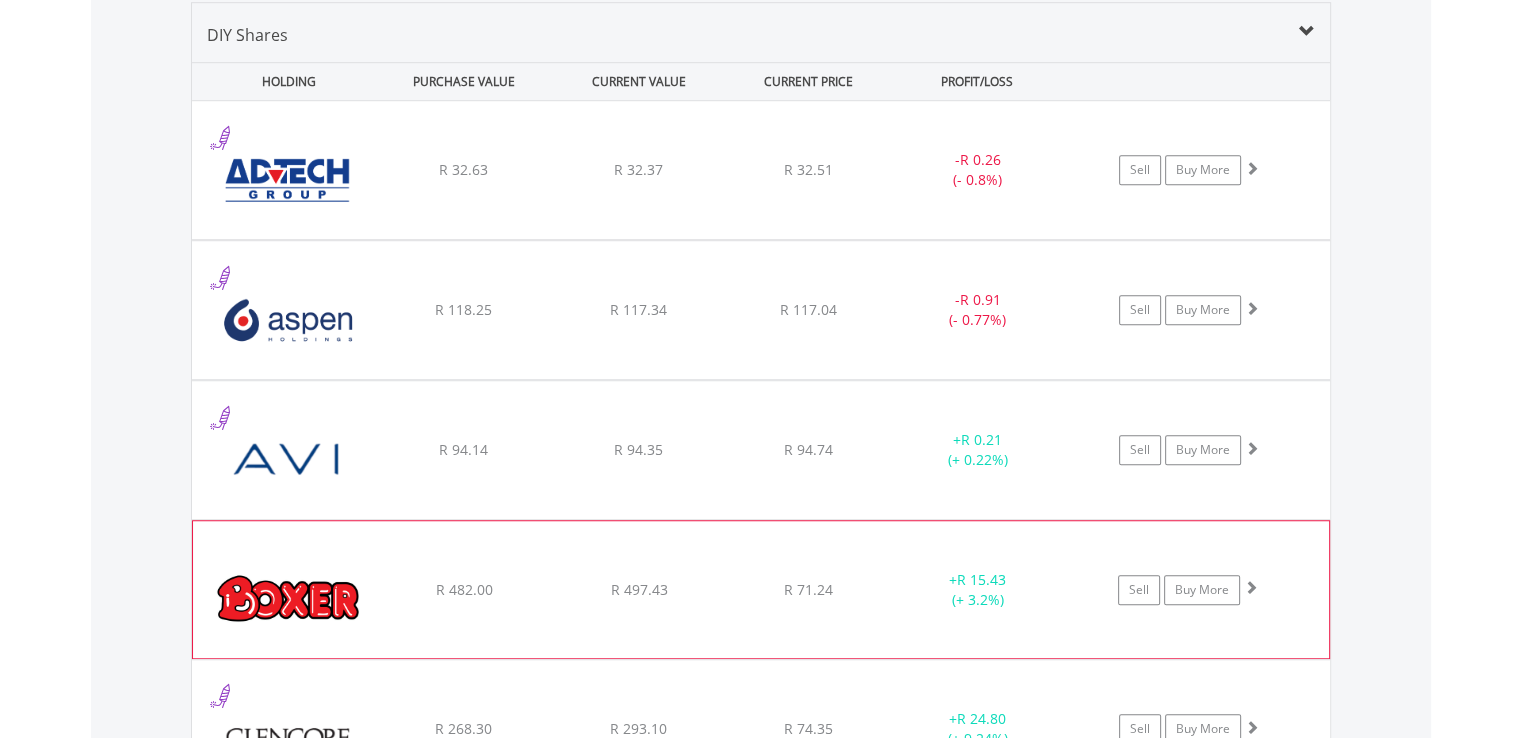 click at bounding box center [289, 599] 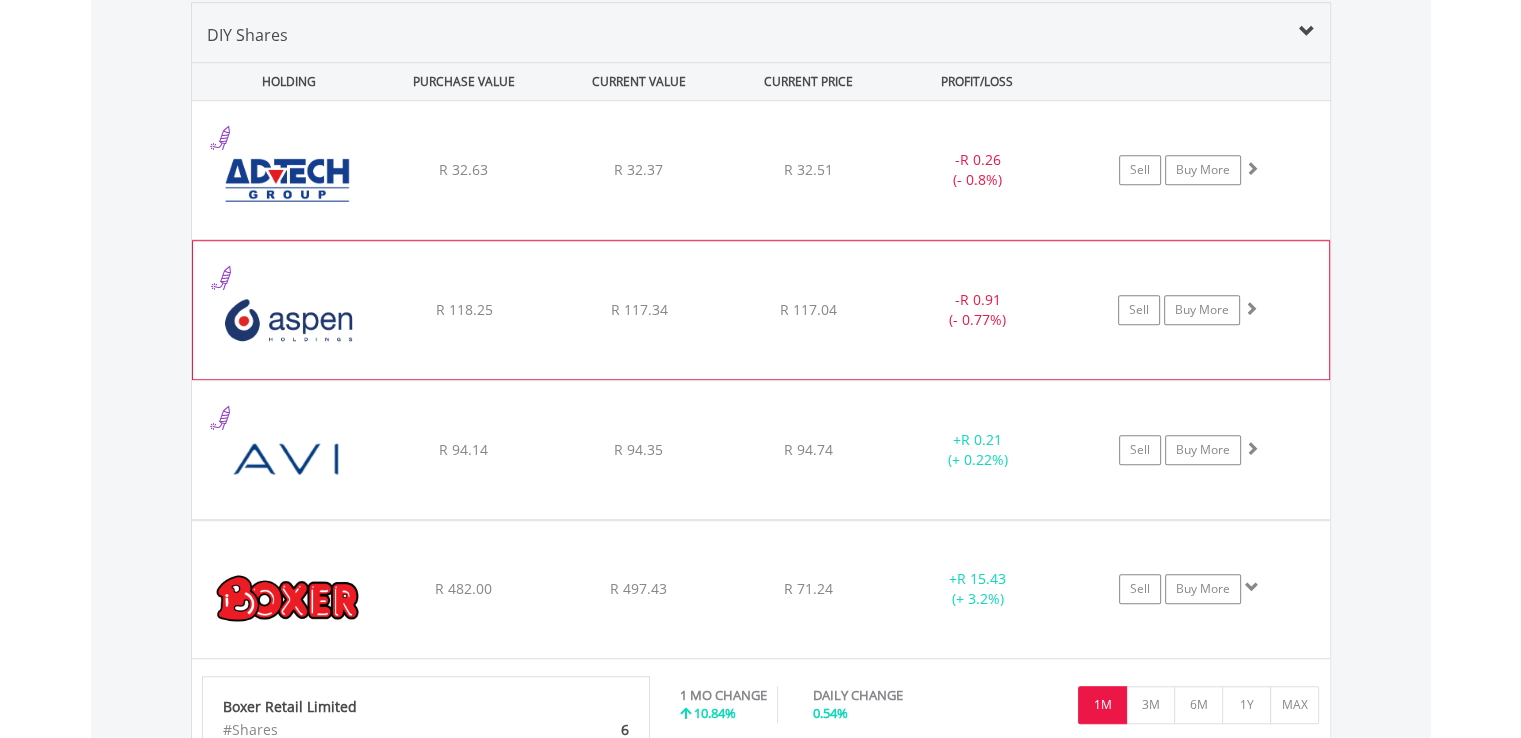 click at bounding box center [289, 320] 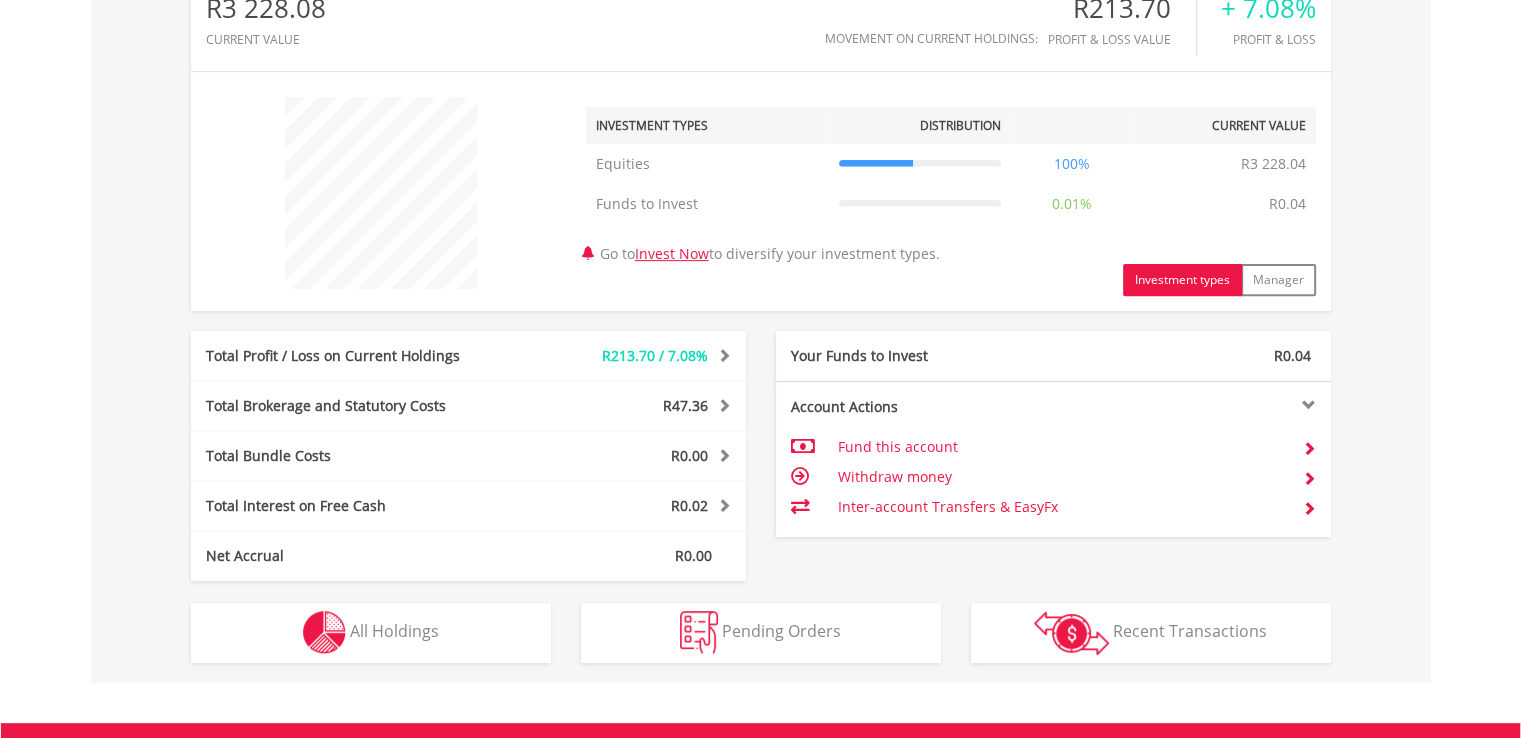 scroll, scrollTop: 952, scrollLeft: 0, axis: vertical 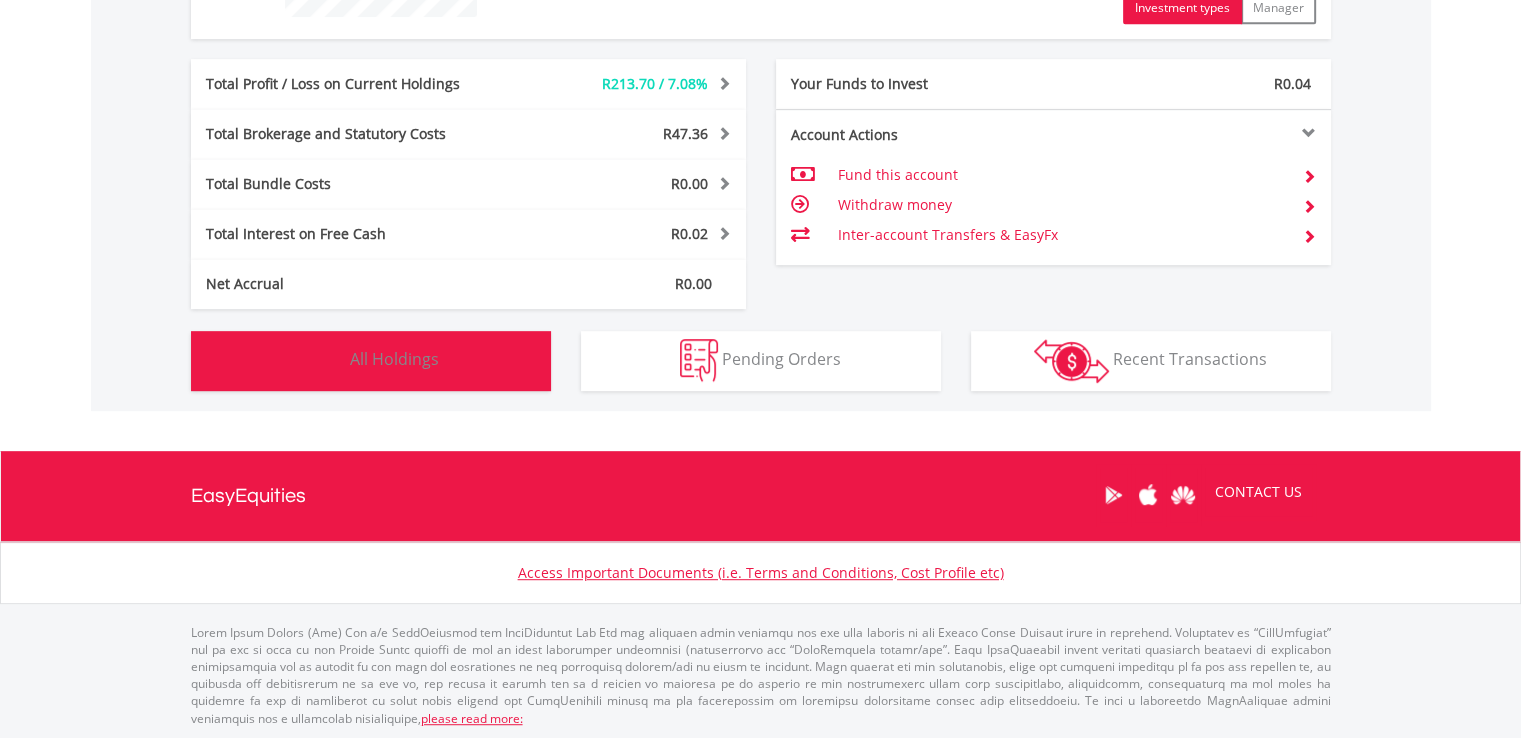 click on "Holdings
All Holdings" at bounding box center [371, 361] 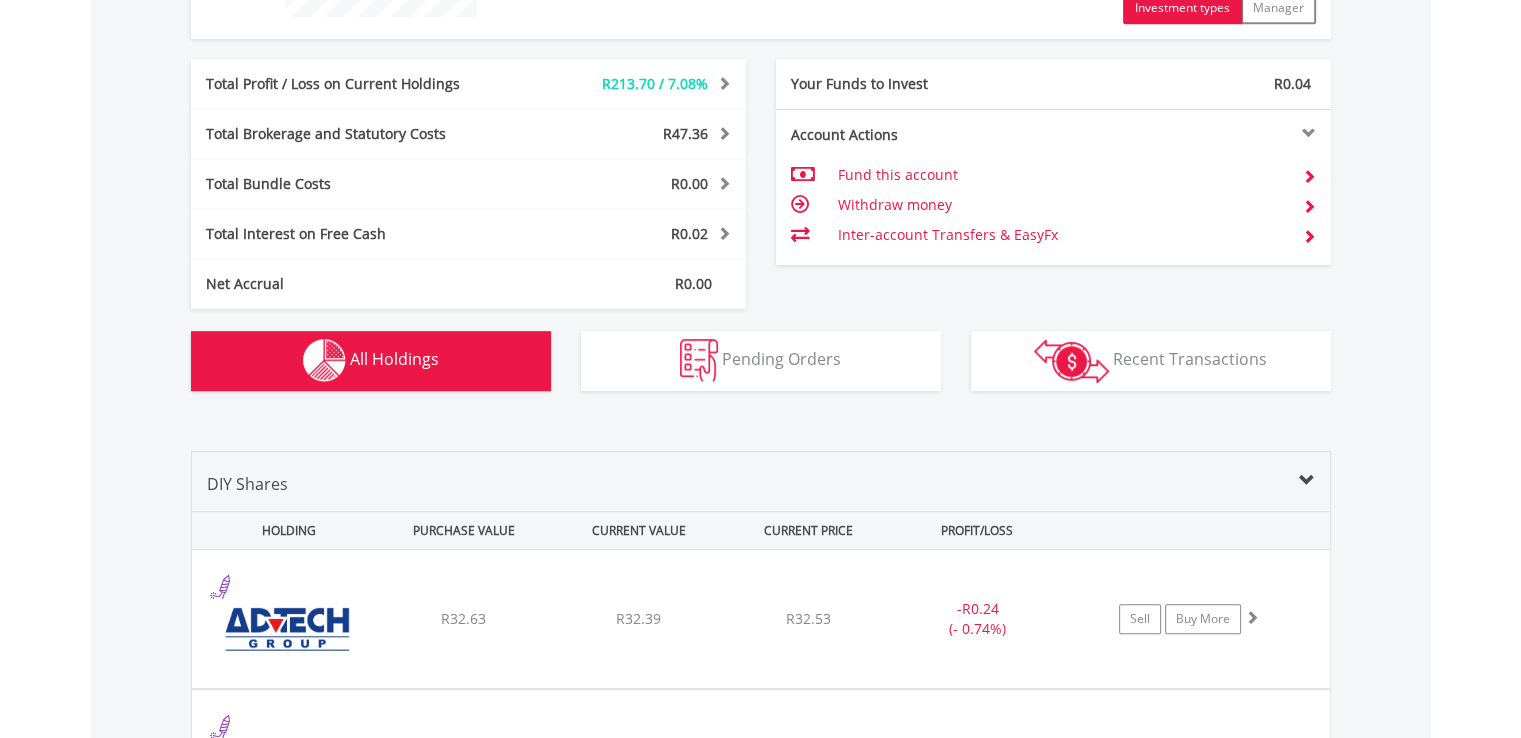 scroll, scrollTop: 1401, scrollLeft: 0, axis: vertical 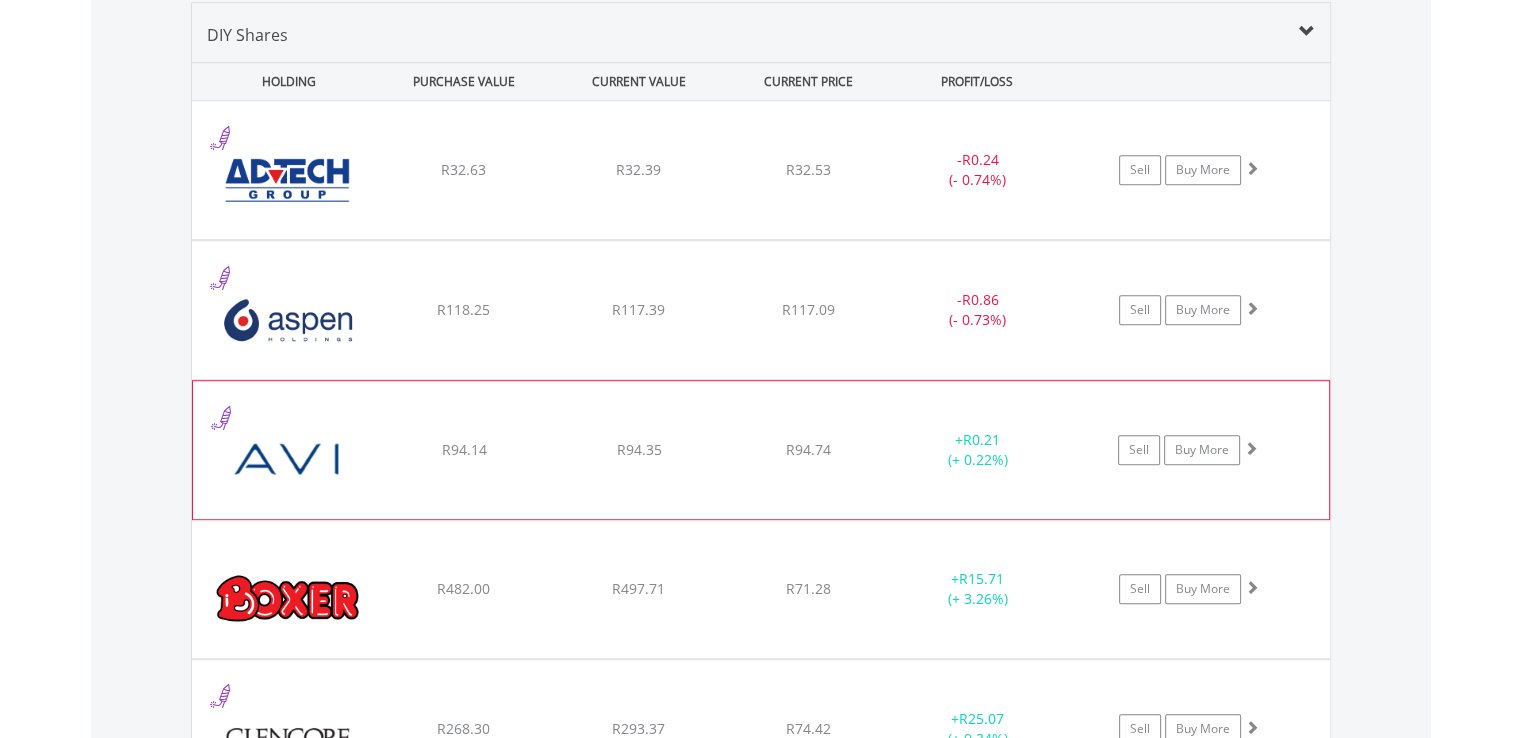 click on "+  R0.21 (+ 0.22%)" at bounding box center (977, 450) 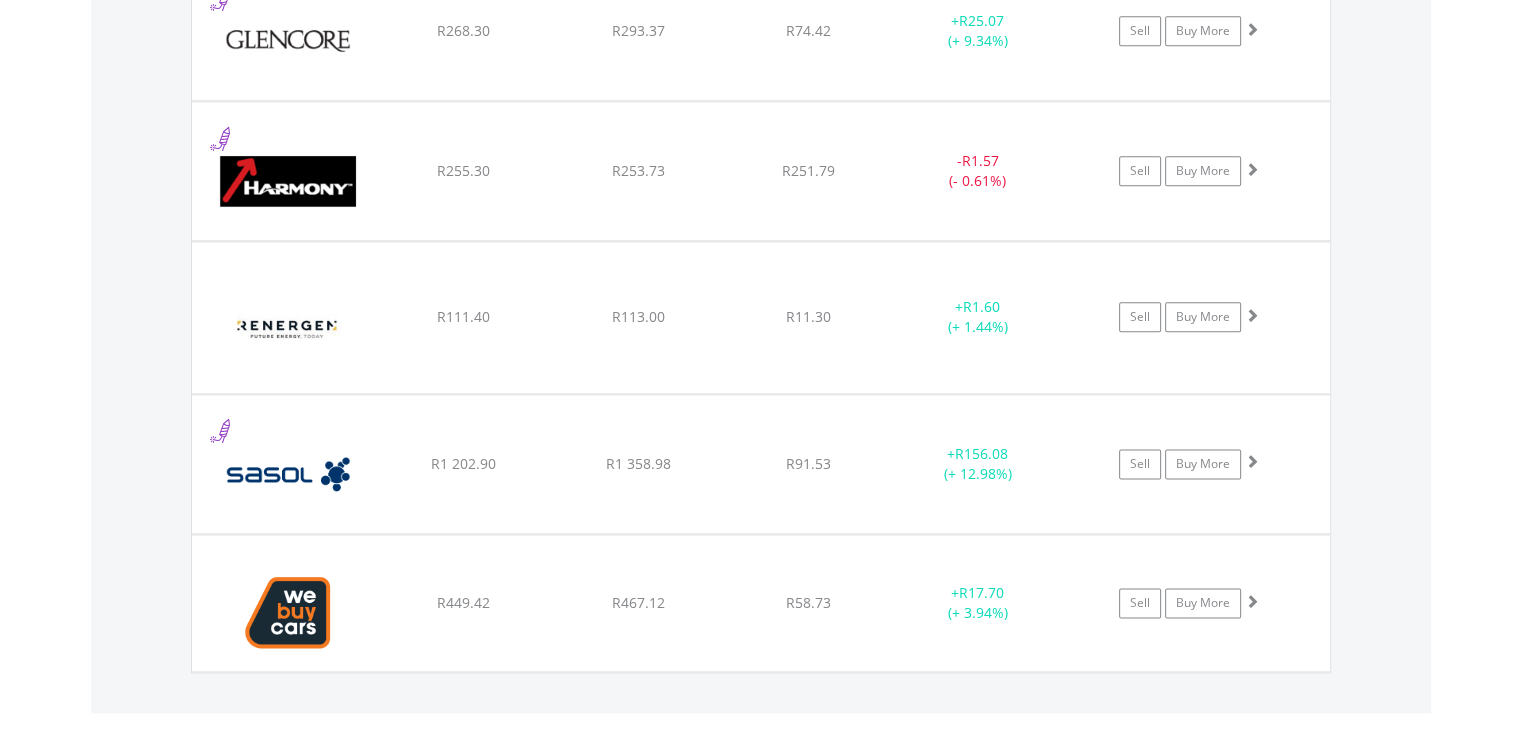 scroll, scrollTop: 2568, scrollLeft: 0, axis: vertical 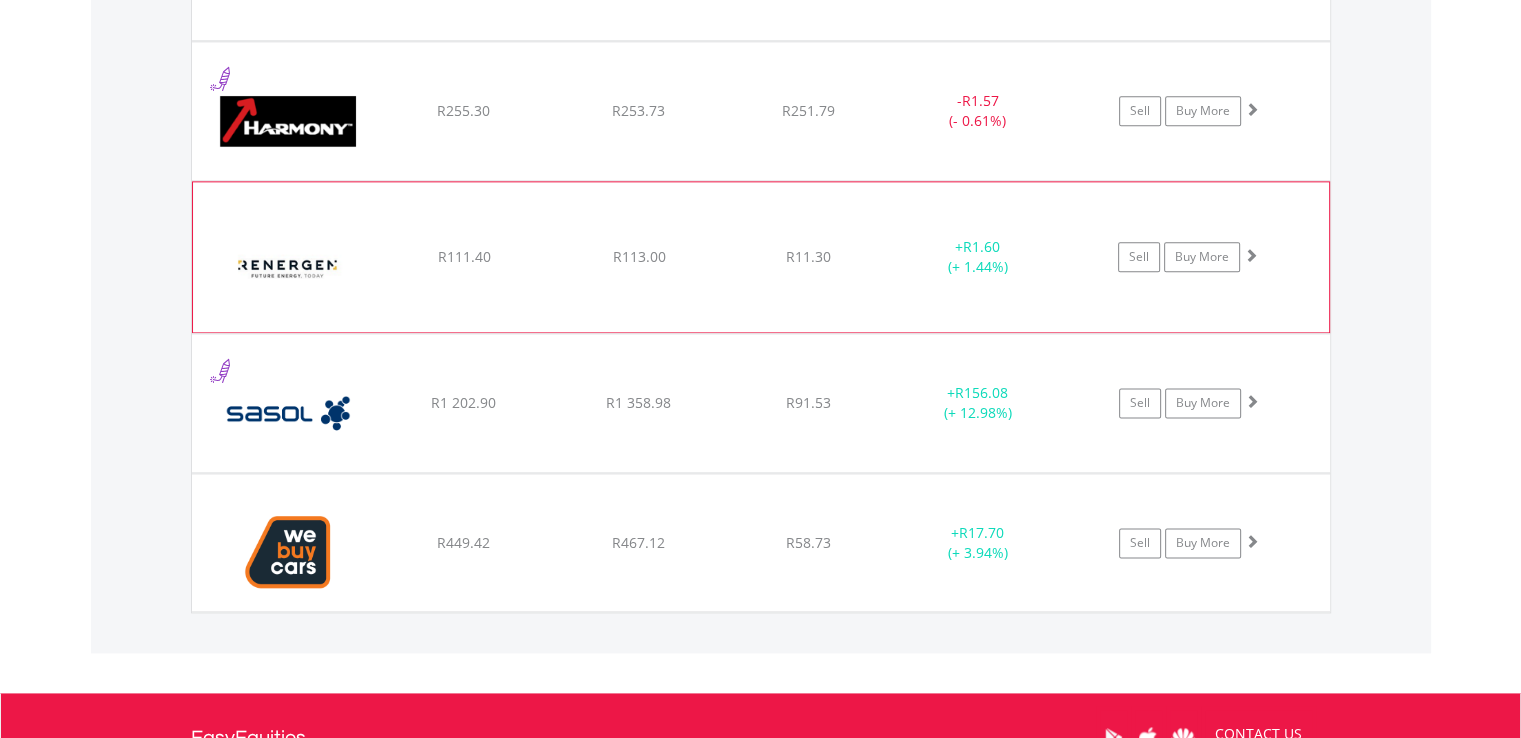 click at bounding box center [289, 267] 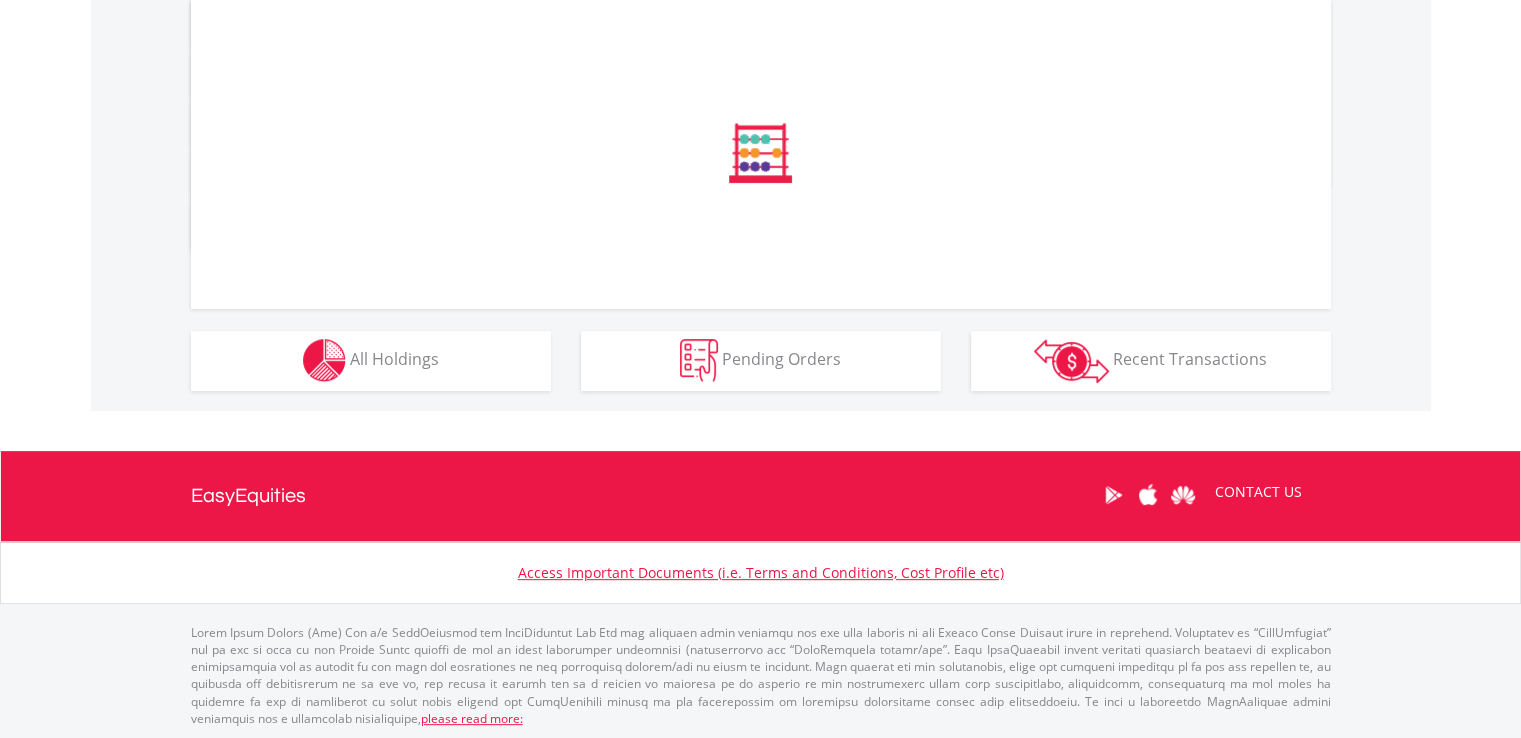 scroll, scrollTop: 952, scrollLeft: 0, axis: vertical 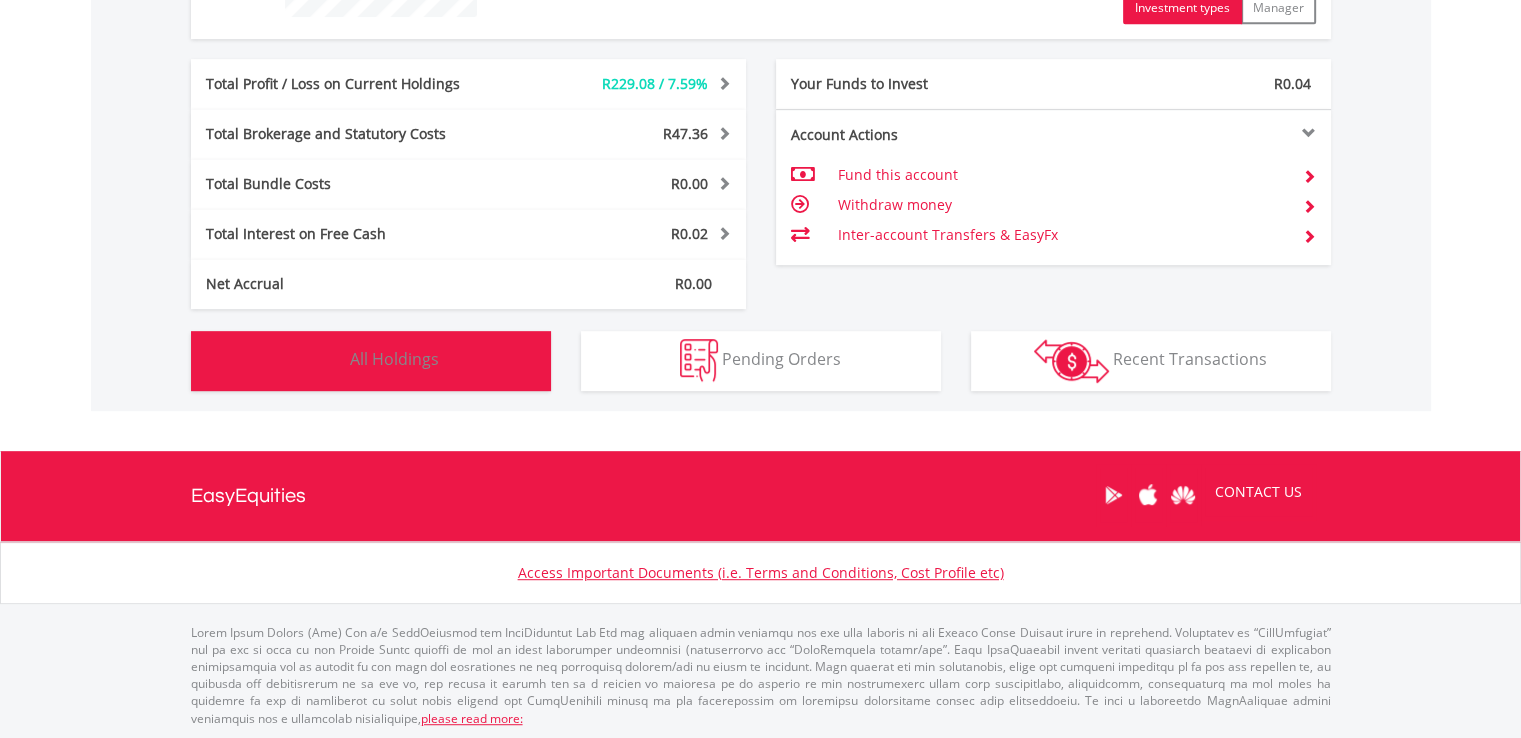 click on "Holdings
All Holdings" at bounding box center [371, 361] 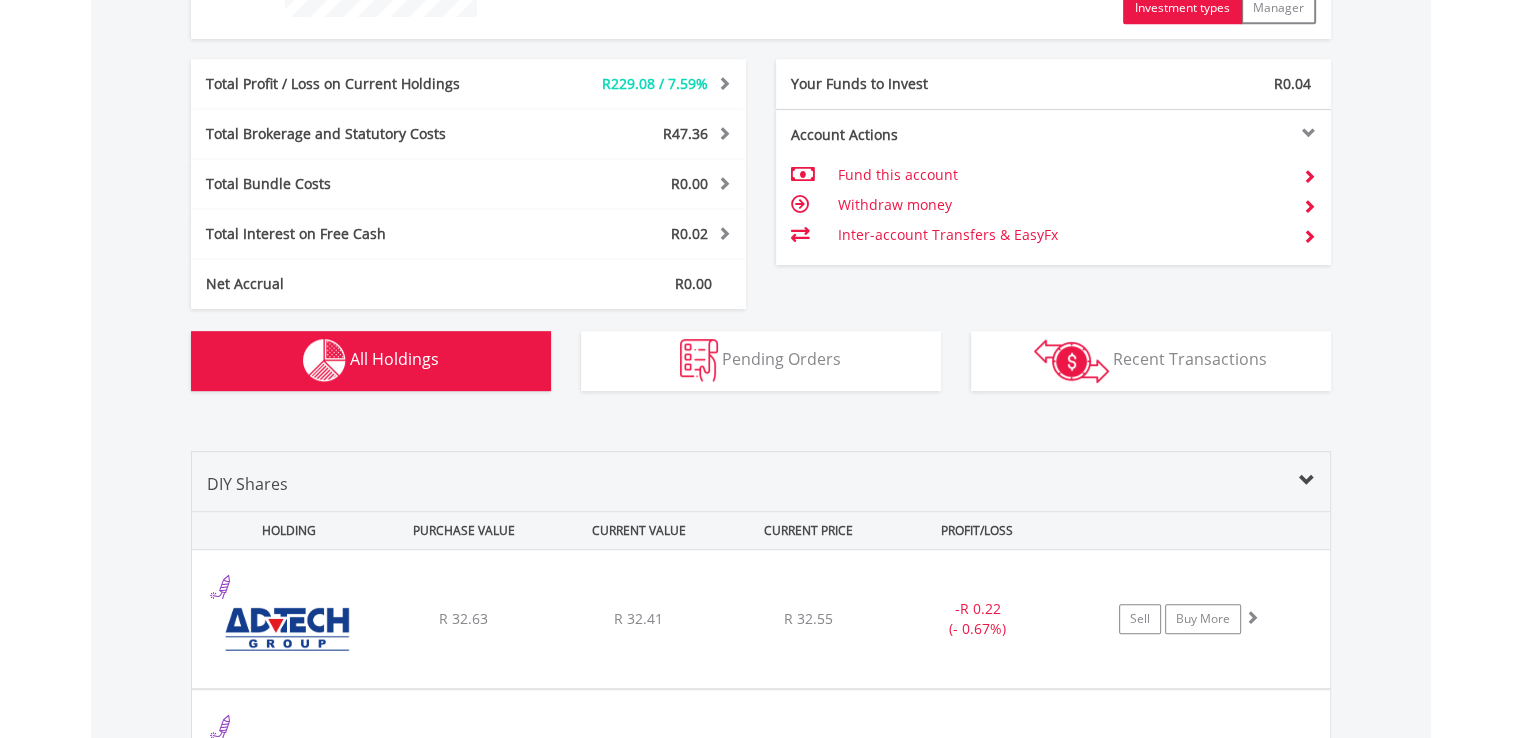 scroll, scrollTop: 1401, scrollLeft: 0, axis: vertical 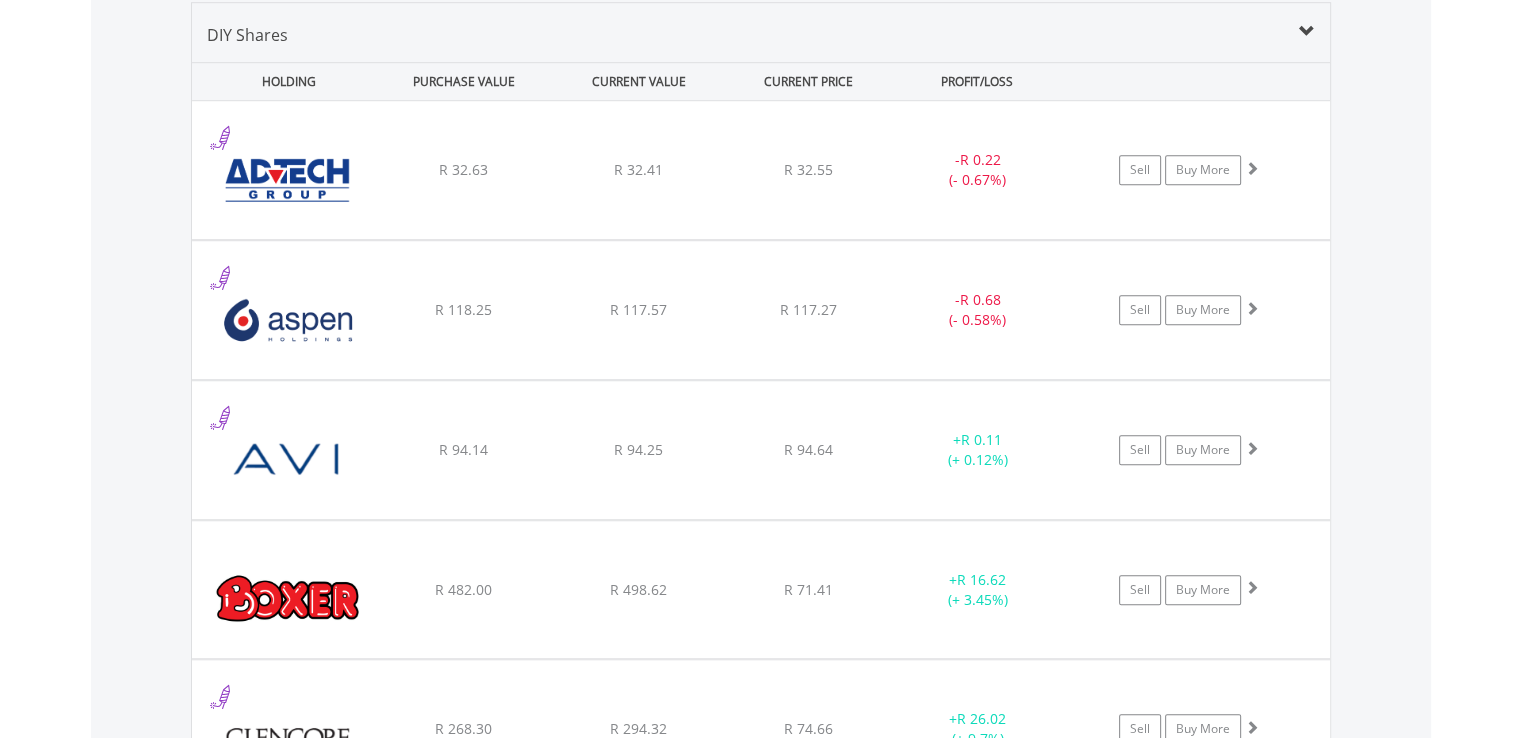 type 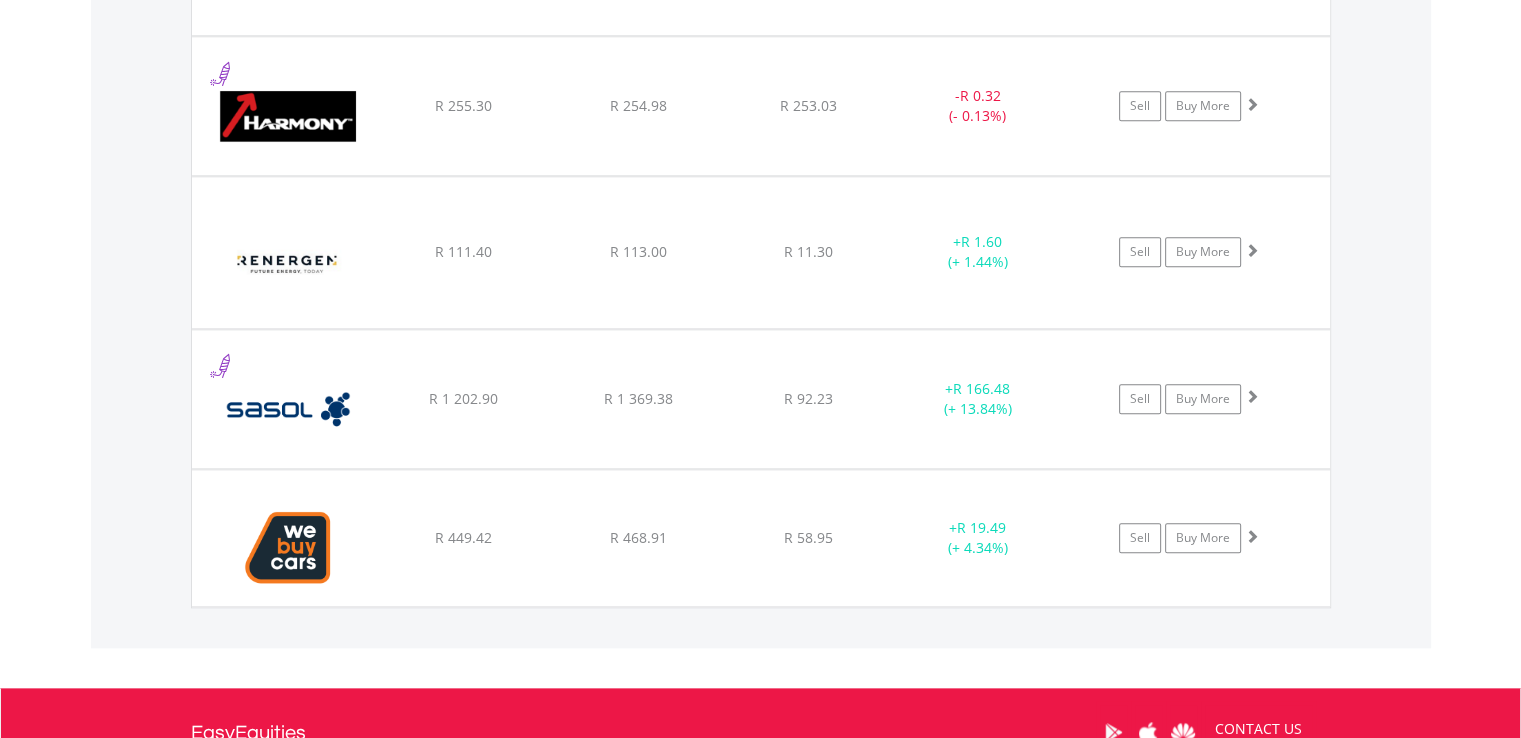 scroll, scrollTop: 2201, scrollLeft: 0, axis: vertical 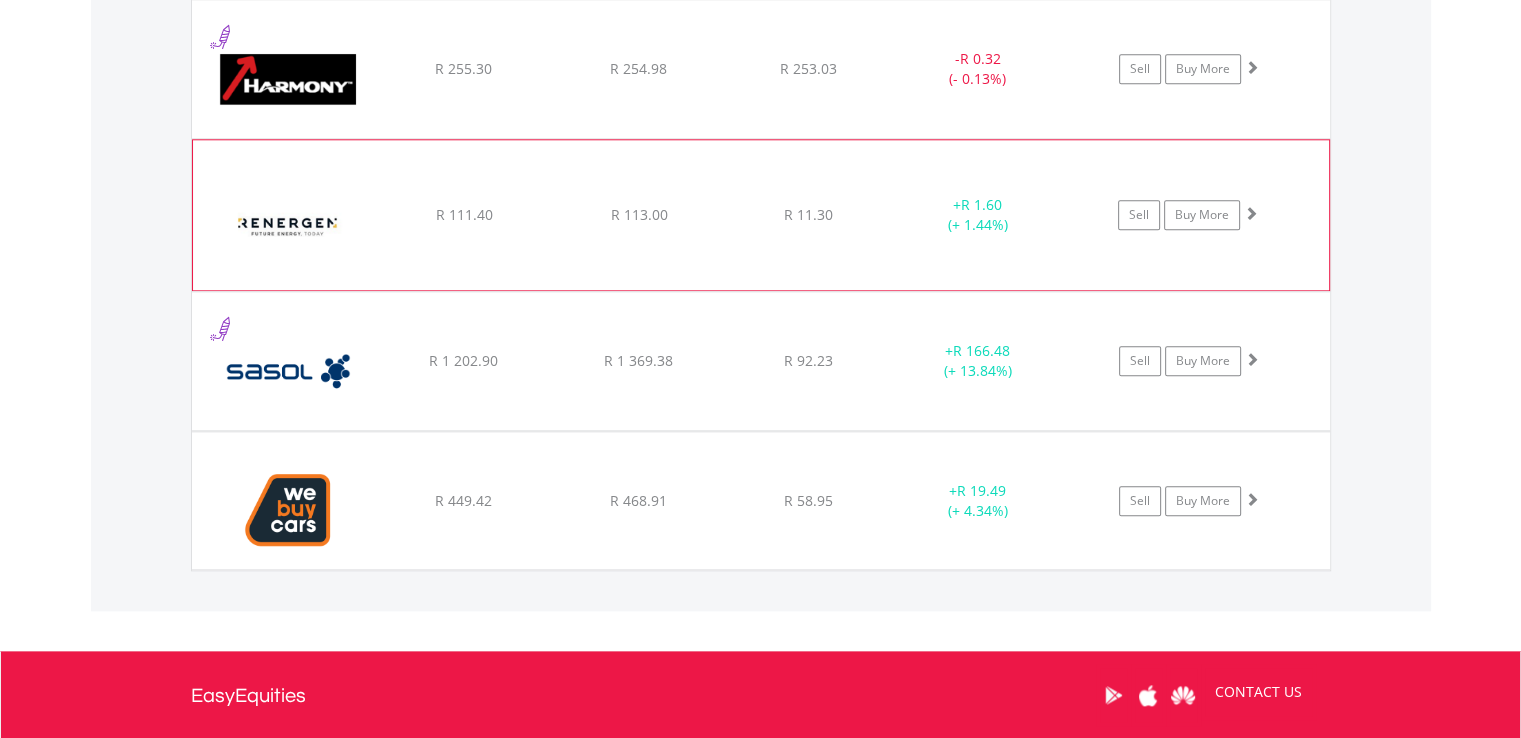 click at bounding box center (289, 225) 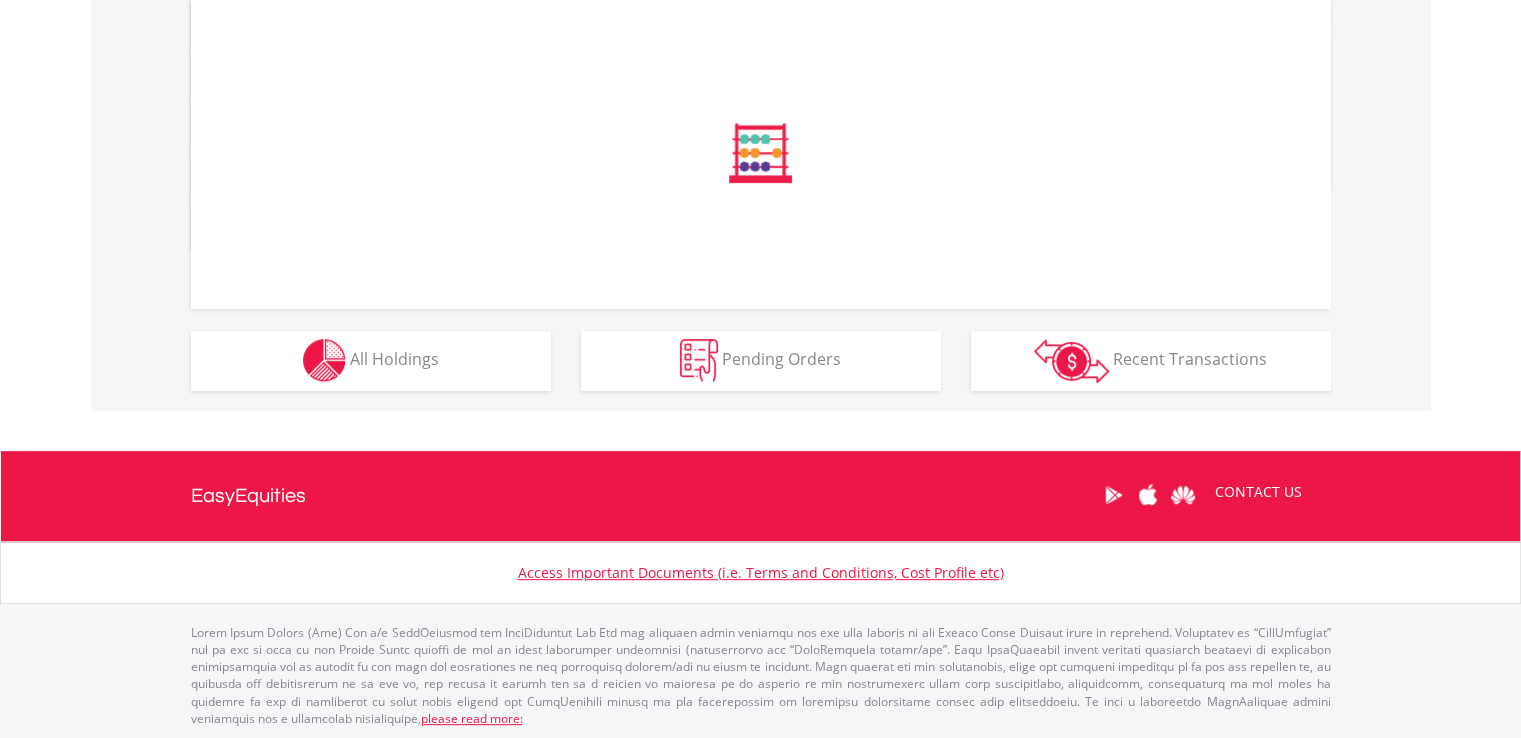 scroll, scrollTop: 952, scrollLeft: 0, axis: vertical 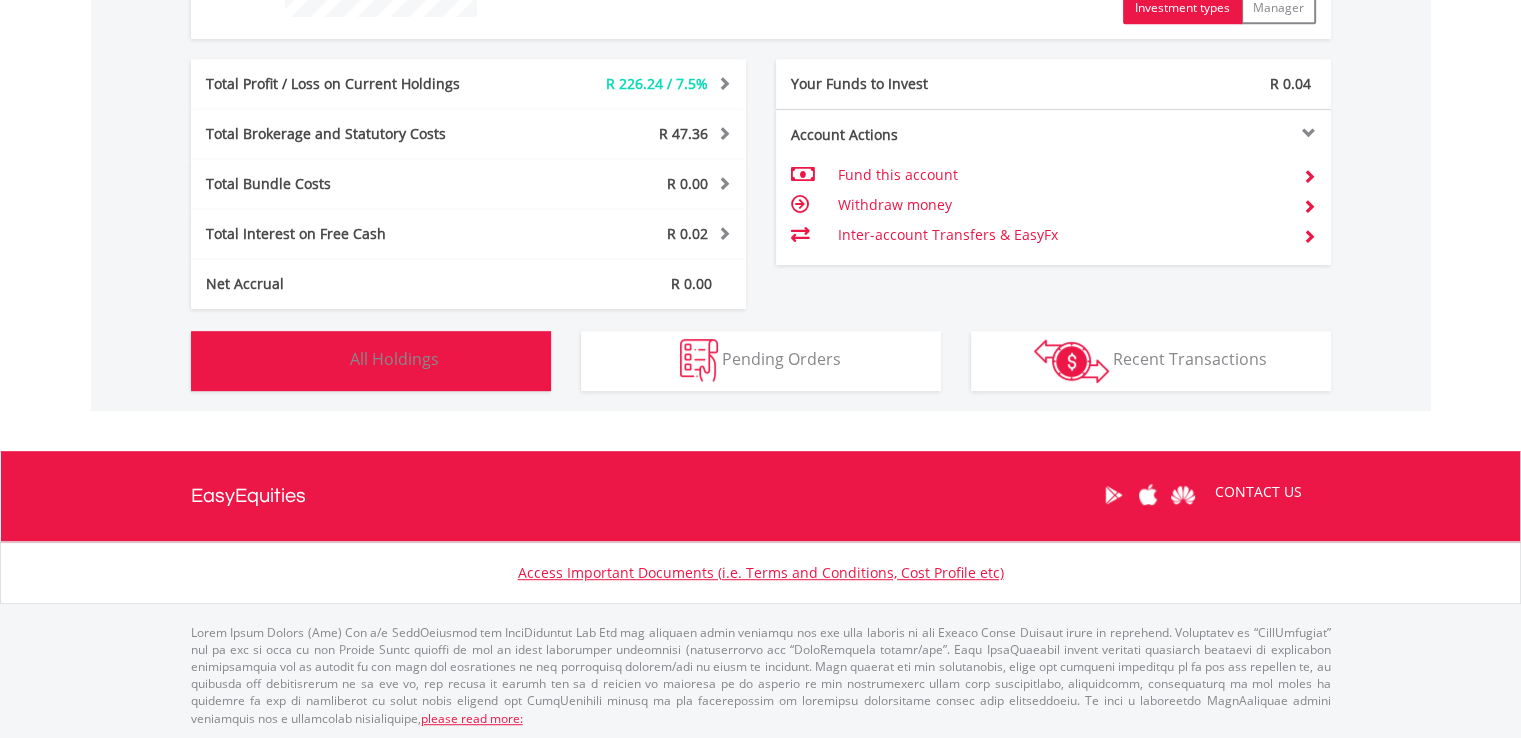 click on "All Holdings" at bounding box center [394, 359] 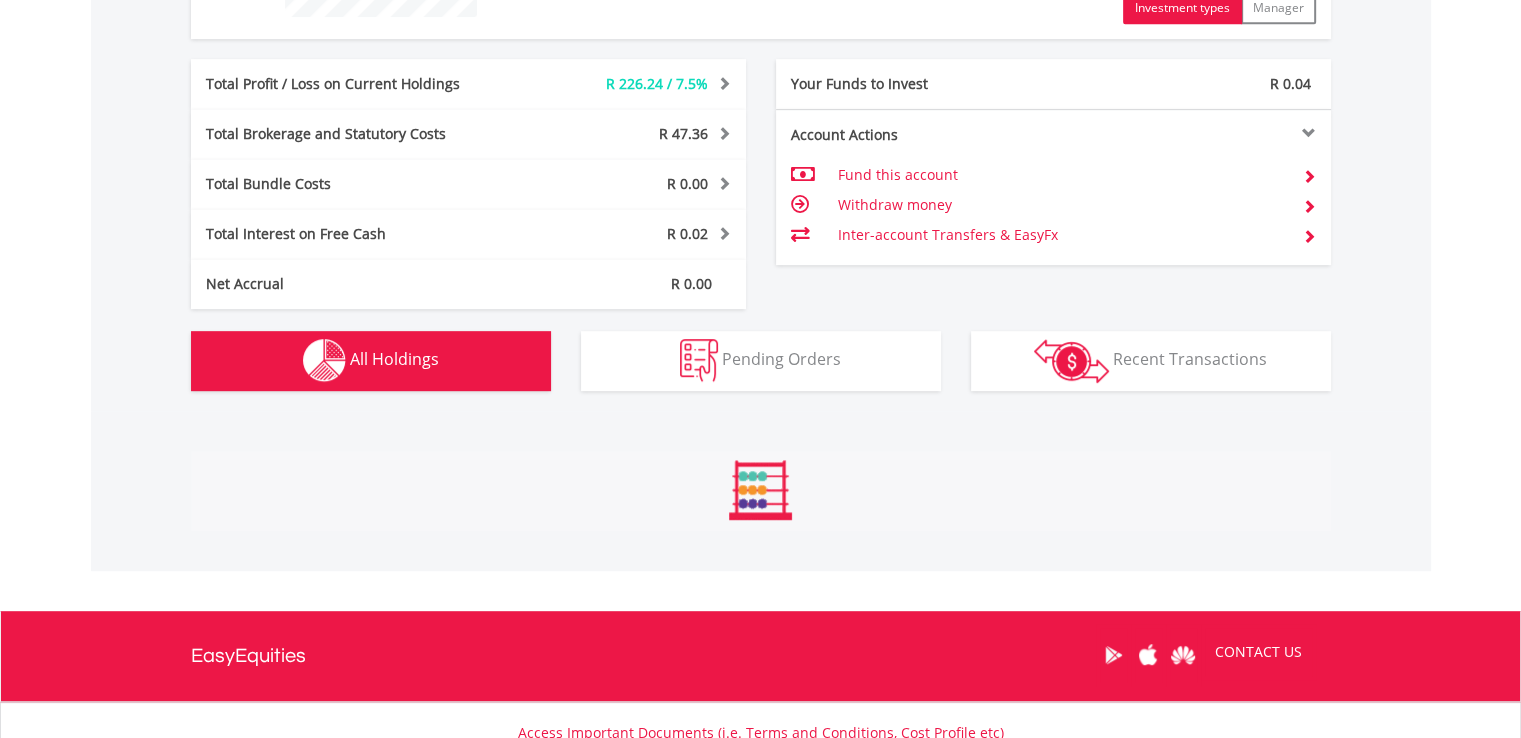 scroll, scrollTop: 1401, scrollLeft: 0, axis: vertical 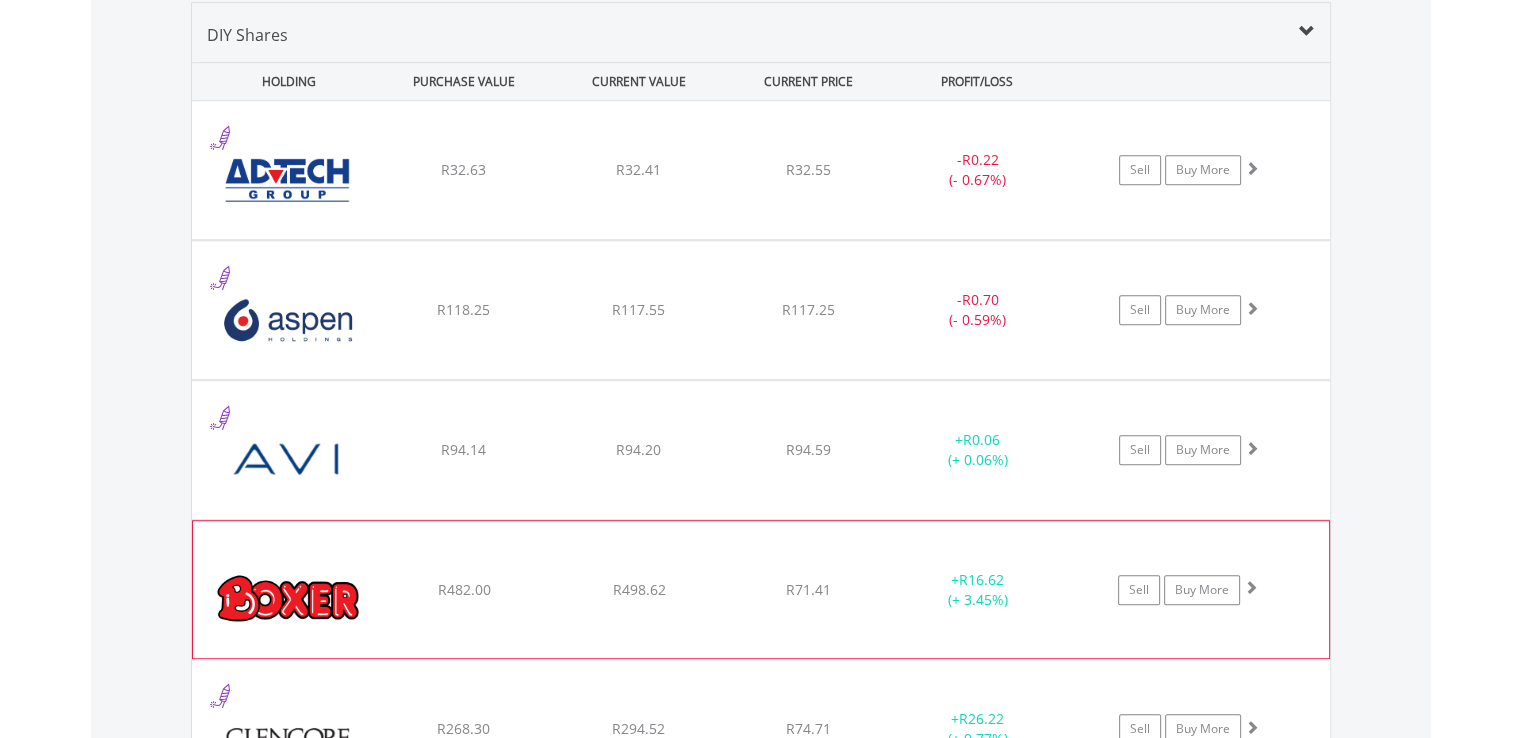 type 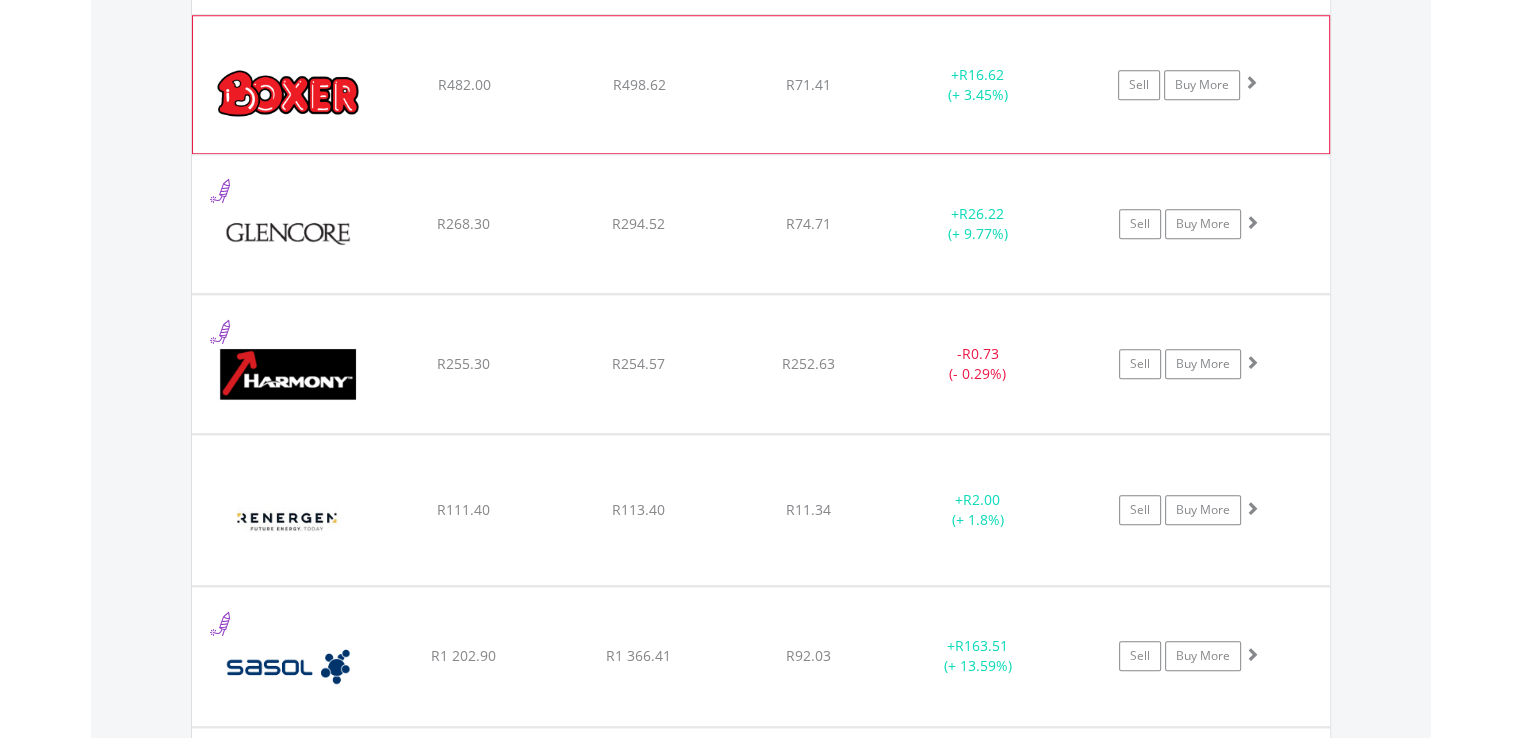 scroll, scrollTop: 1961, scrollLeft: 0, axis: vertical 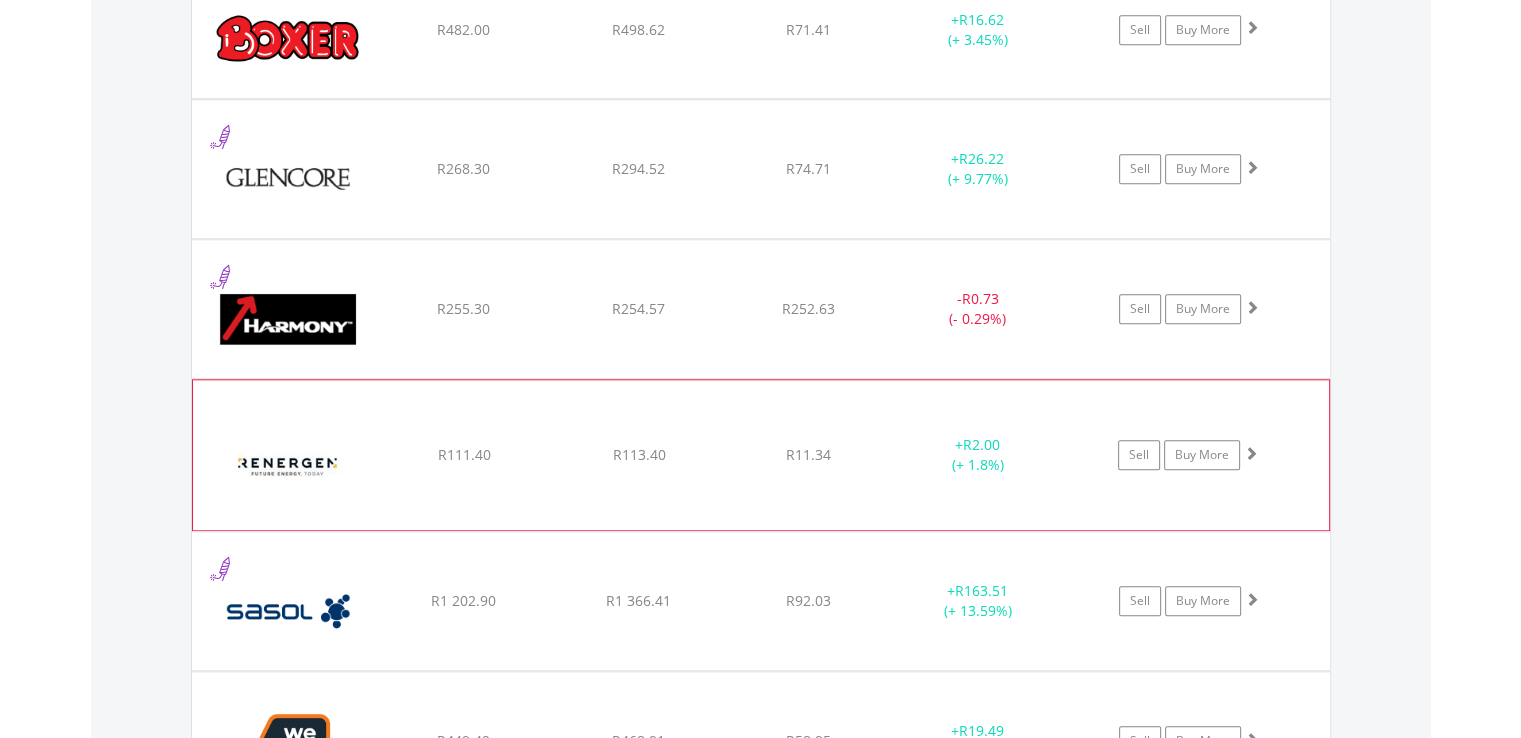 click at bounding box center [289, 465] 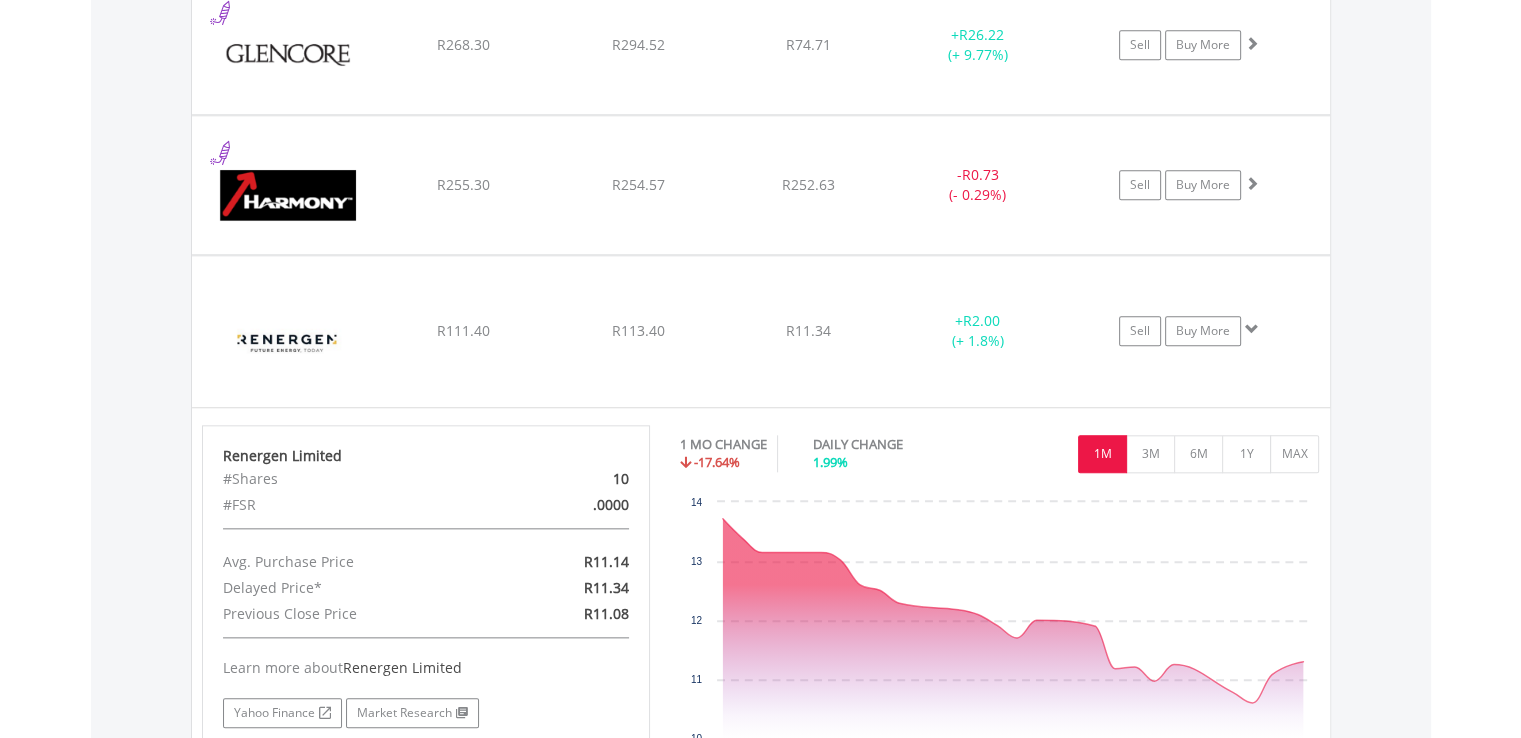 scroll, scrollTop: 2077, scrollLeft: 0, axis: vertical 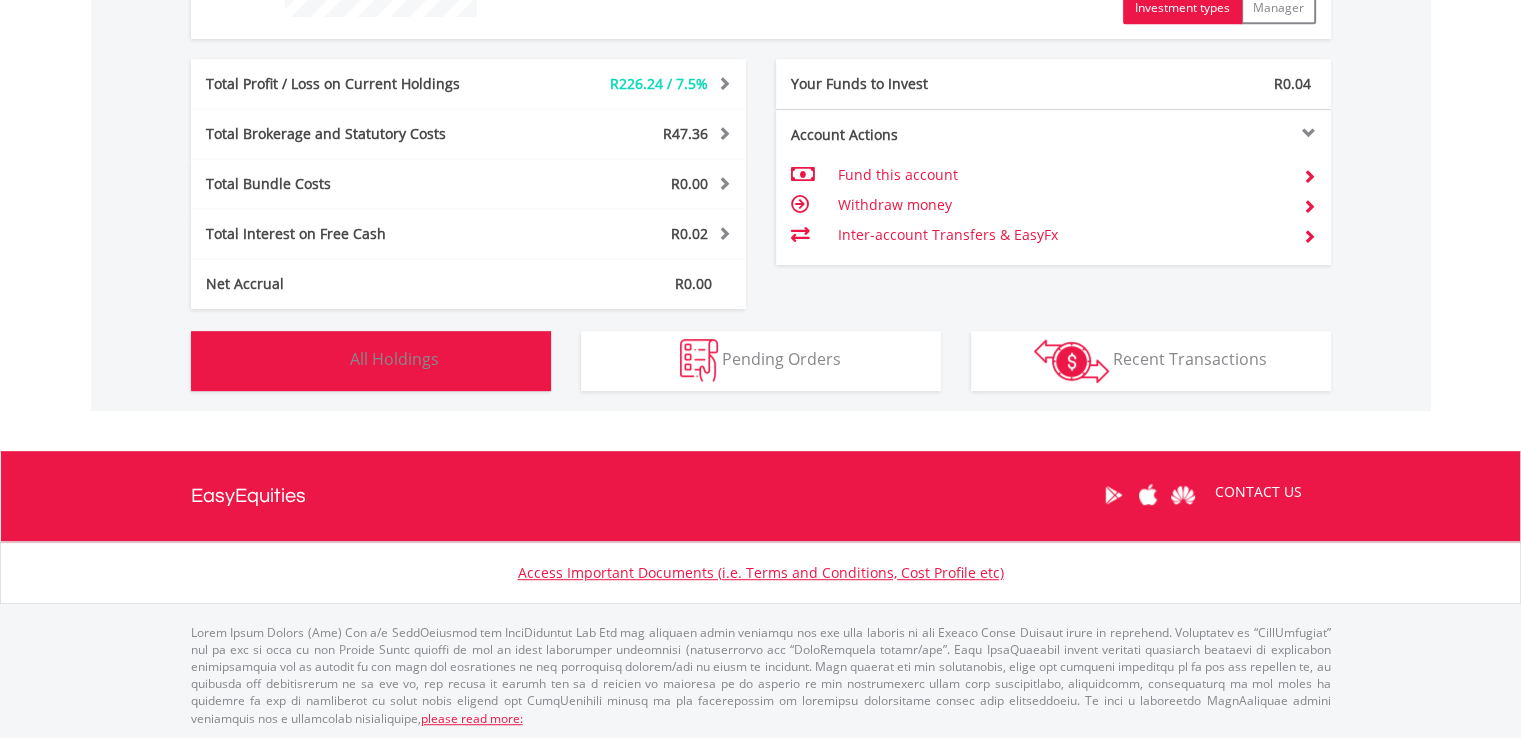 click at bounding box center (324, 360) 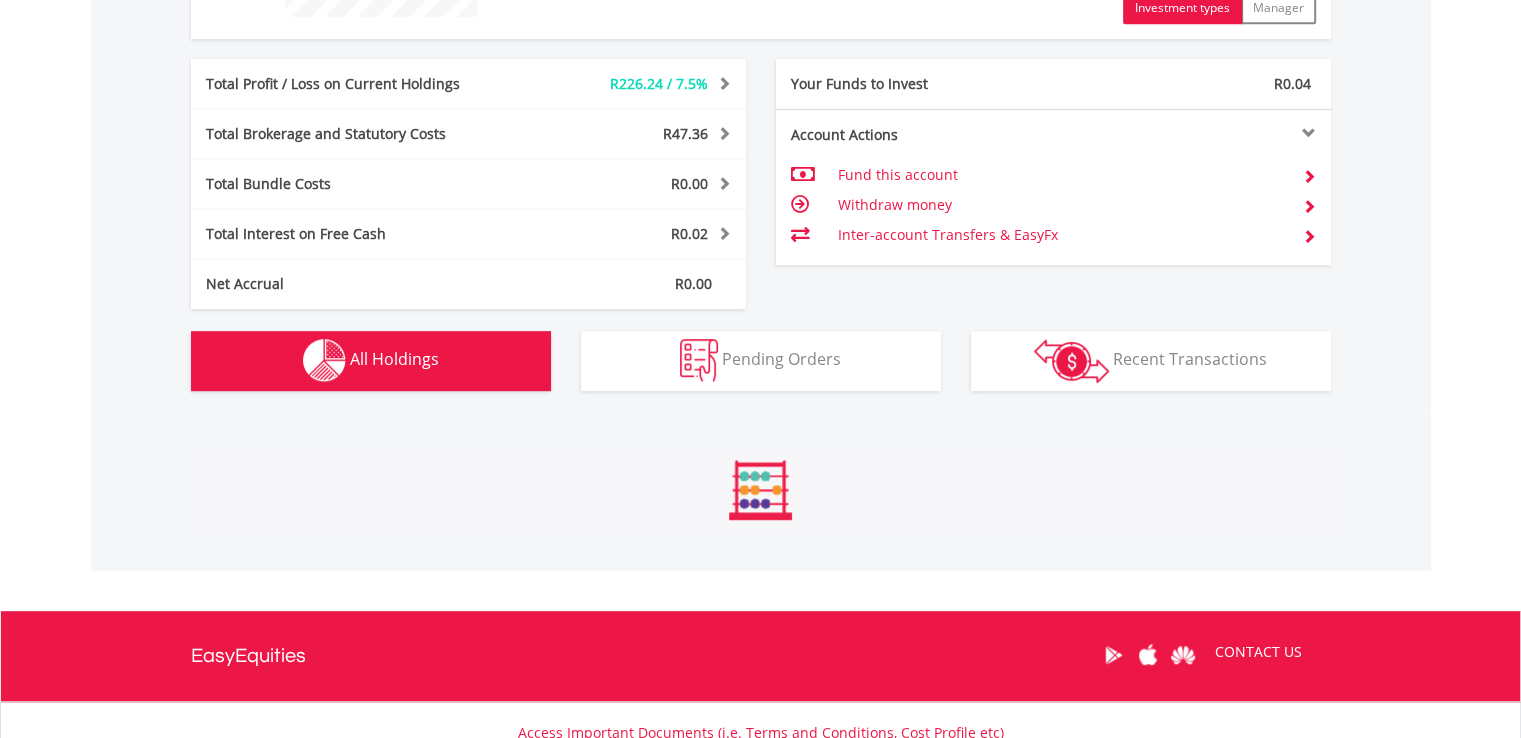 scroll, scrollTop: 1401, scrollLeft: 0, axis: vertical 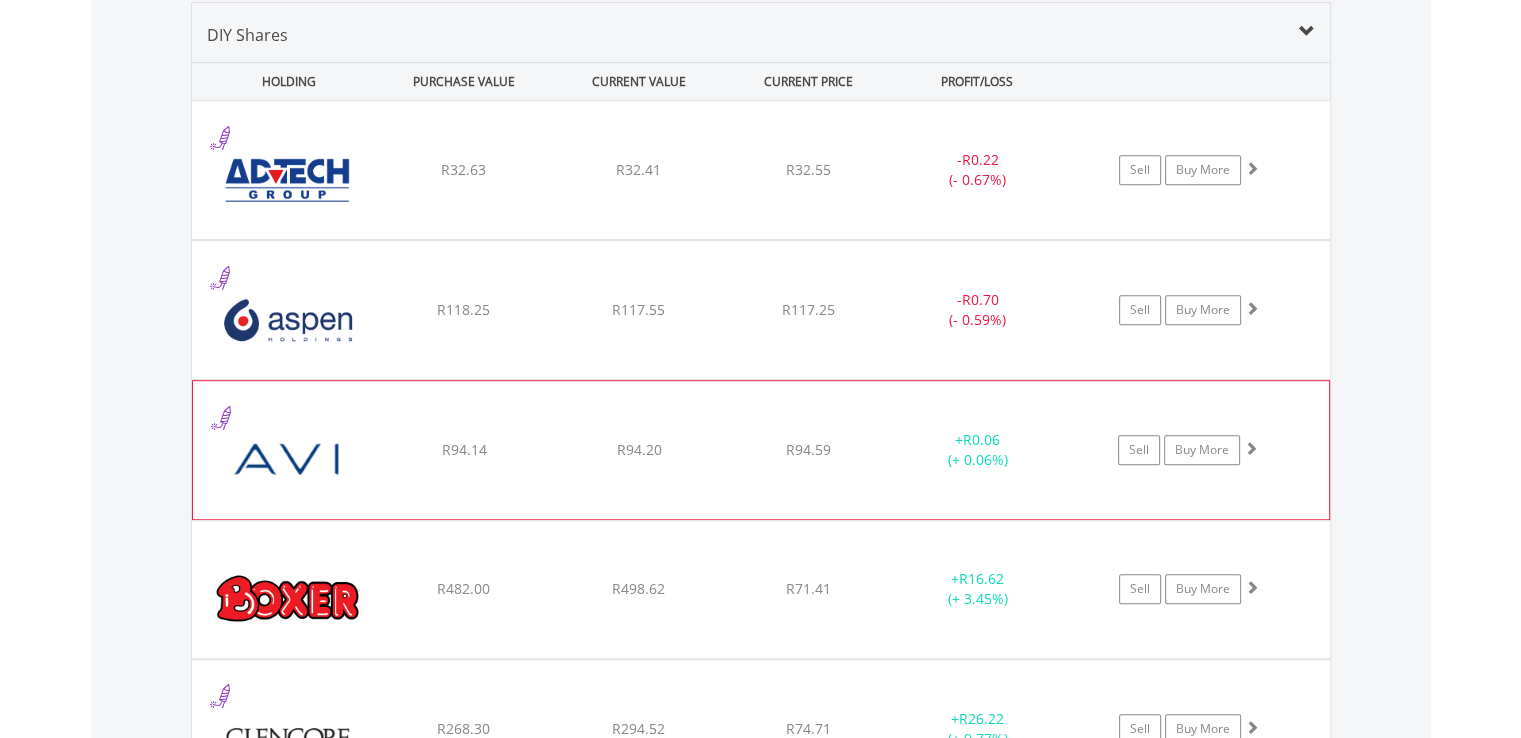 type 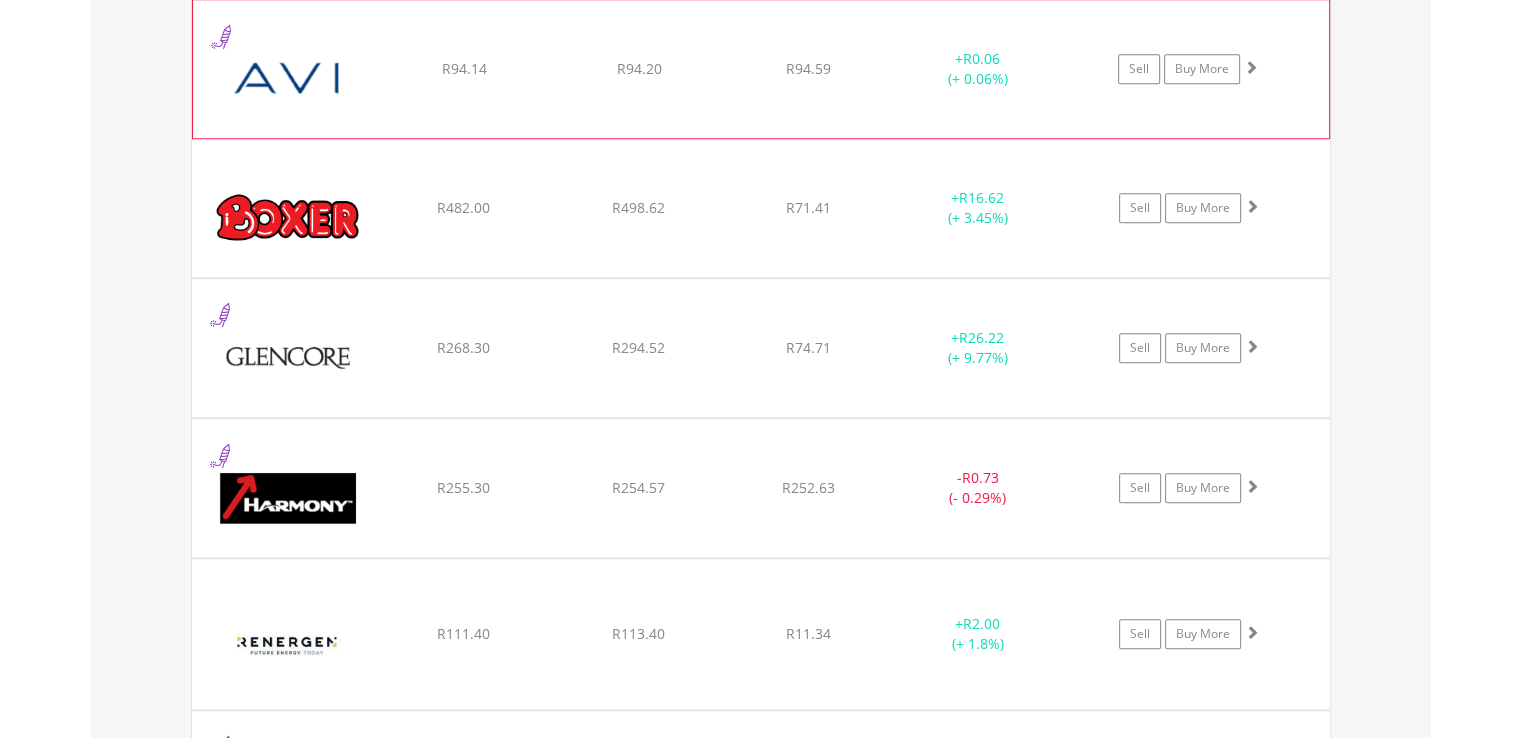 scroll, scrollTop: 2001, scrollLeft: 0, axis: vertical 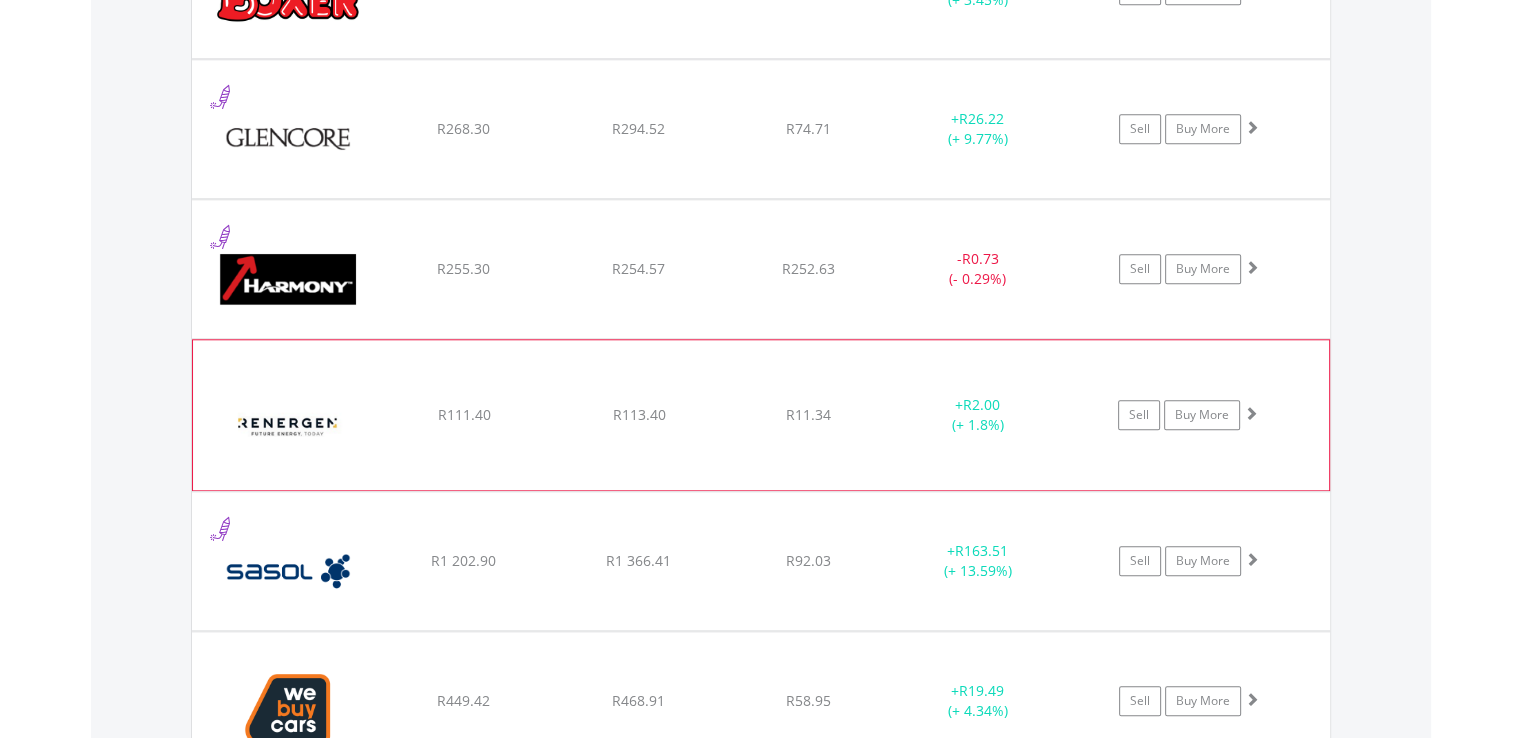click at bounding box center [289, 425] 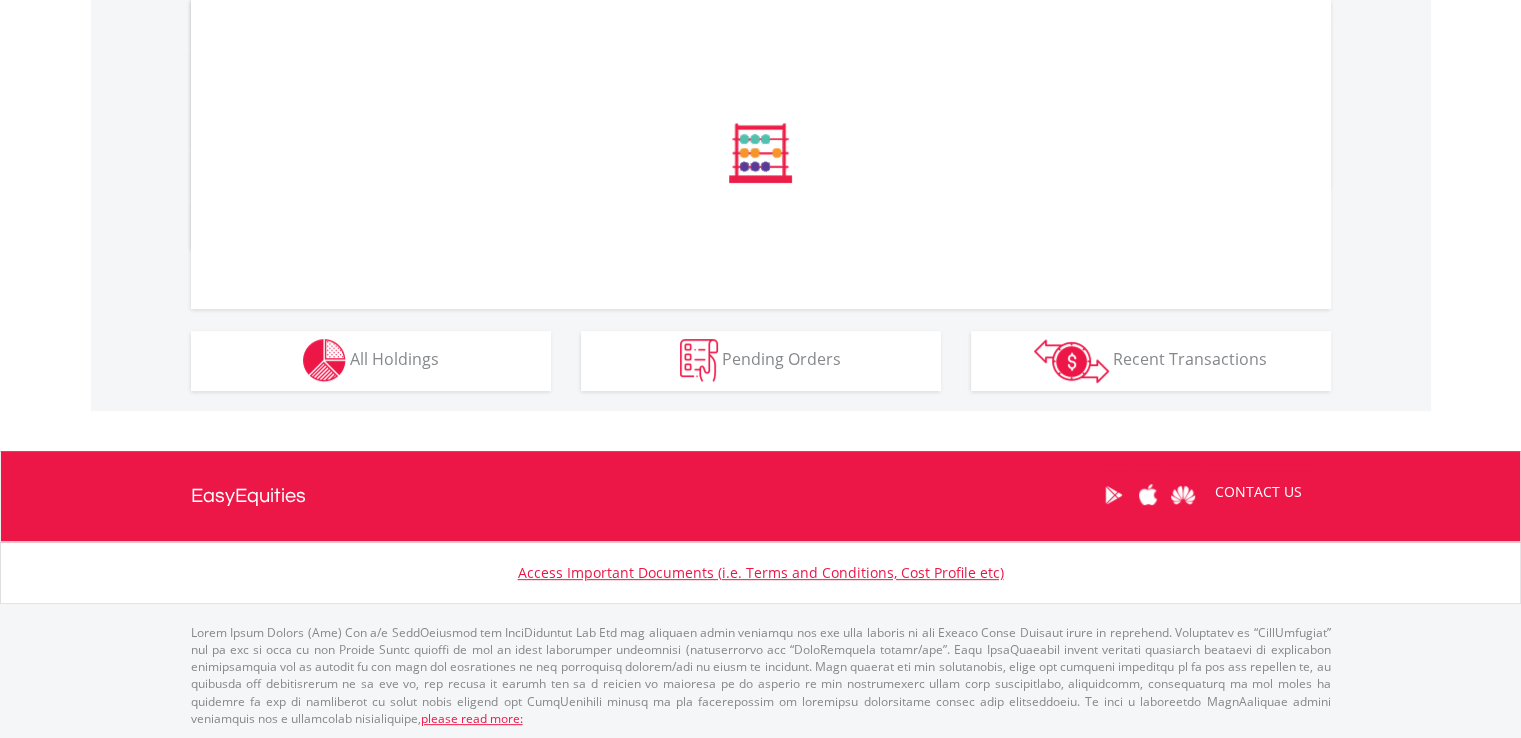 scroll, scrollTop: 952, scrollLeft: 0, axis: vertical 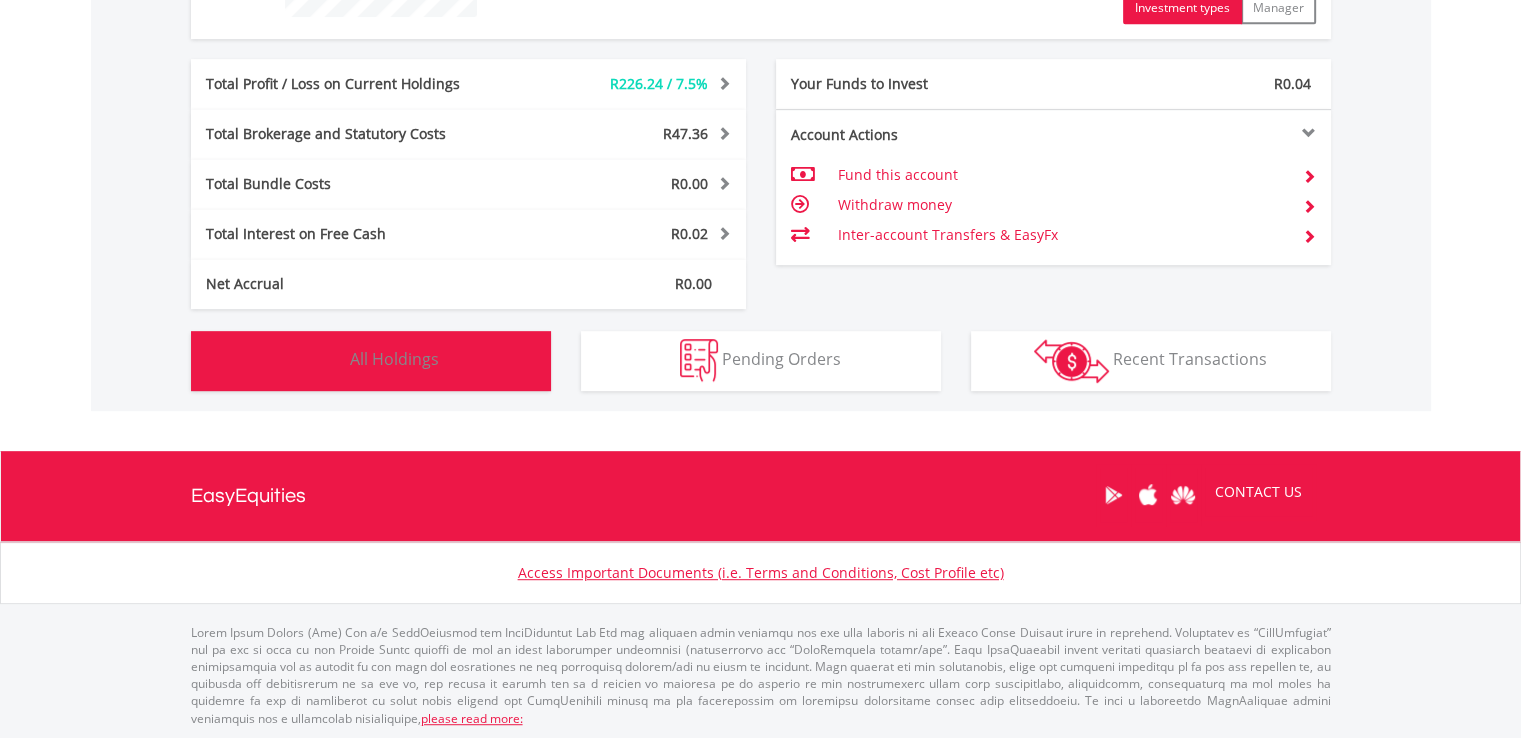 click on "All Holdings" at bounding box center [394, 359] 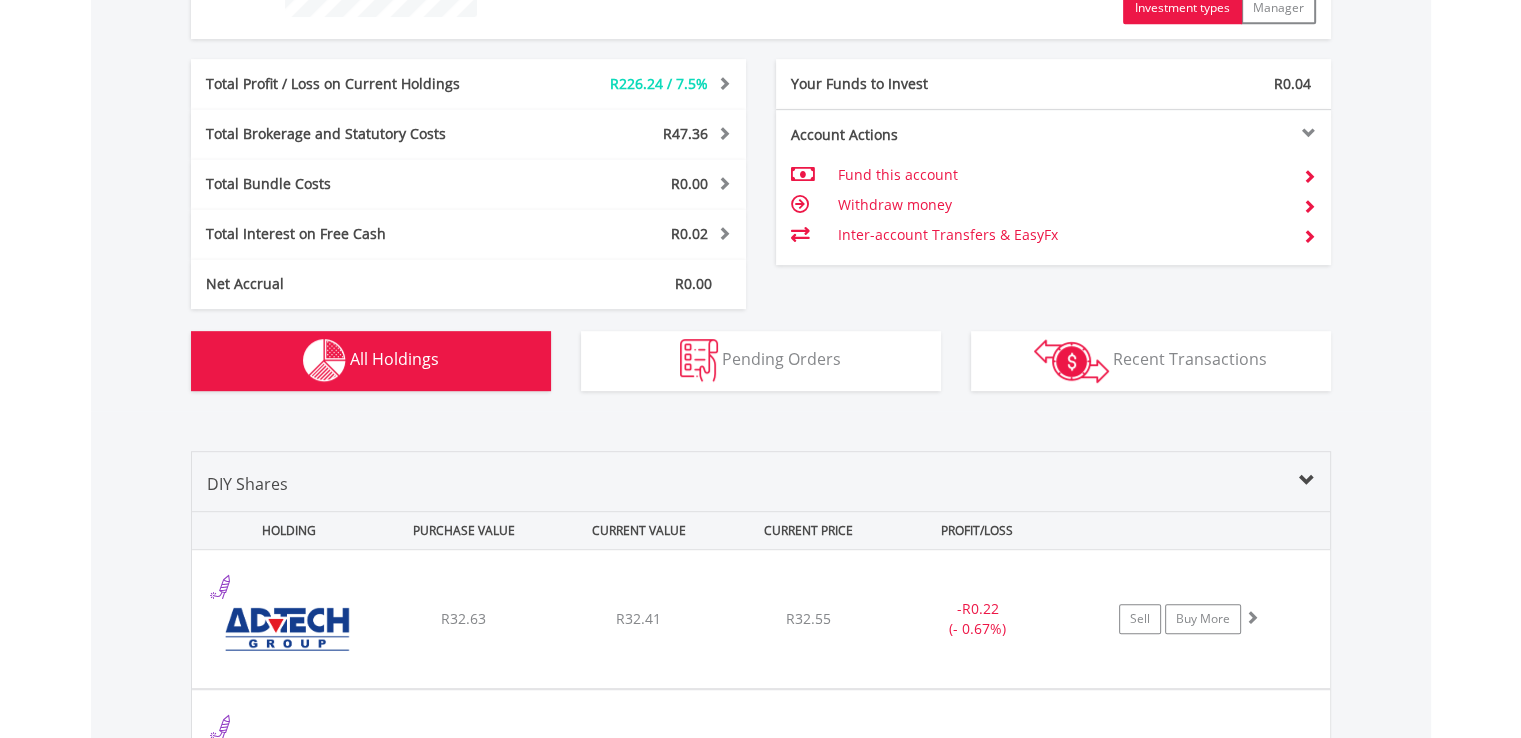 scroll, scrollTop: 1401, scrollLeft: 0, axis: vertical 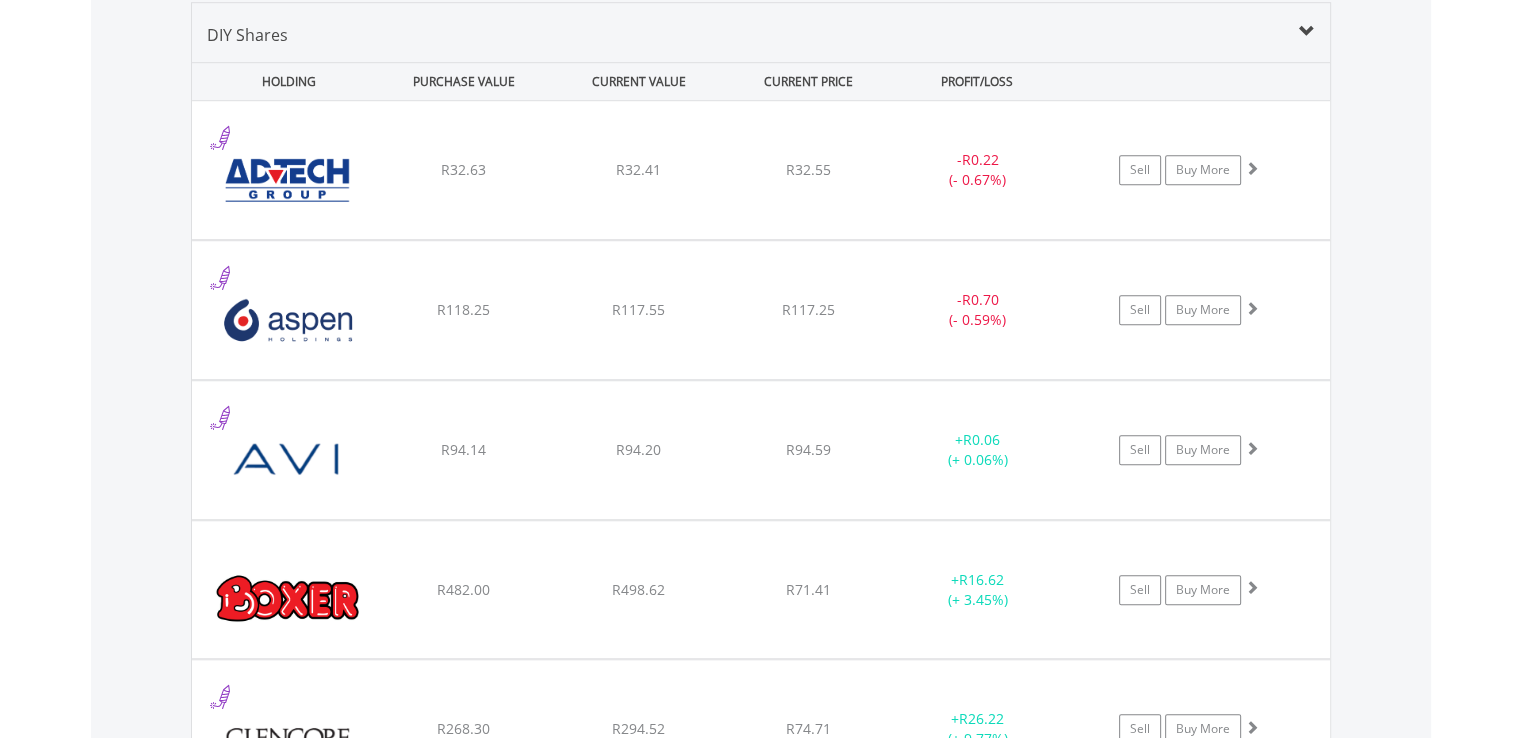 type 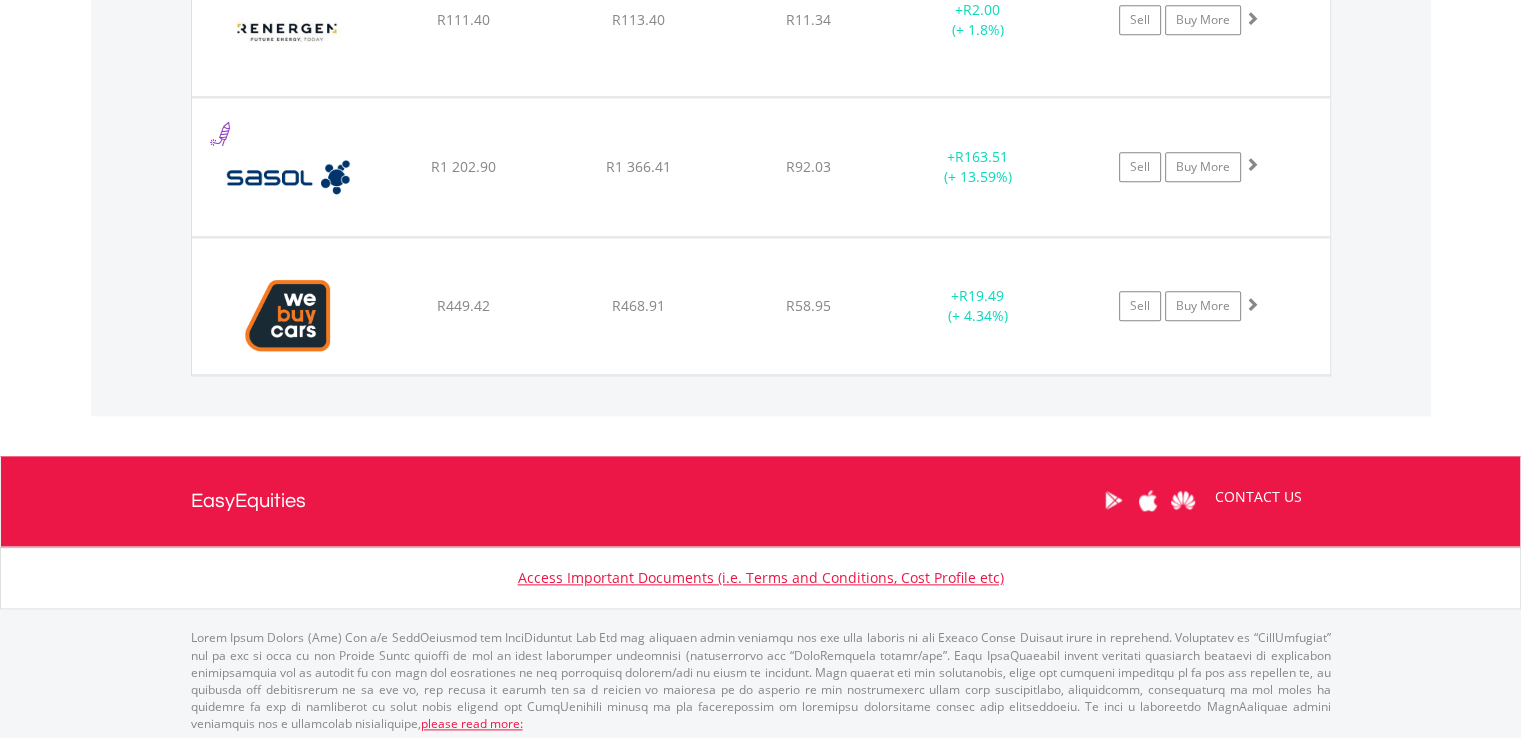scroll, scrollTop: 2397, scrollLeft: 0, axis: vertical 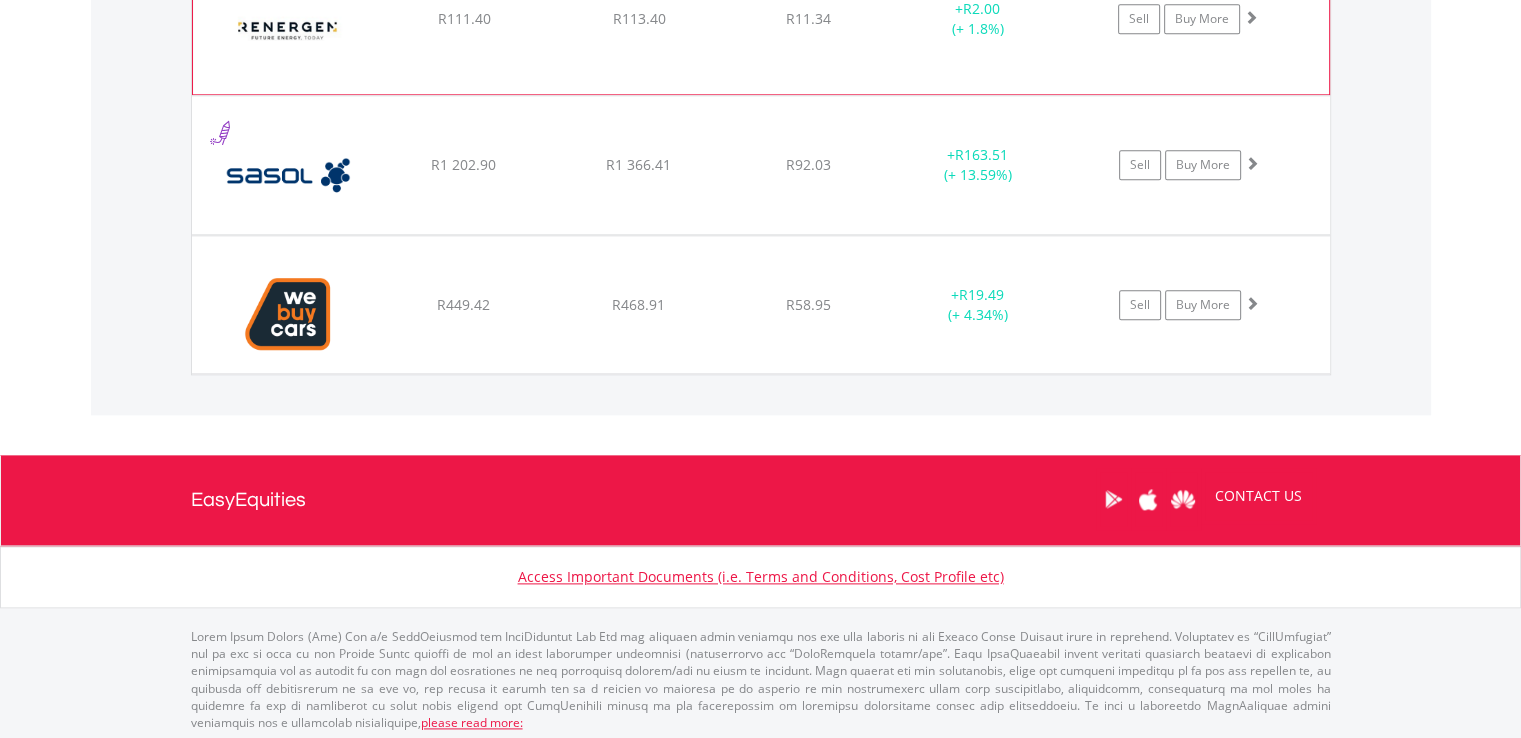 click at bounding box center (289, 29) 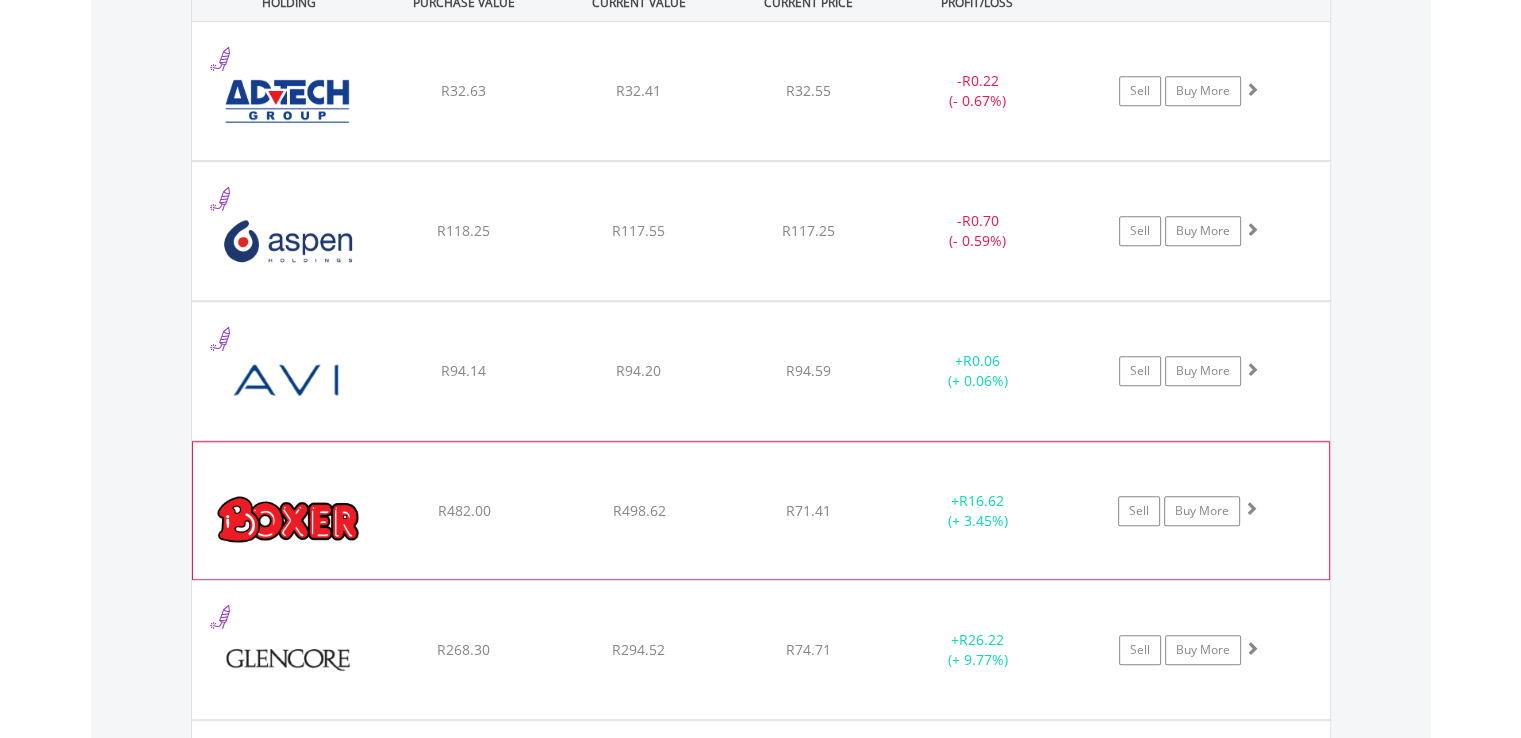 scroll, scrollTop: 1237, scrollLeft: 0, axis: vertical 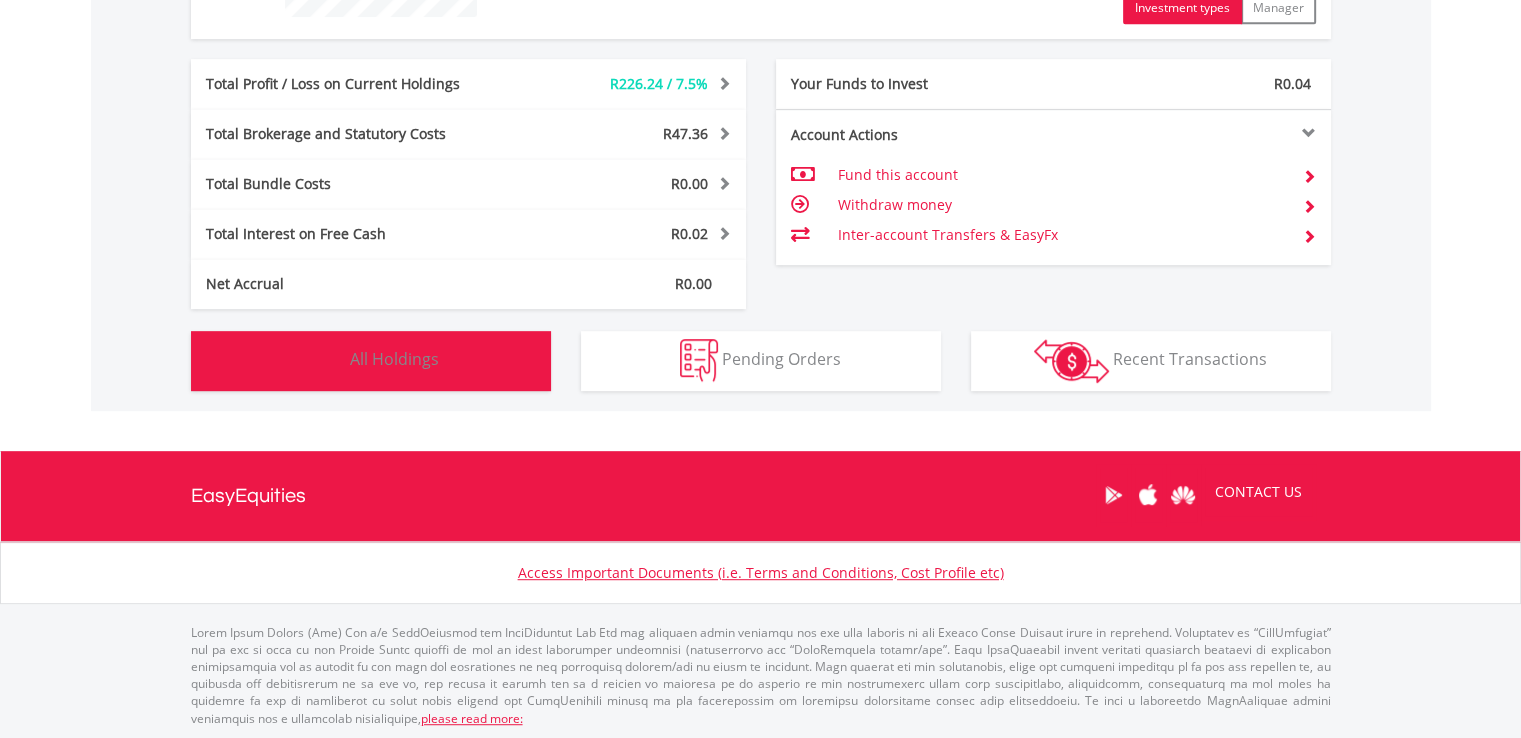 click on "Holdings
All Holdings" at bounding box center [371, 361] 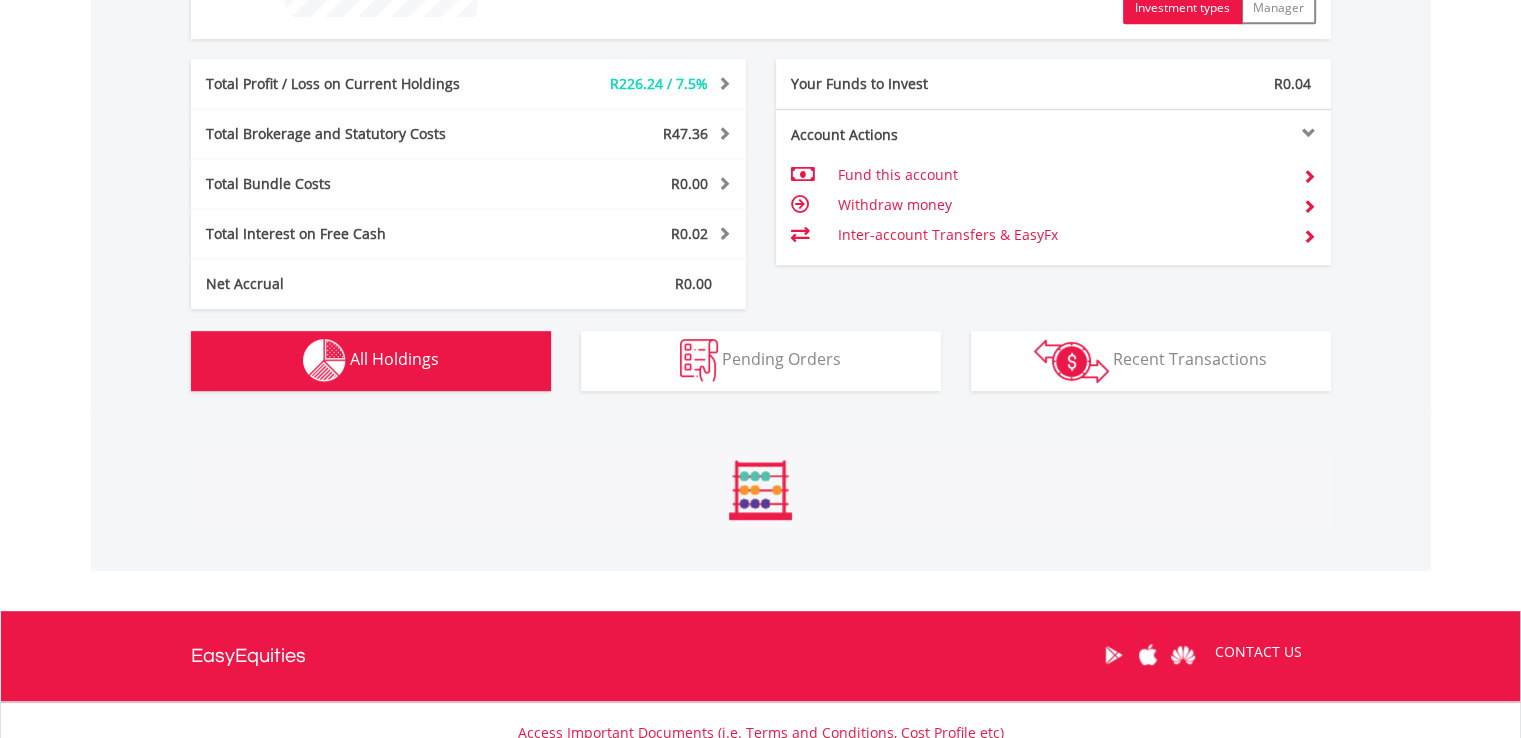 scroll, scrollTop: 1401, scrollLeft: 0, axis: vertical 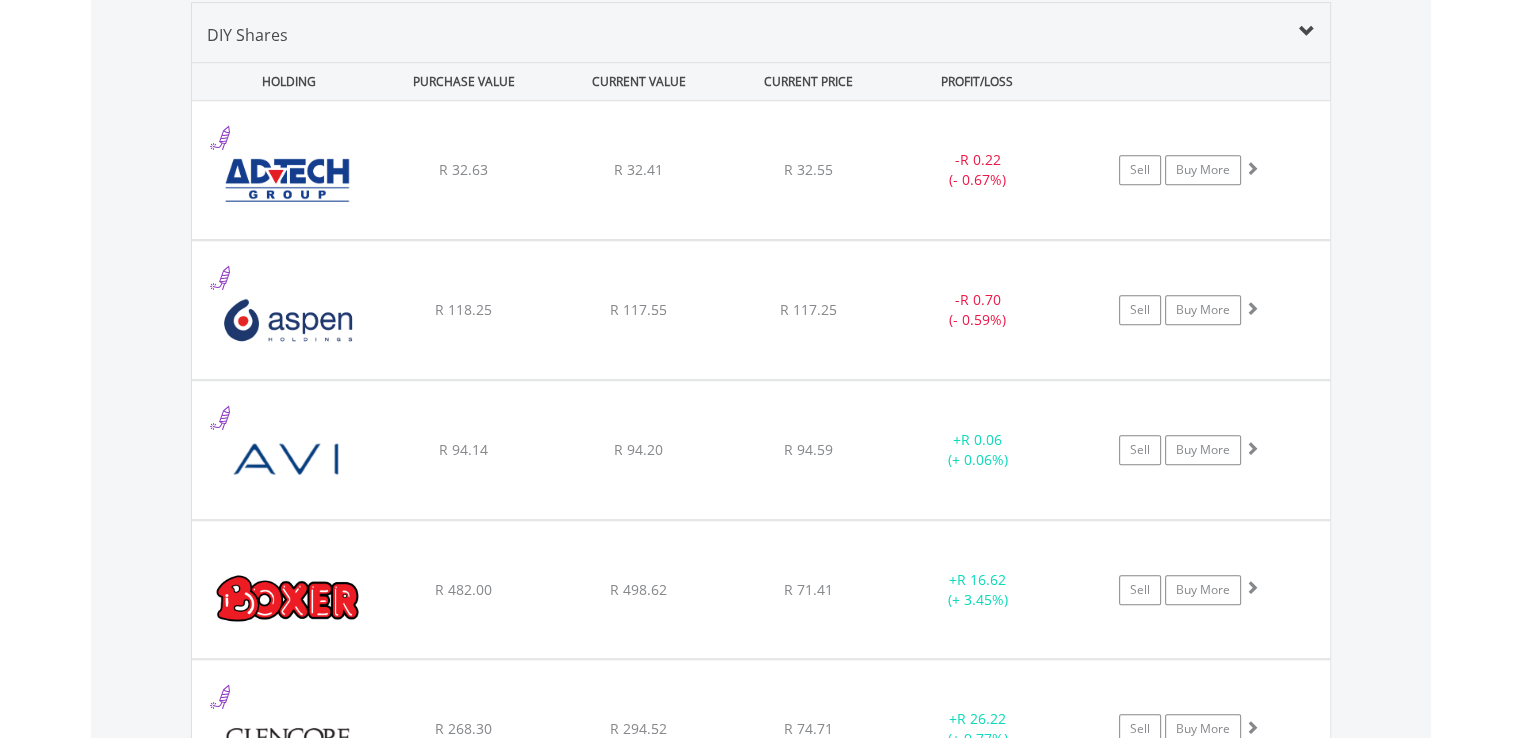 type 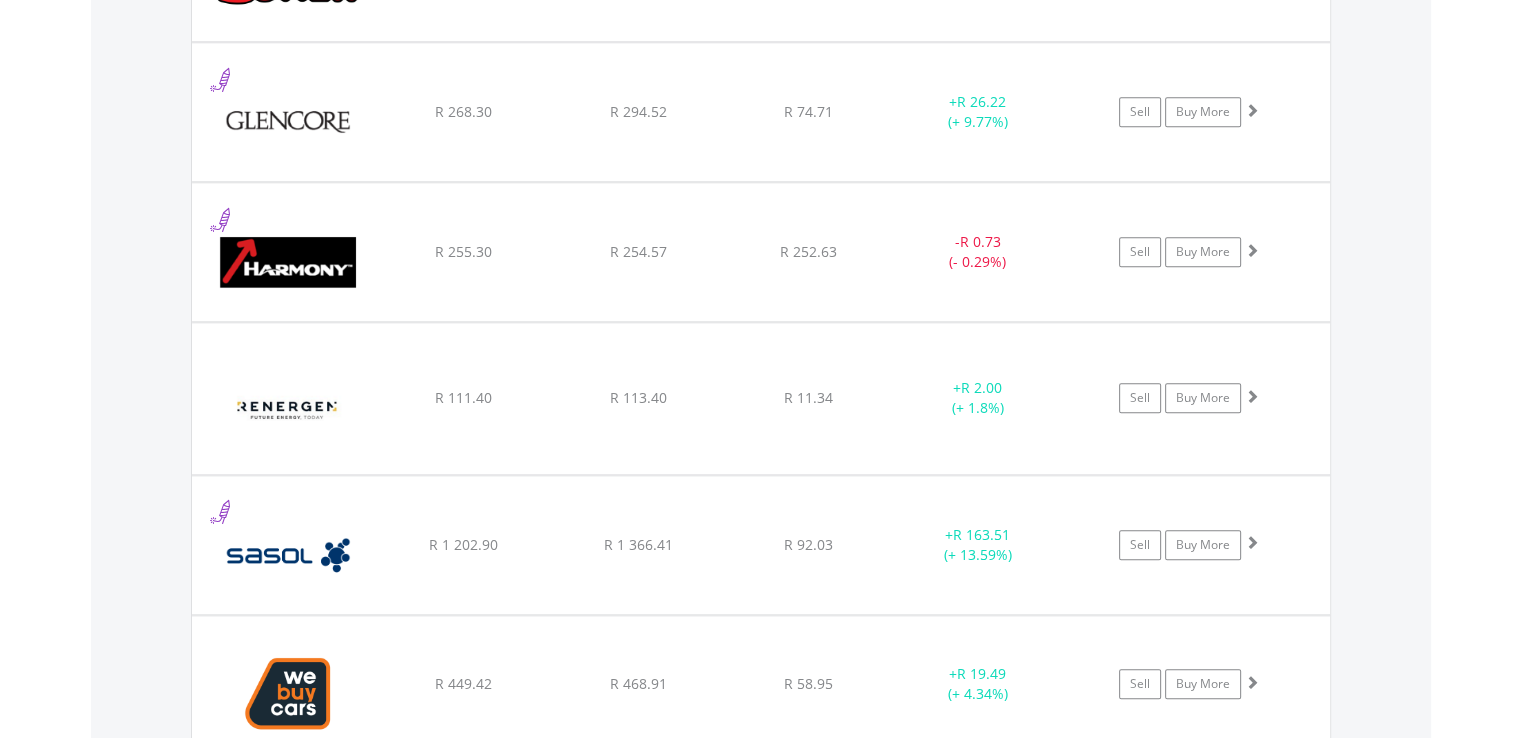 scroll, scrollTop: 2201, scrollLeft: 0, axis: vertical 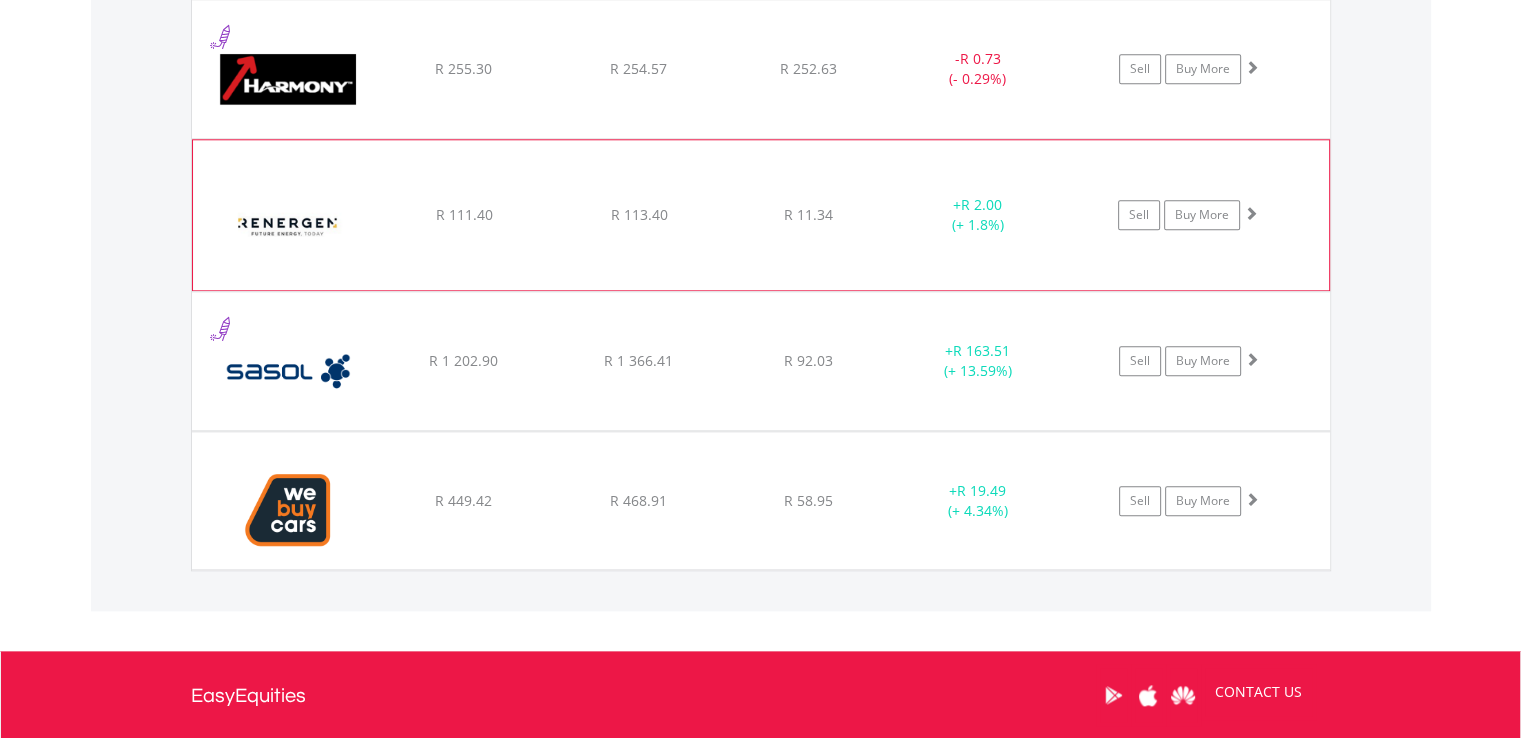click at bounding box center [289, 225] 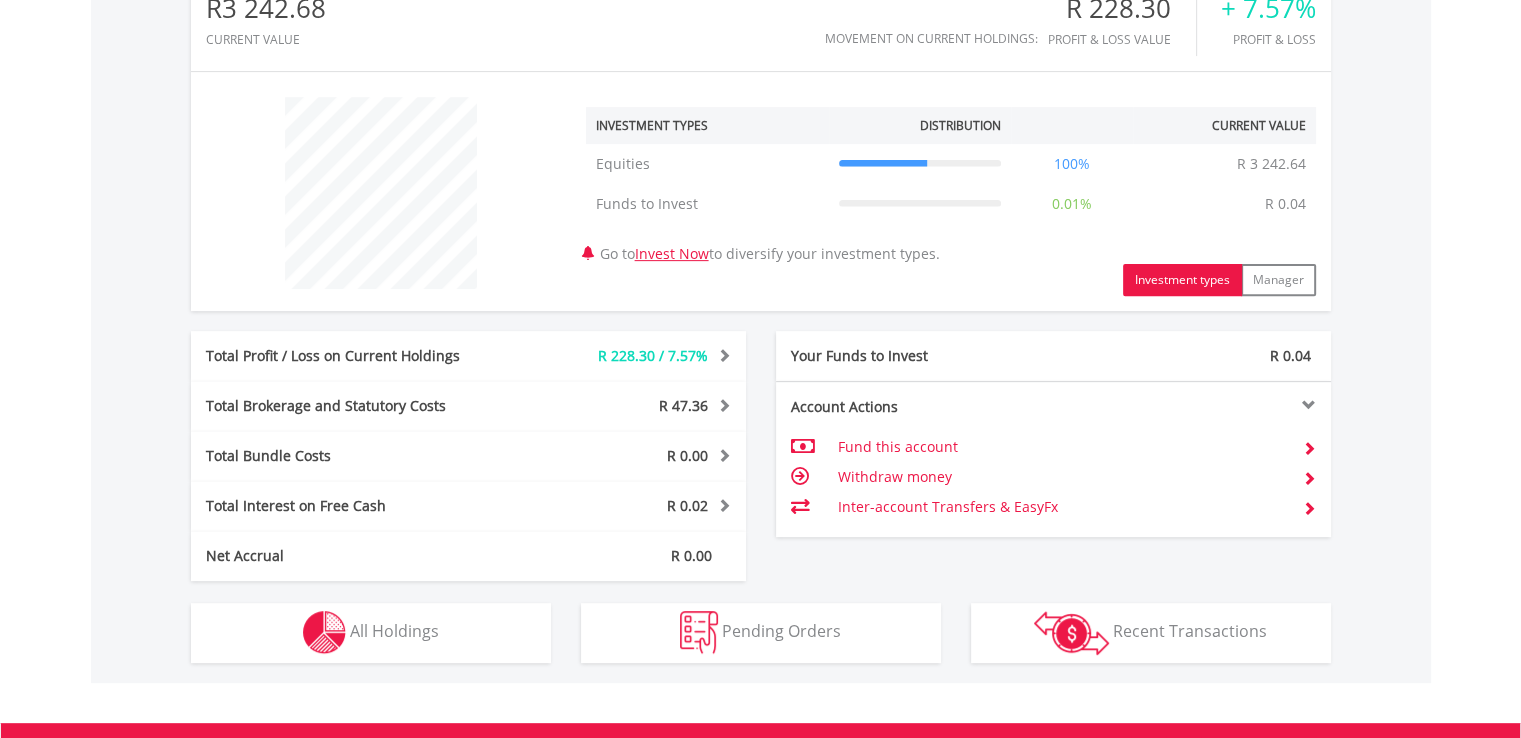 scroll, scrollTop: 952, scrollLeft: 0, axis: vertical 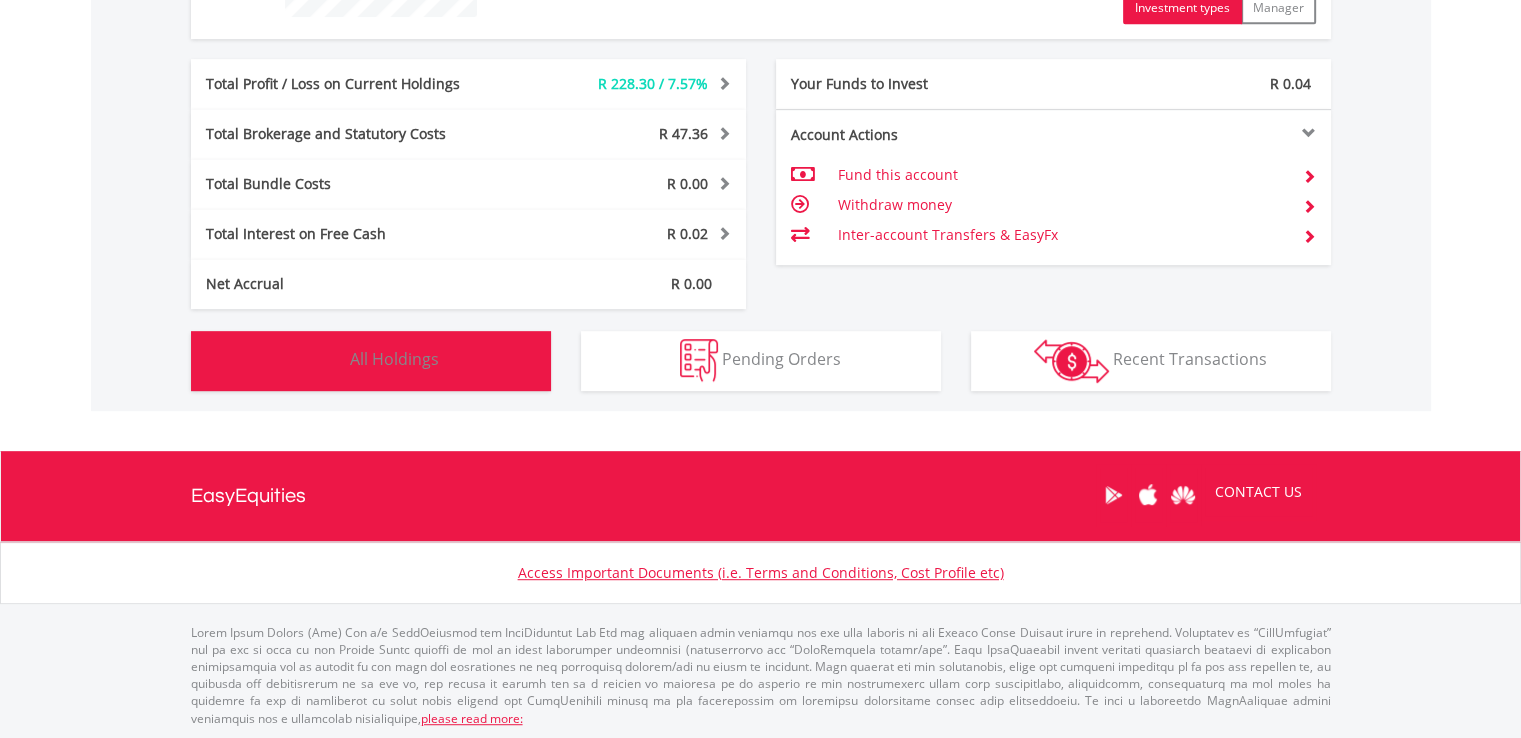 click on "All Holdings" at bounding box center (394, 359) 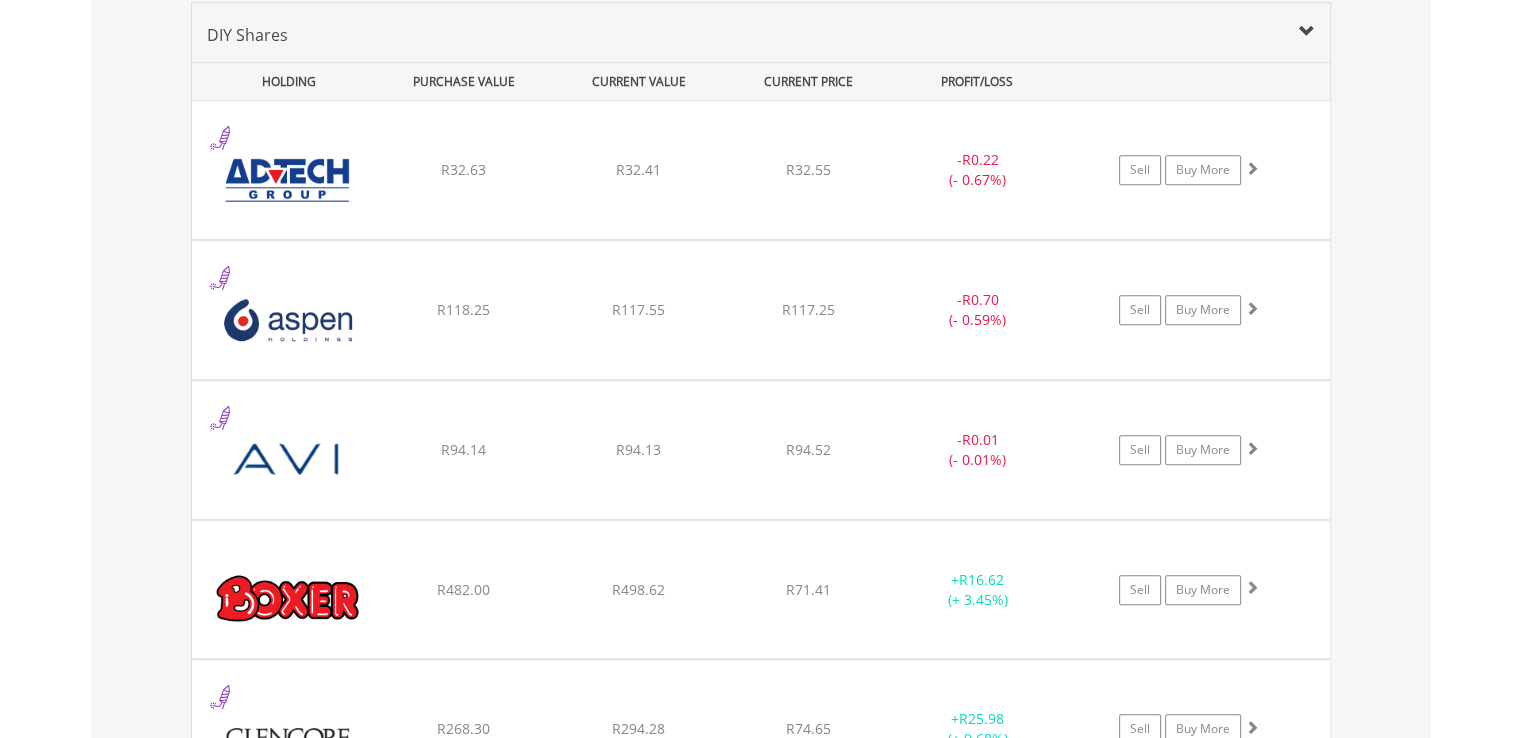 type 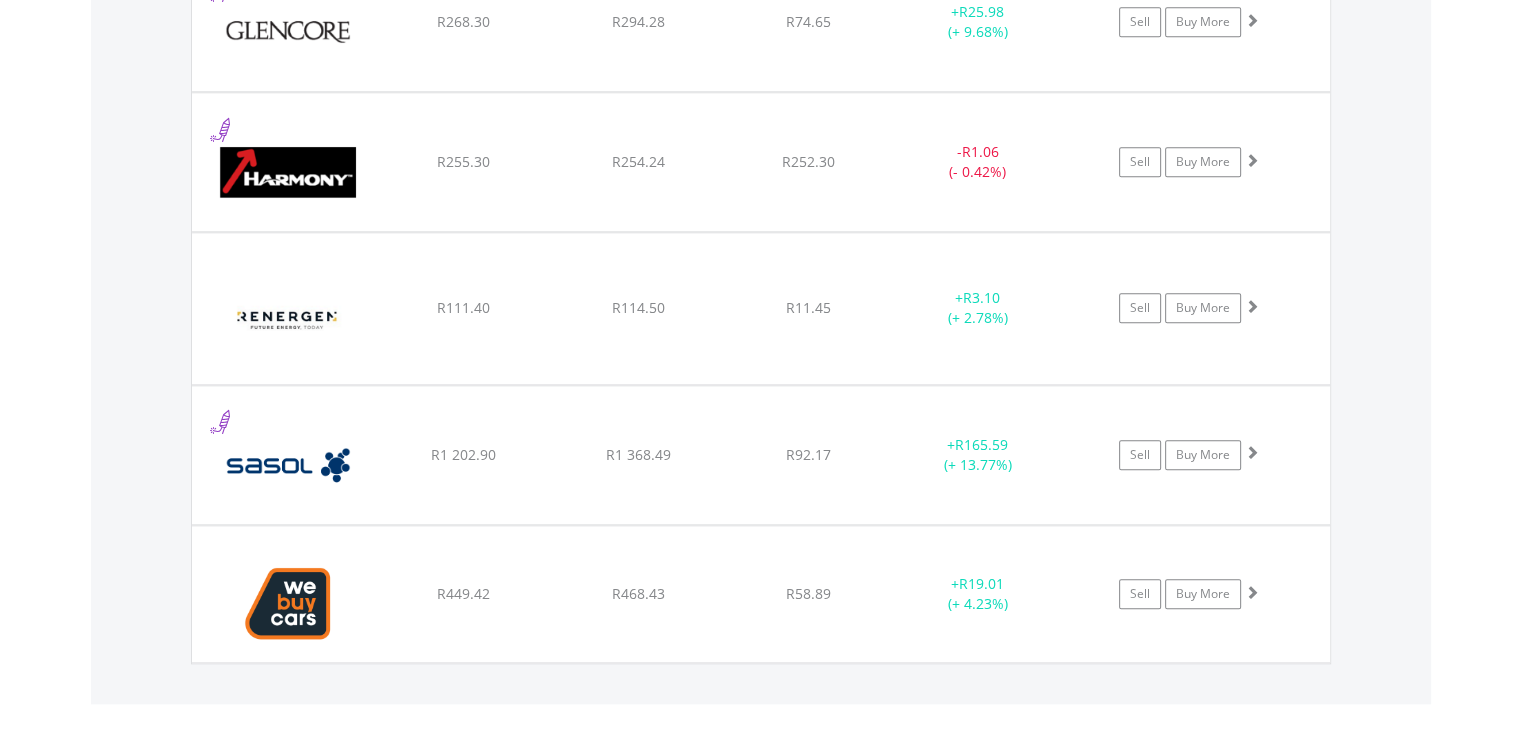 scroll, scrollTop: 2121, scrollLeft: 0, axis: vertical 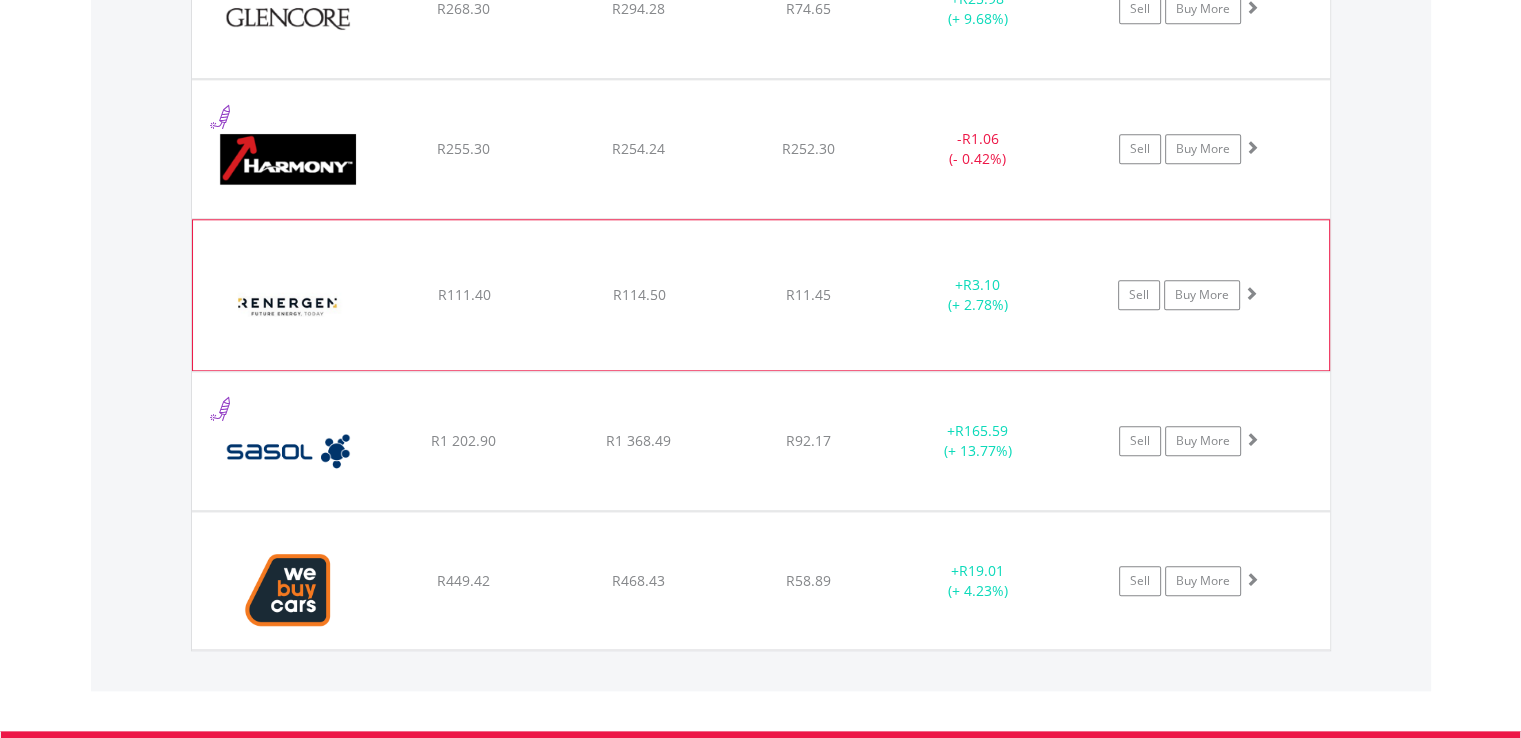 click at bounding box center [289, 305] 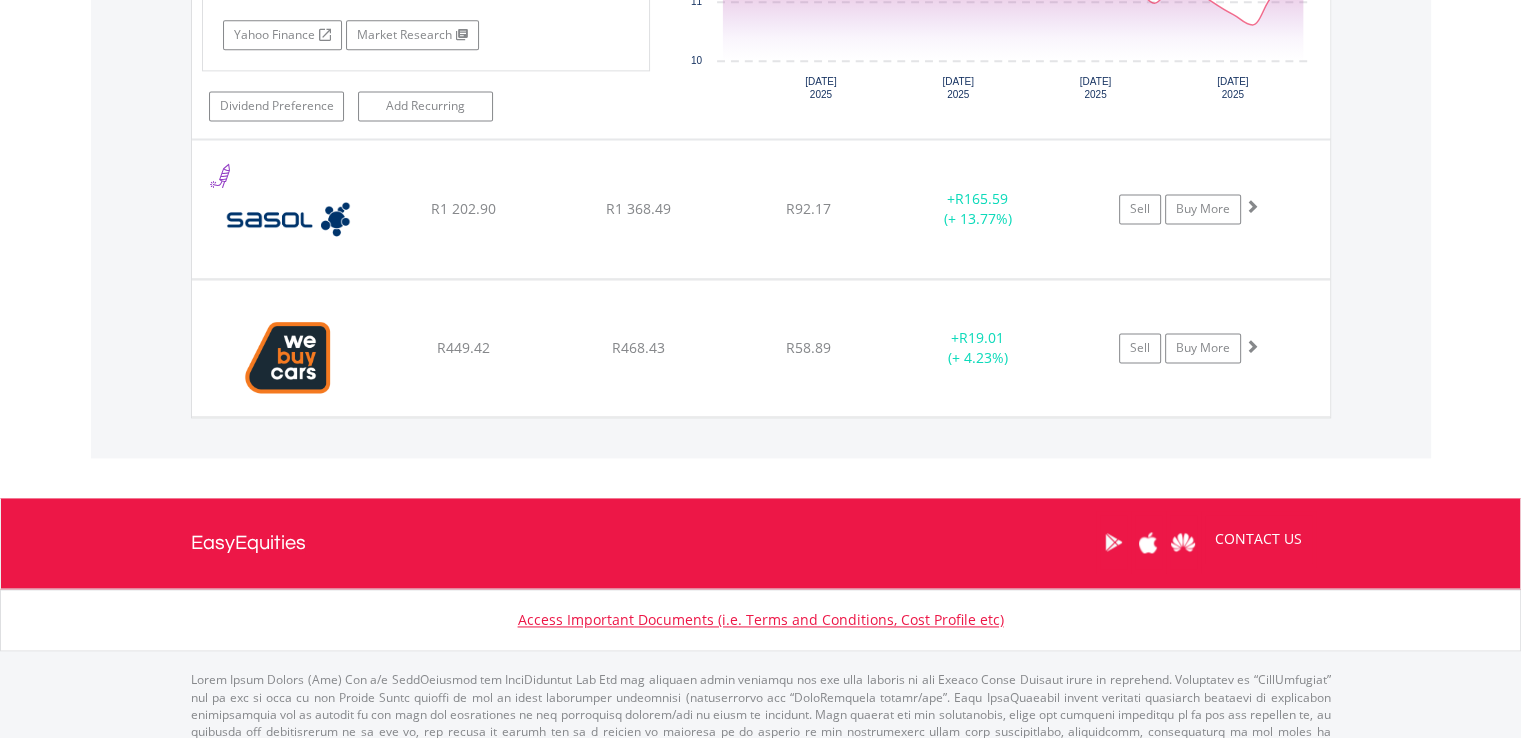 scroll, scrollTop: 2767, scrollLeft: 0, axis: vertical 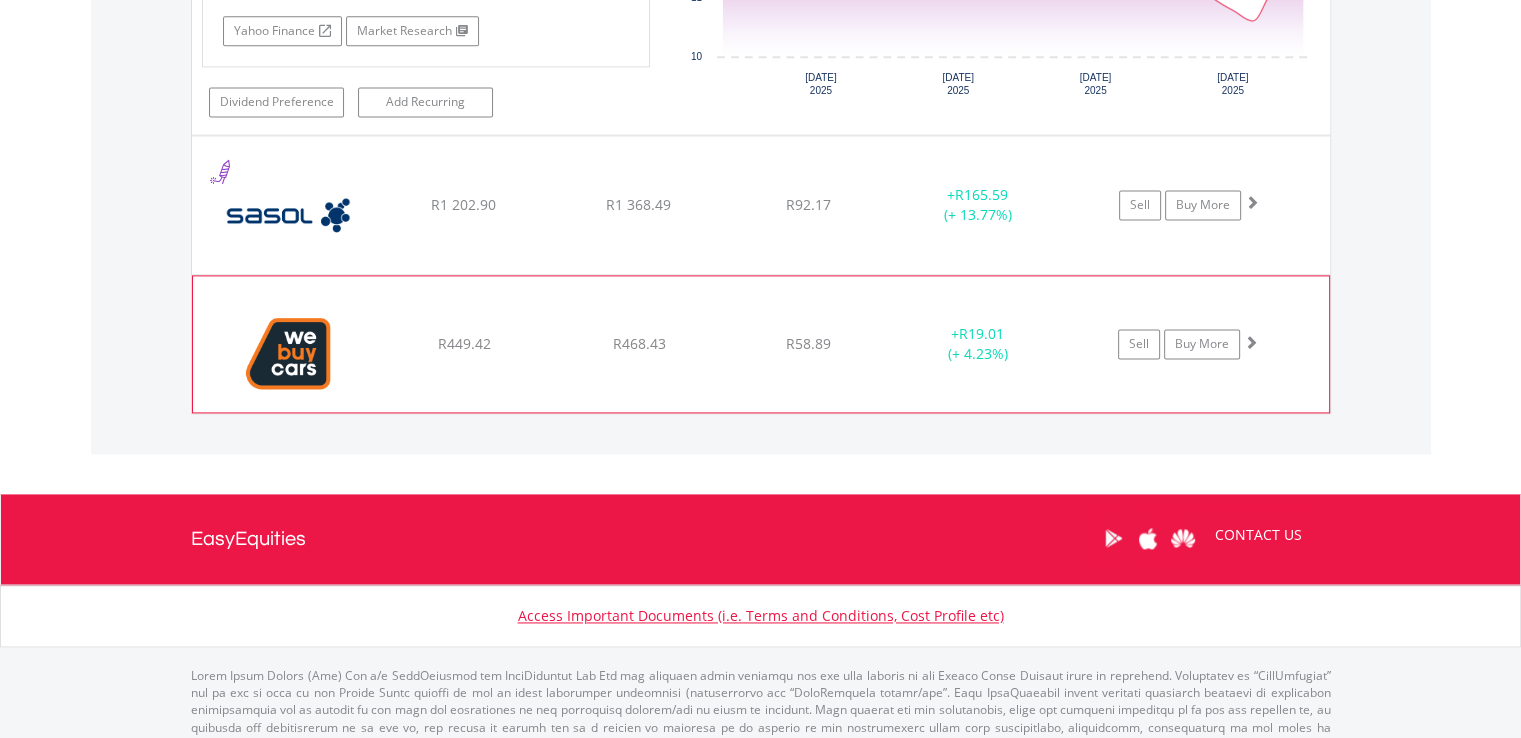 click on "R449.42" at bounding box center (463, -1197) 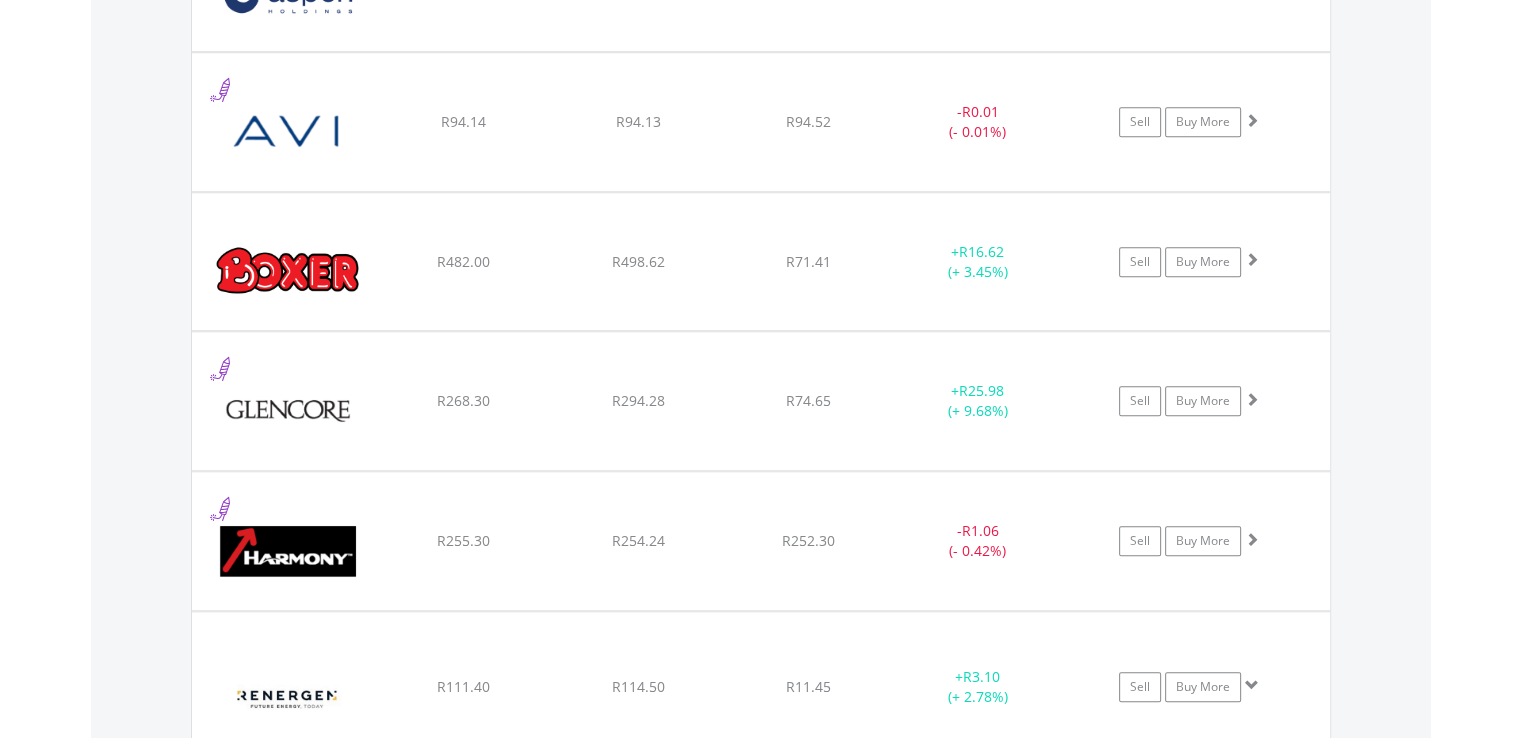 scroll, scrollTop: 1727, scrollLeft: 0, axis: vertical 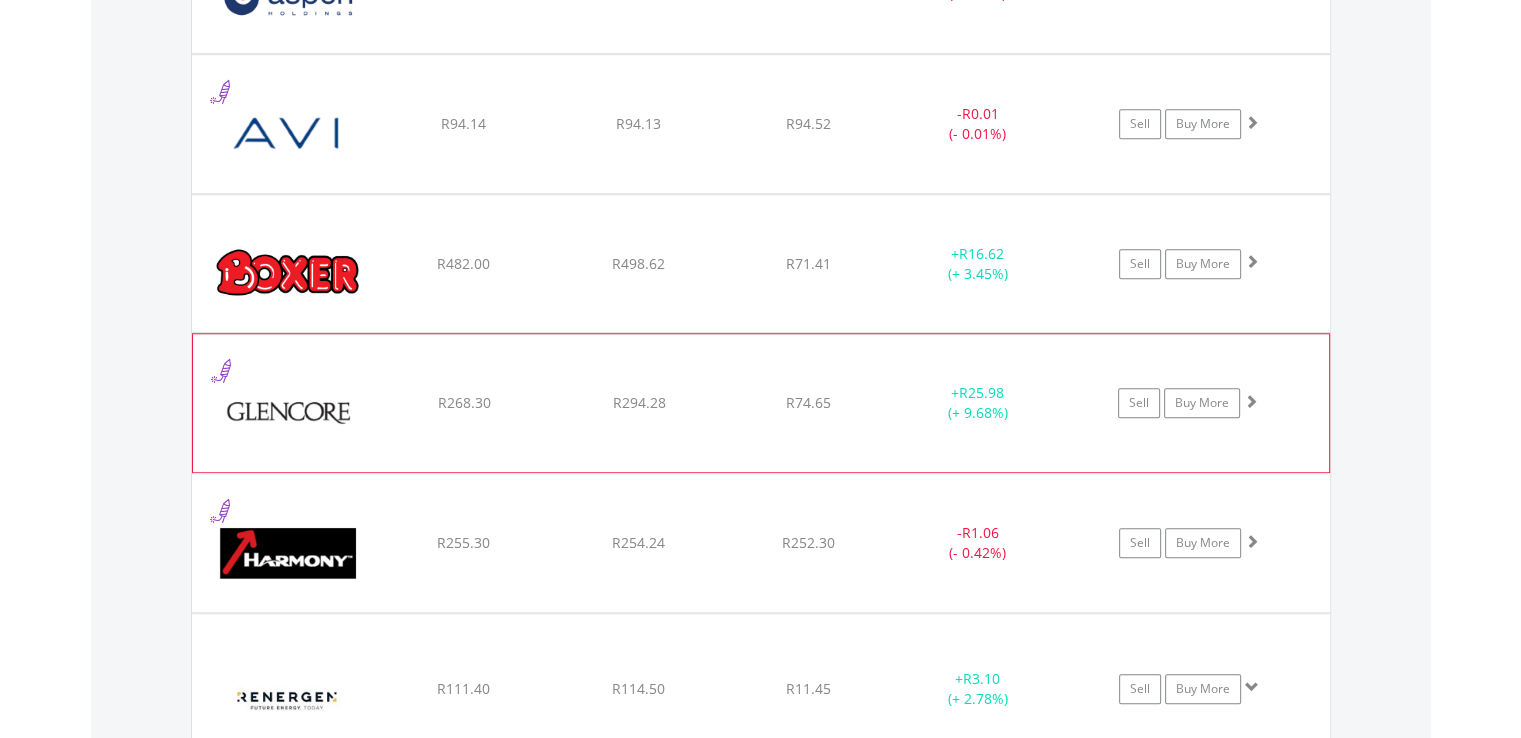 click at bounding box center (289, 413) 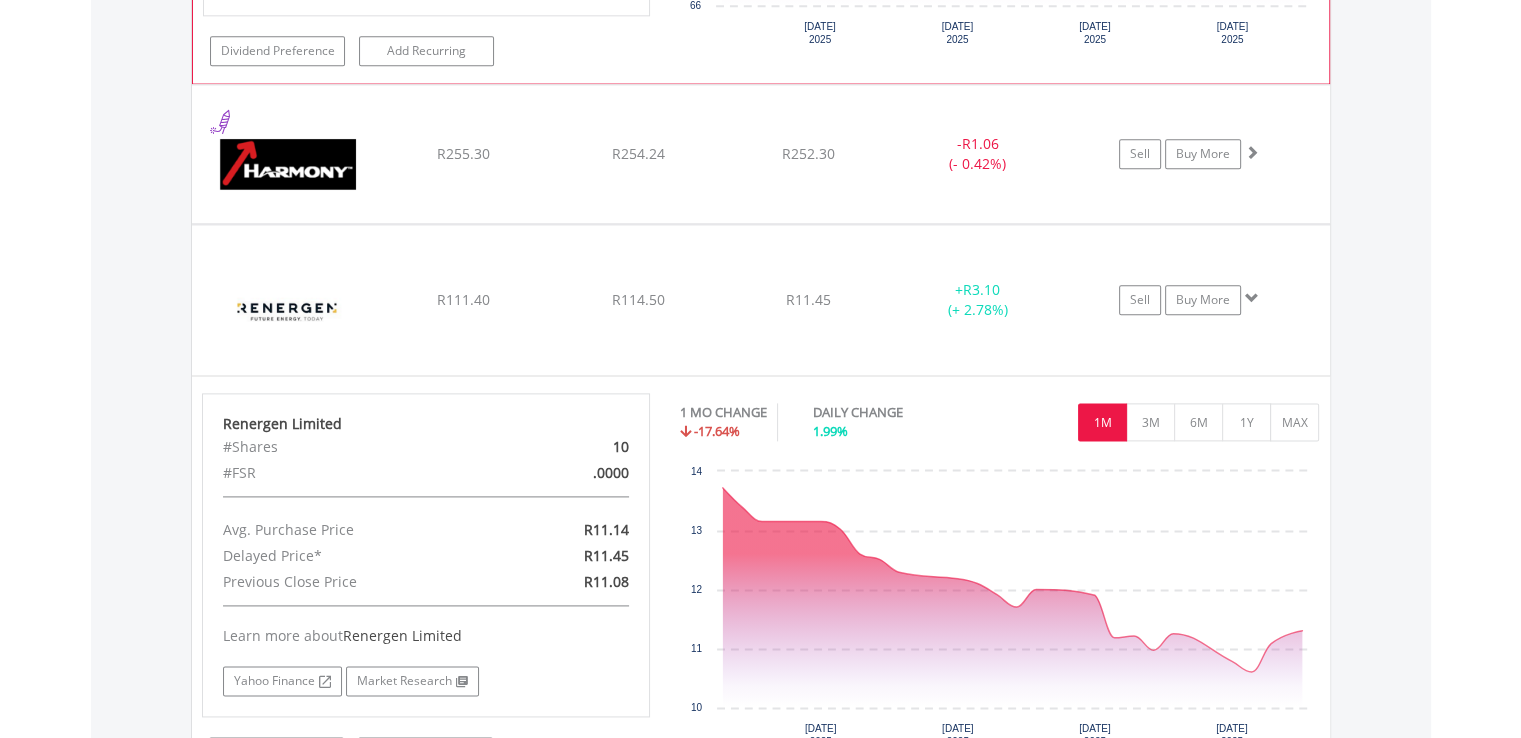scroll, scrollTop: 2527, scrollLeft: 0, axis: vertical 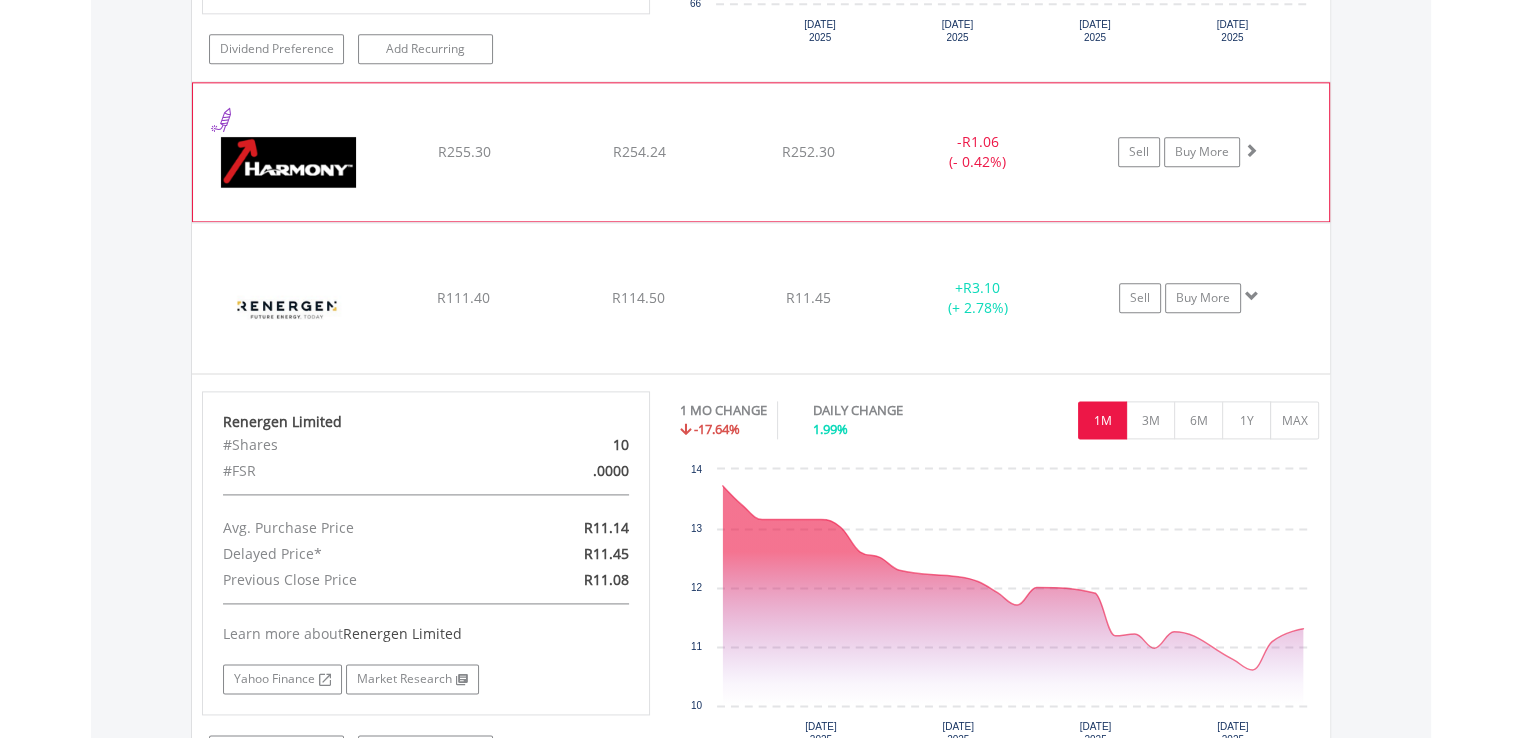 click at bounding box center (289, 162) 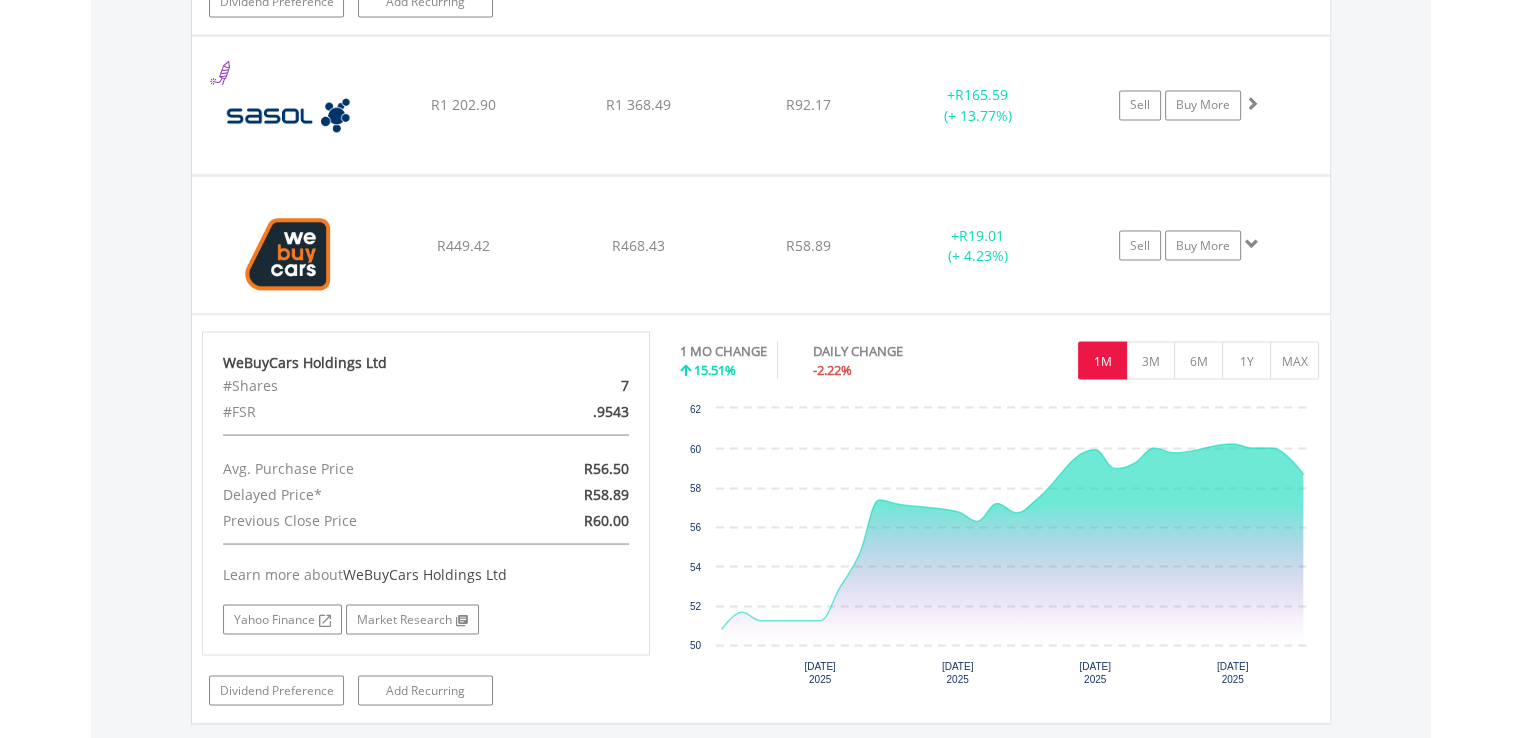 scroll, scrollTop: 3687, scrollLeft: 0, axis: vertical 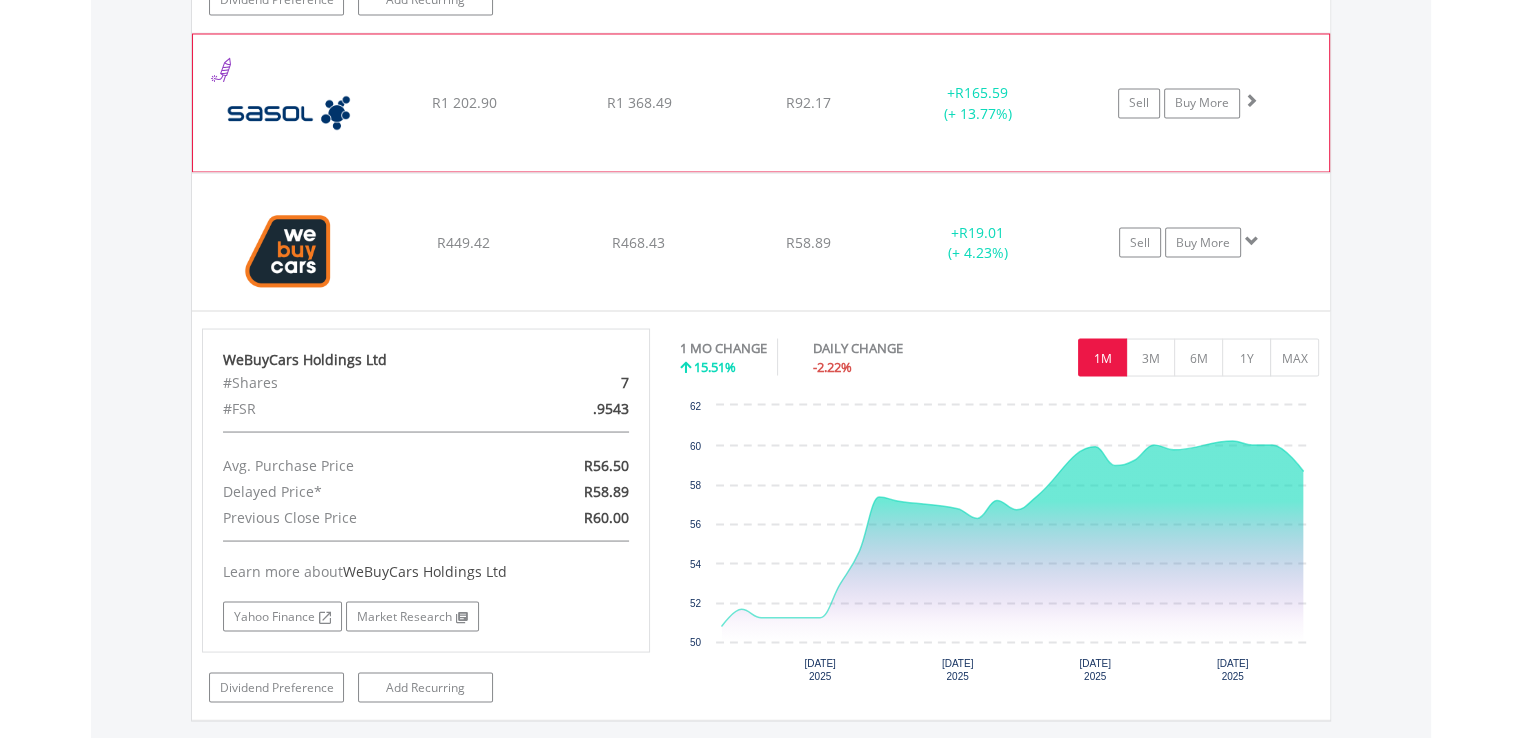 click at bounding box center (289, 113) 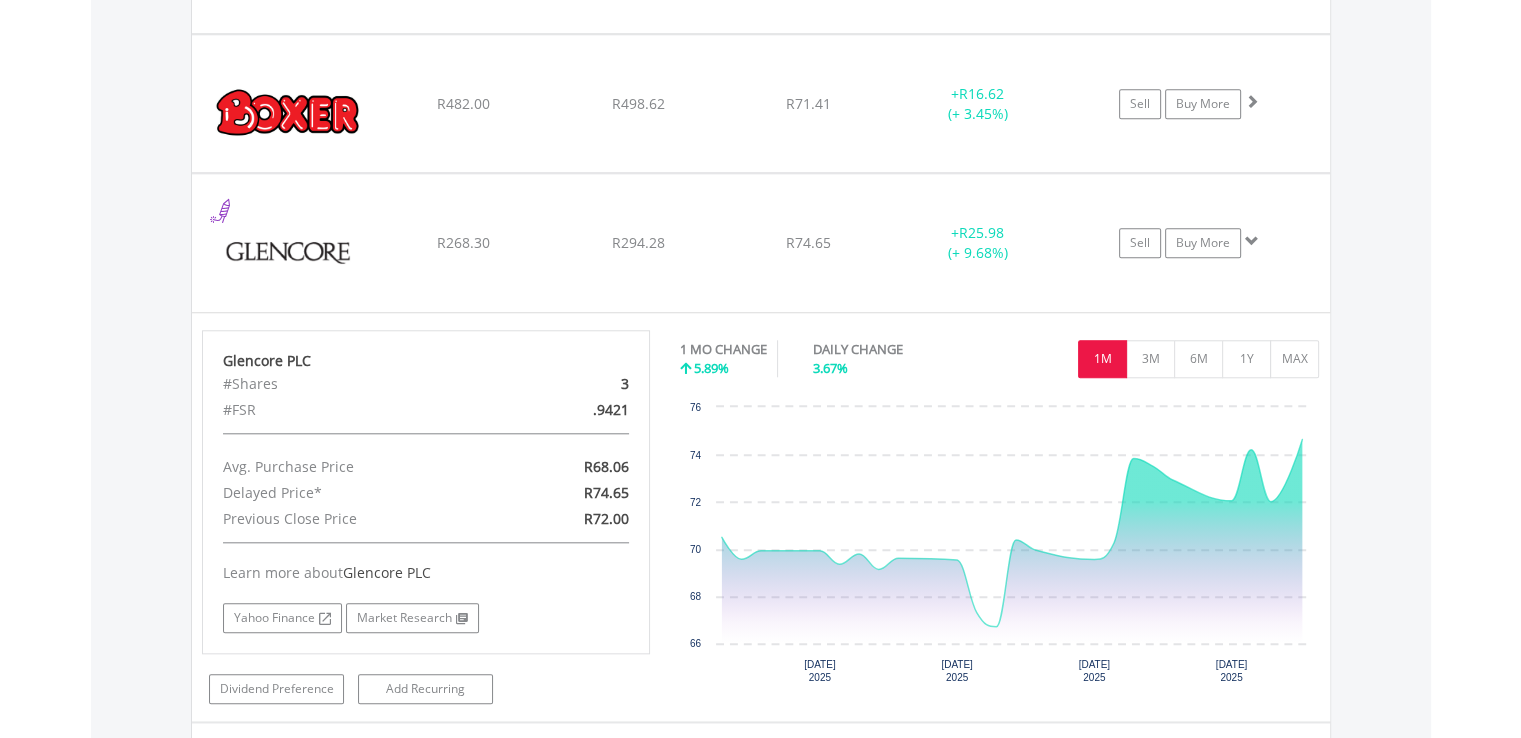 scroll, scrollTop: 1847, scrollLeft: 0, axis: vertical 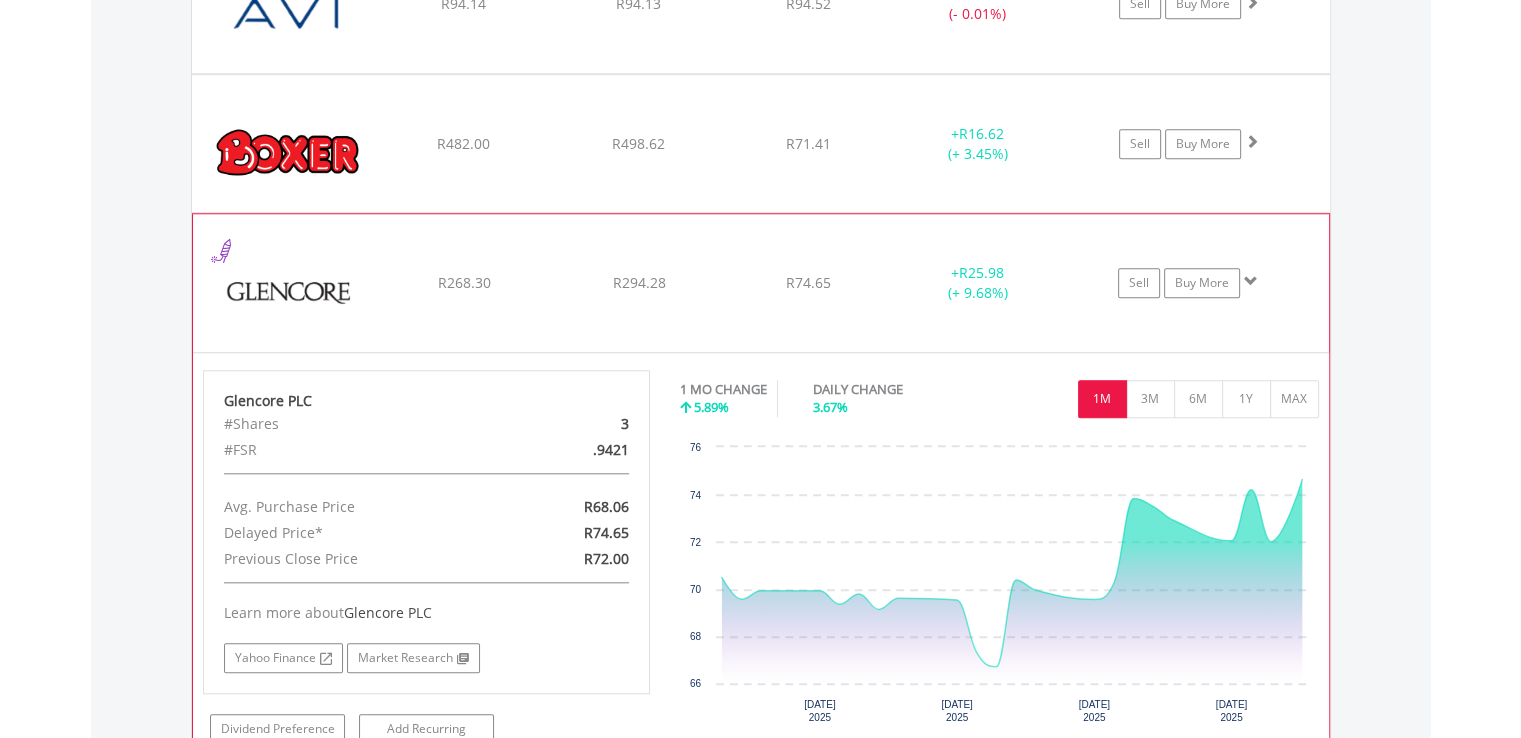 click at bounding box center (289, 293) 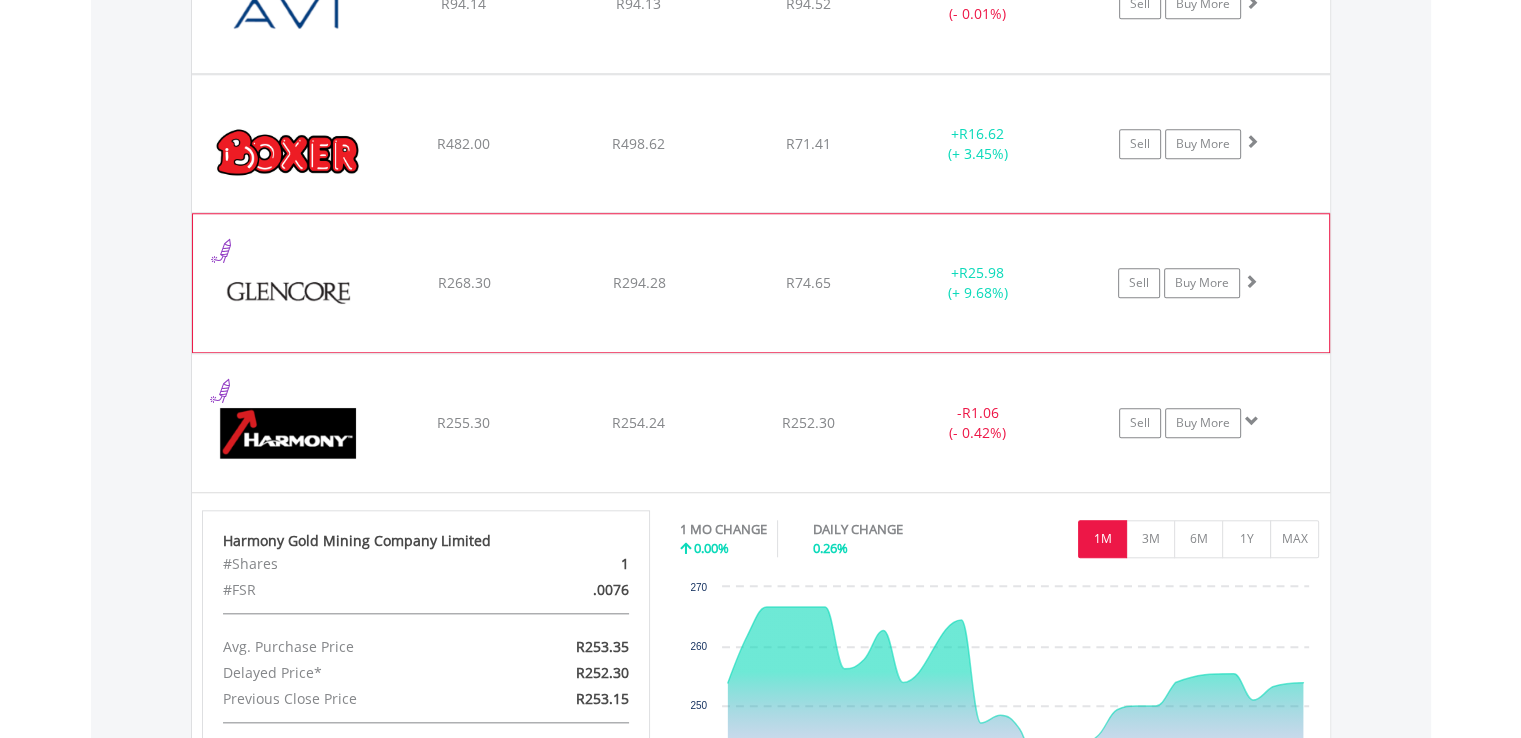 click at bounding box center (289, 293) 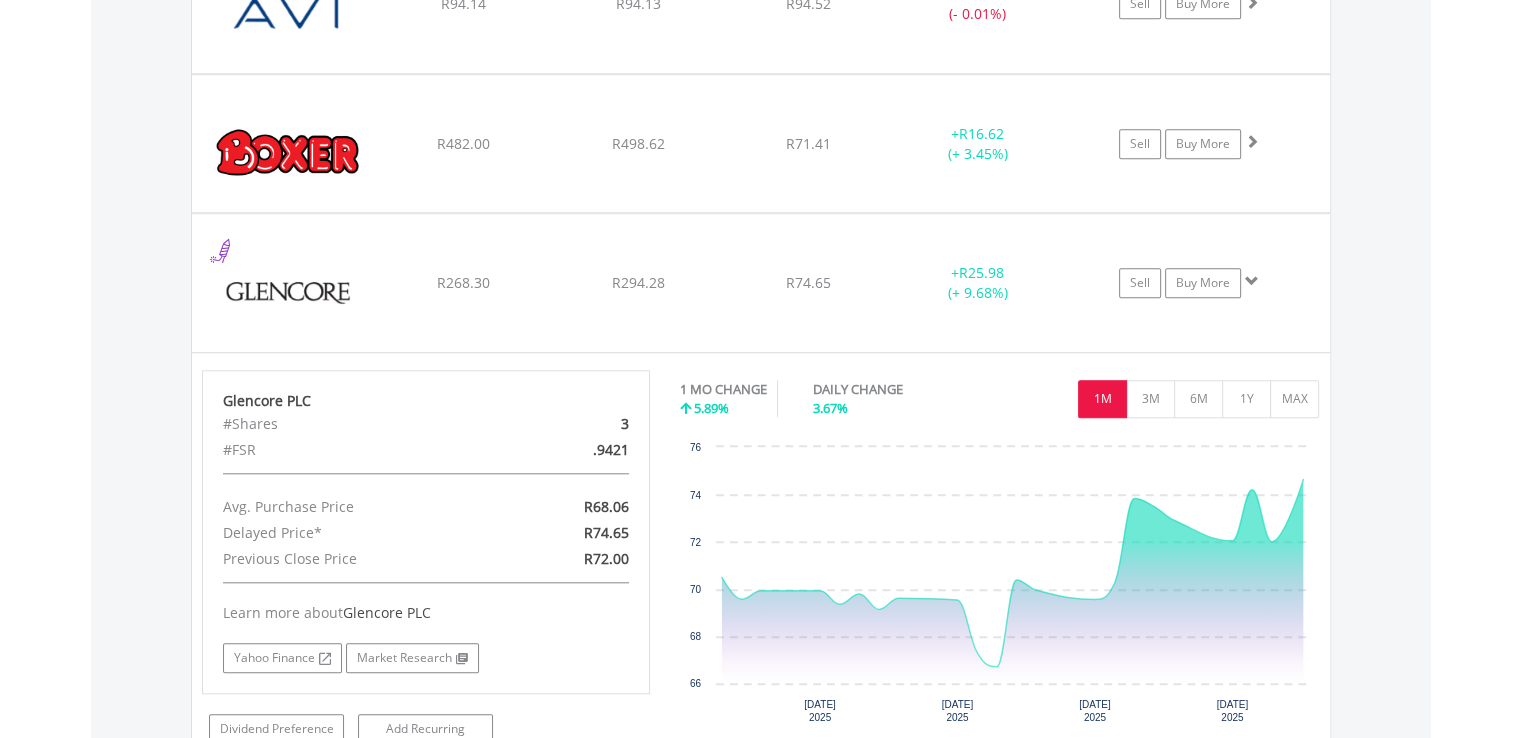 scroll, scrollTop: 0, scrollLeft: 0, axis: both 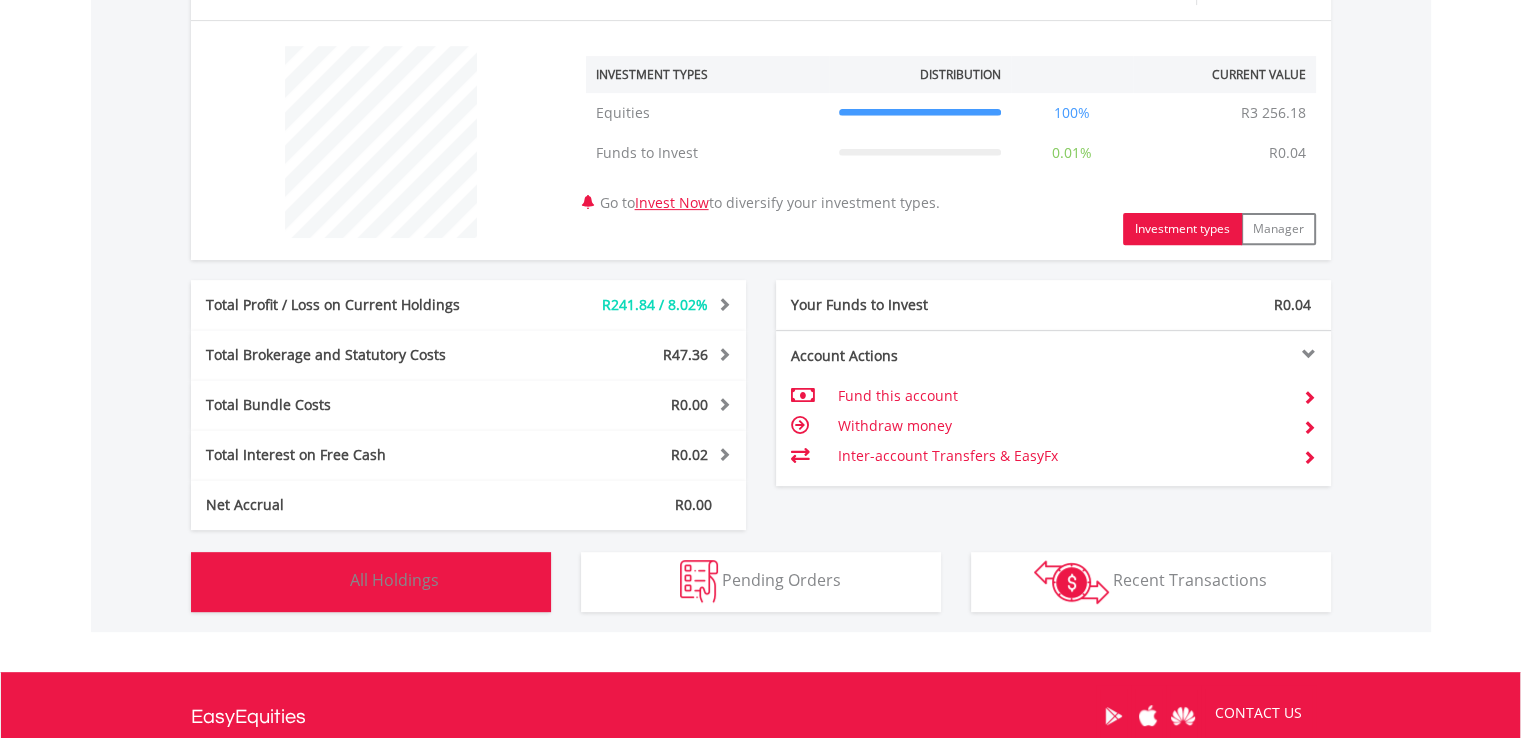 click on "Holdings
All Holdings" at bounding box center [371, 582] 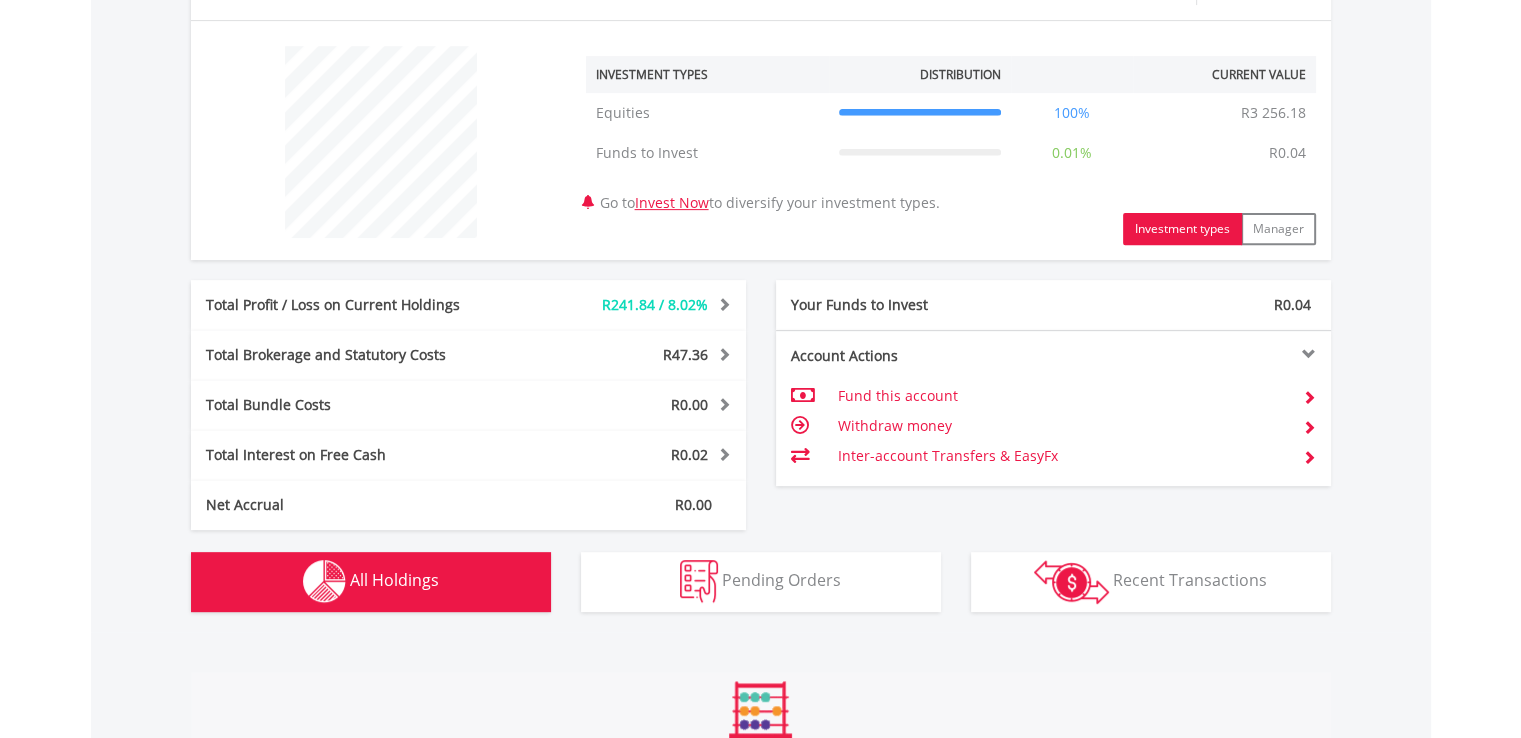 scroll, scrollTop: 1401, scrollLeft: 0, axis: vertical 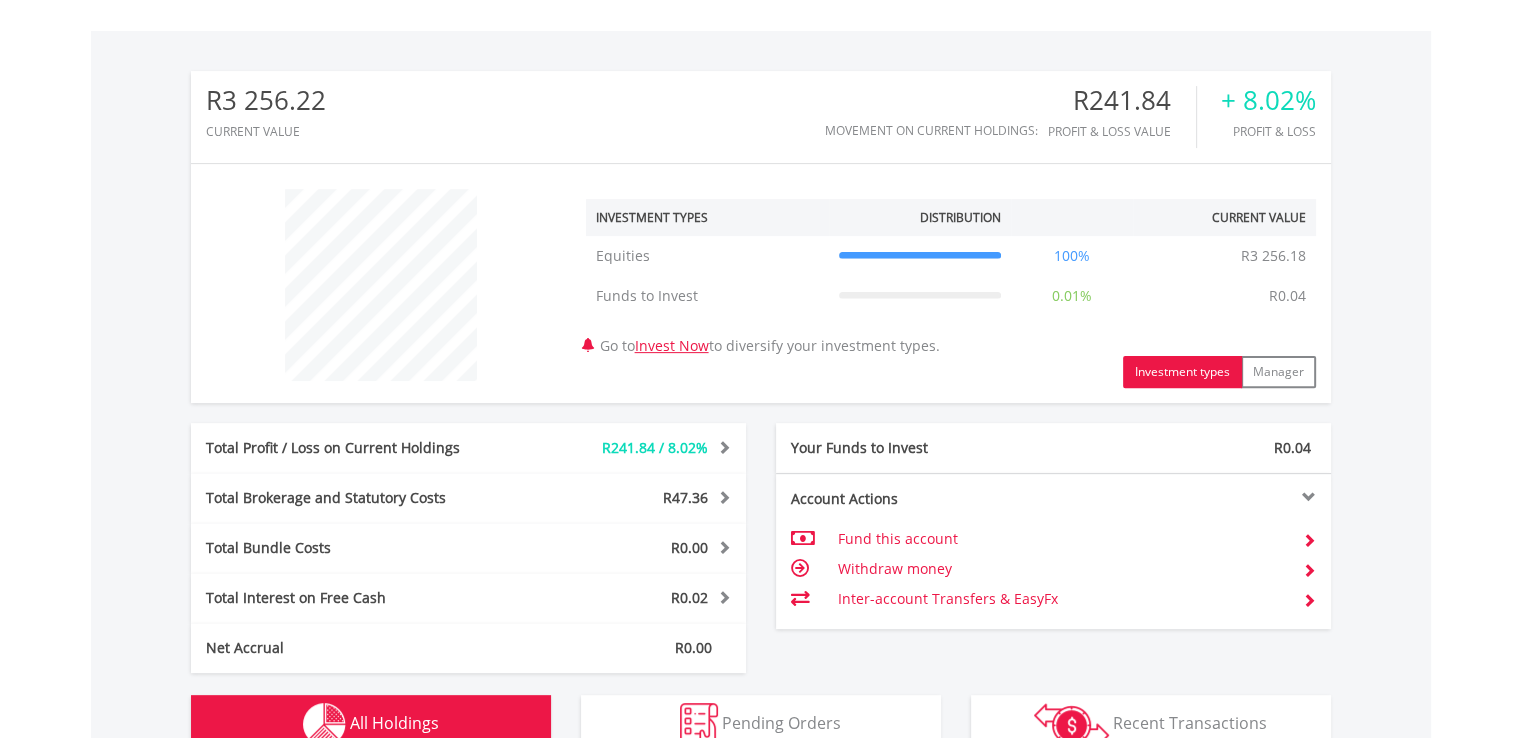 click on "Total Brokerage and Statutory Costs
R47.36
Statutory Costs
R23.71
Brokerage Costs
R19.58
VAT
R4.07" at bounding box center [468, 498] 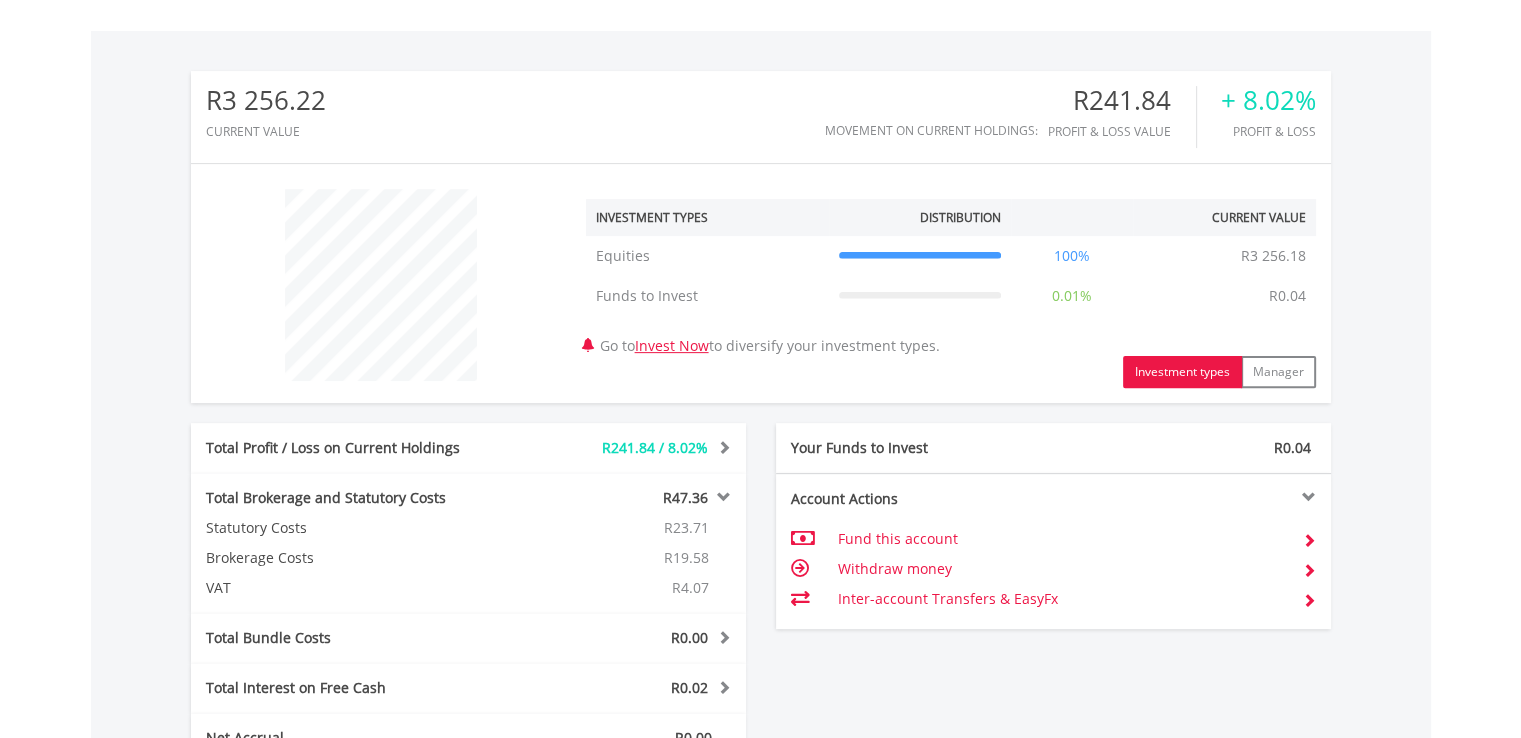 click at bounding box center (721, 447) 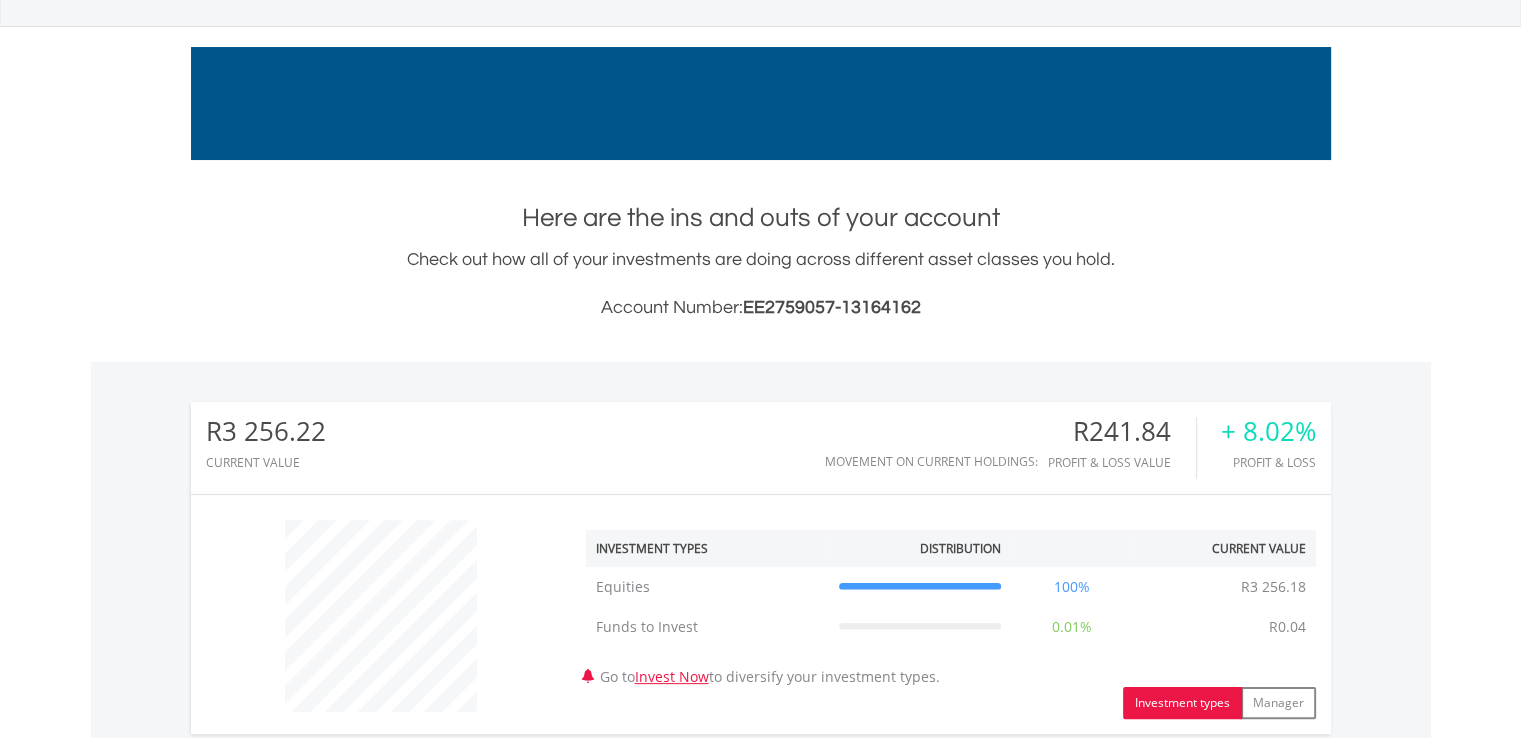 scroll, scrollTop: 148, scrollLeft: 0, axis: vertical 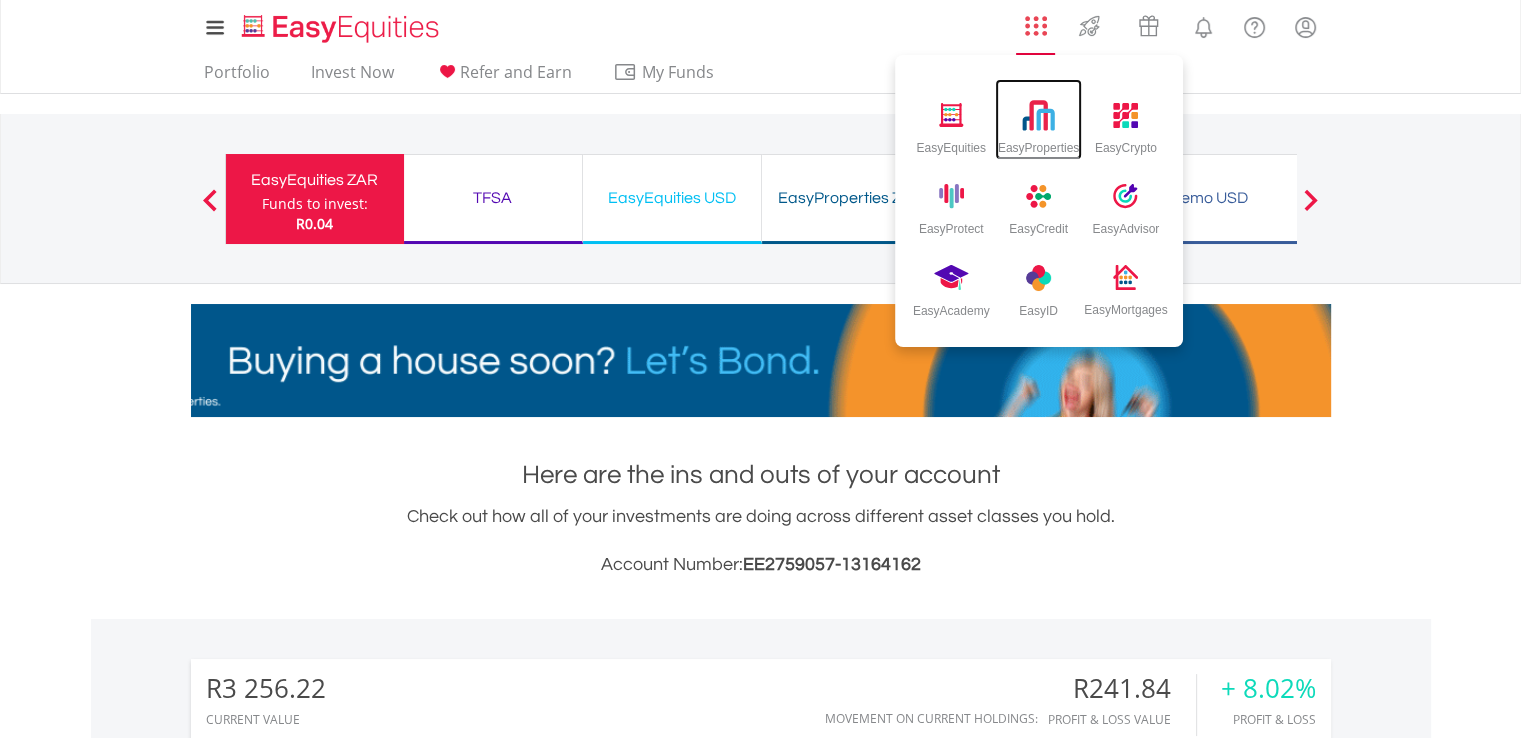 click at bounding box center (1038, 115) 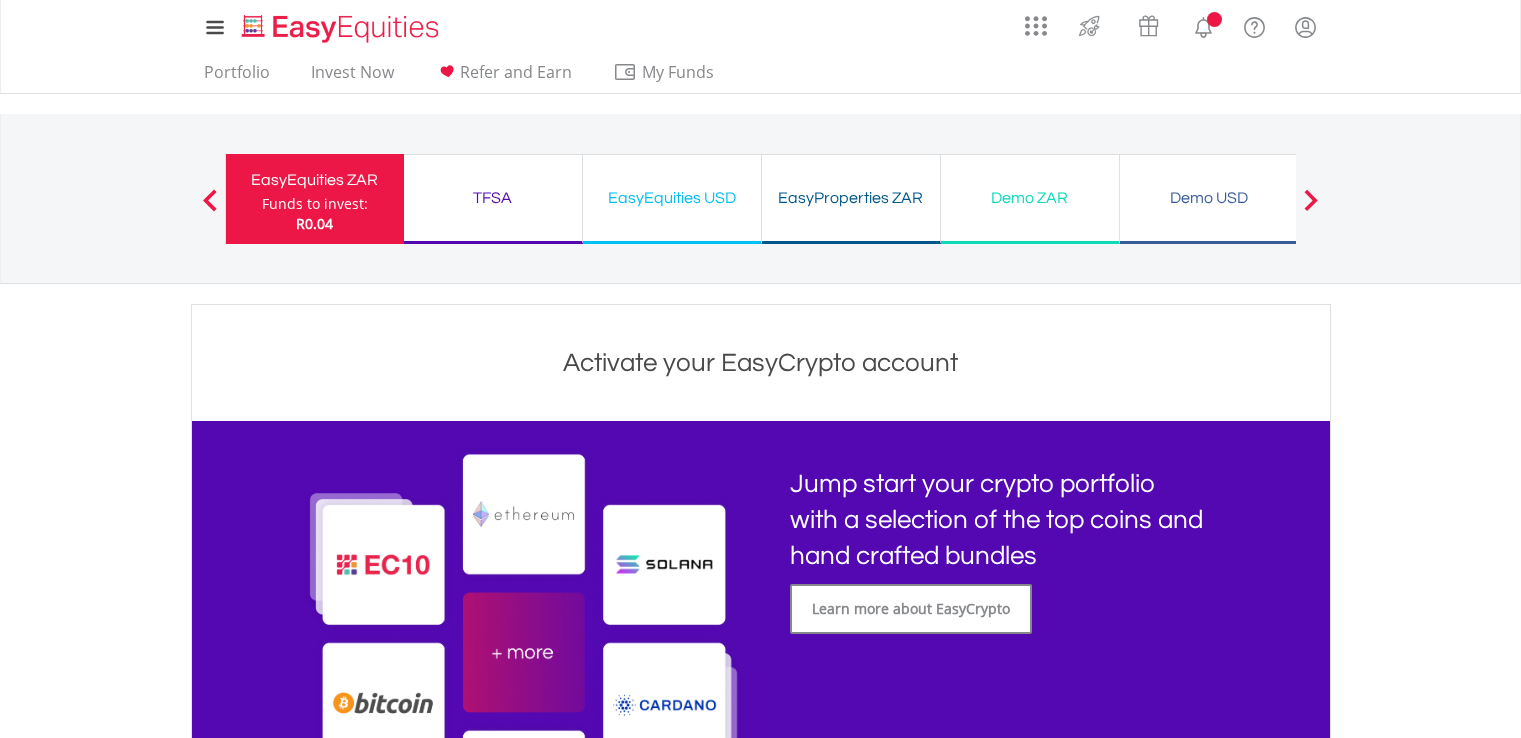 scroll, scrollTop: 0, scrollLeft: 0, axis: both 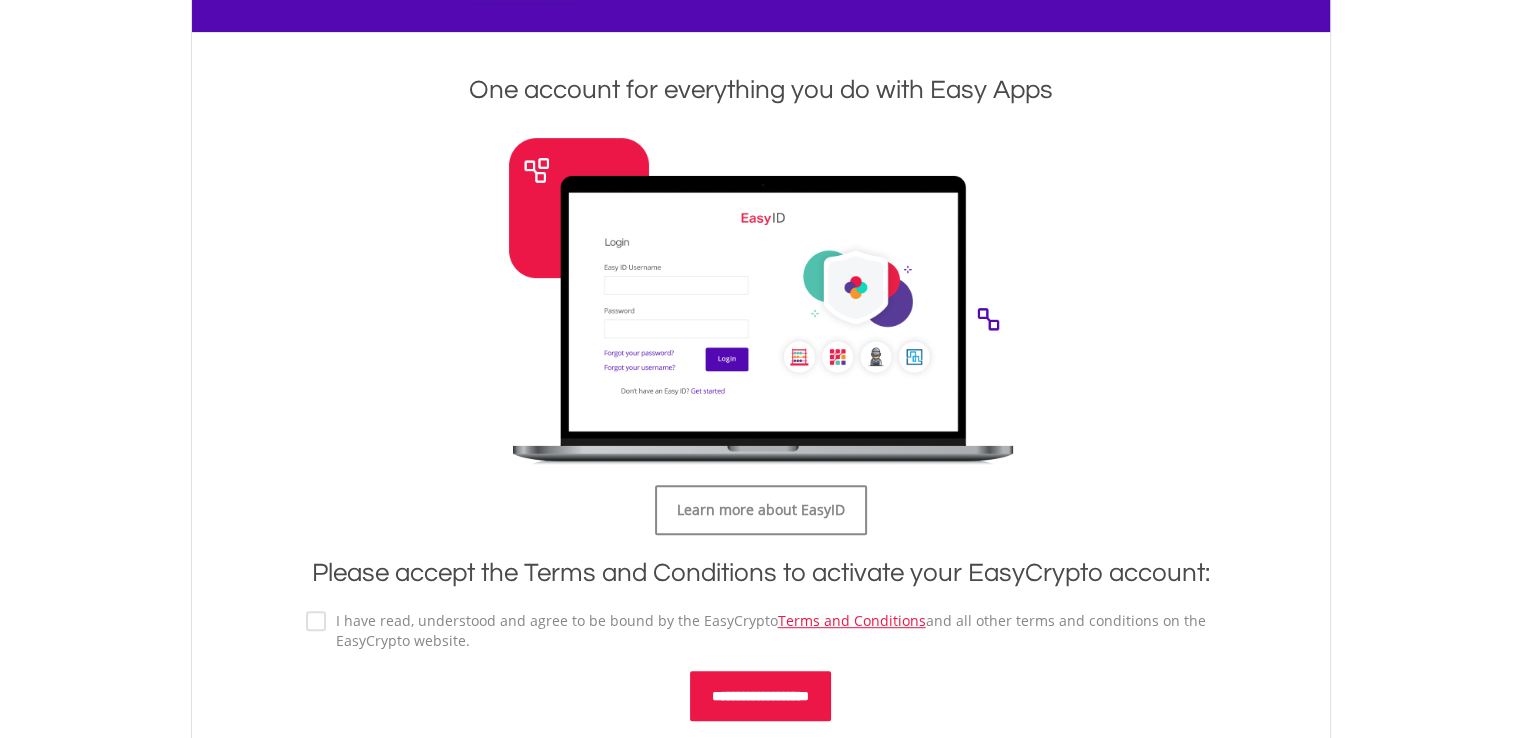 click on "**********" at bounding box center [760, 696] 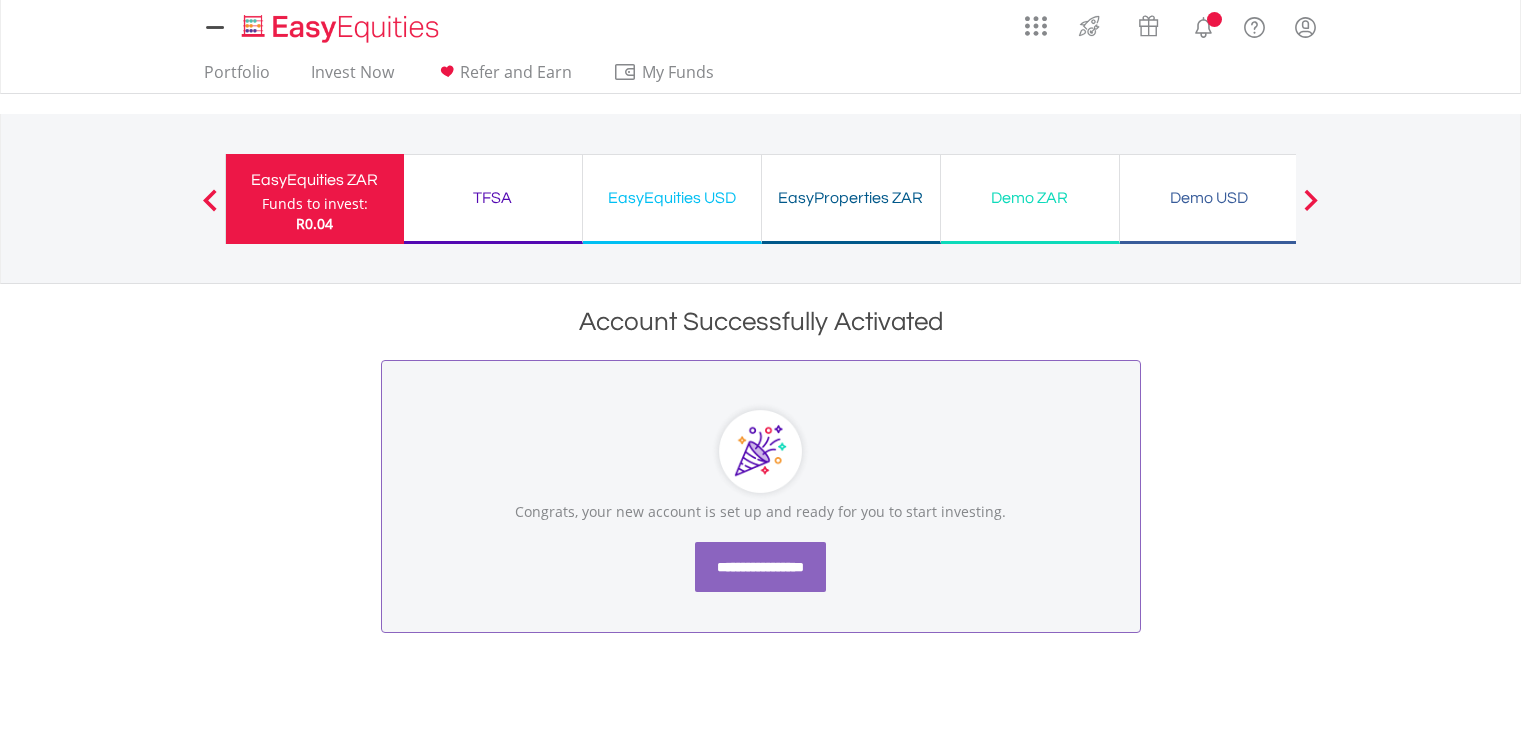 scroll, scrollTop: 0, scrollLeft: 0, axis: both 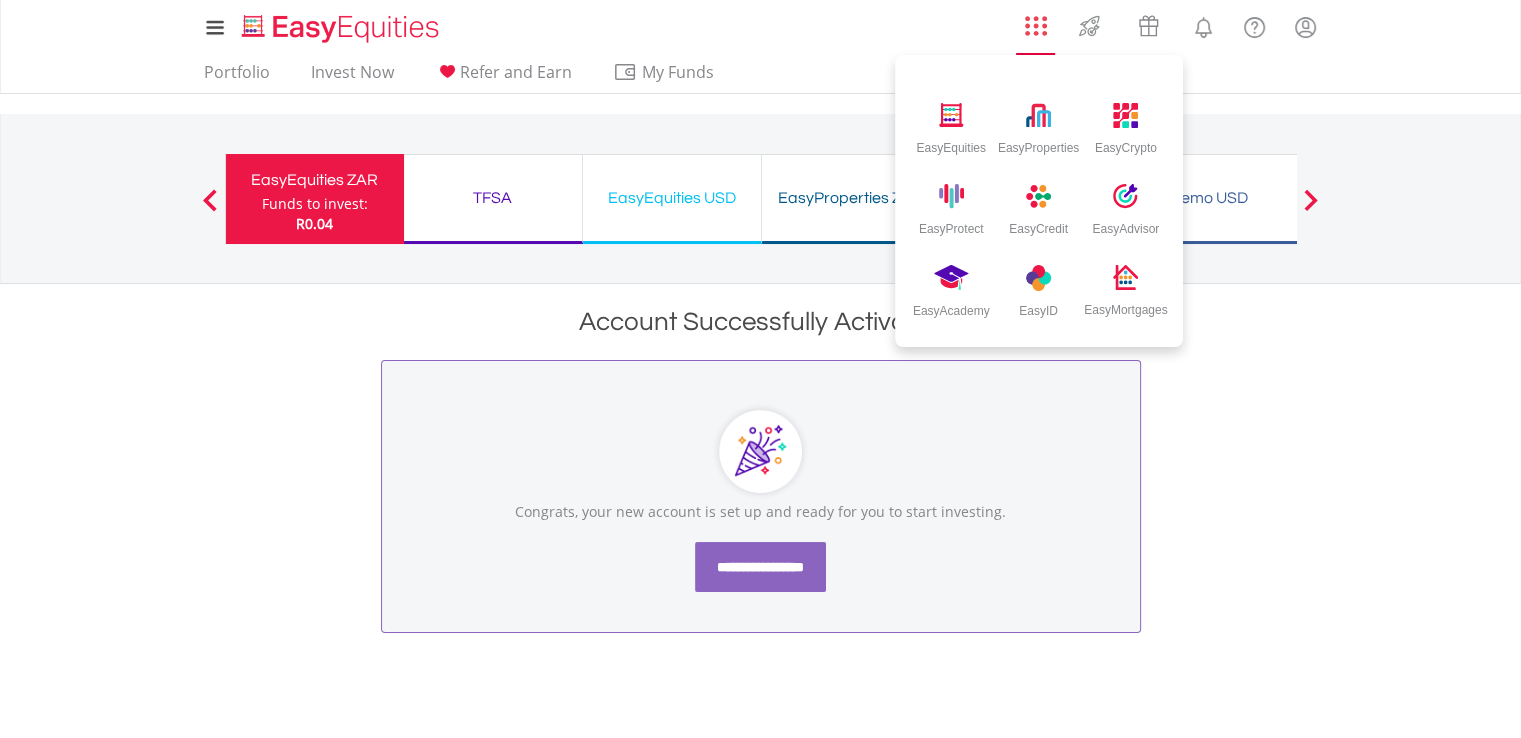 click on "EasyEquities
EasyProperties
EasyCrypto
EasyProtect
EasyCredit
EasyAdvisor
EasyAcademy
EasyID
EasyMortgages" at bounding box center (1036, 30) 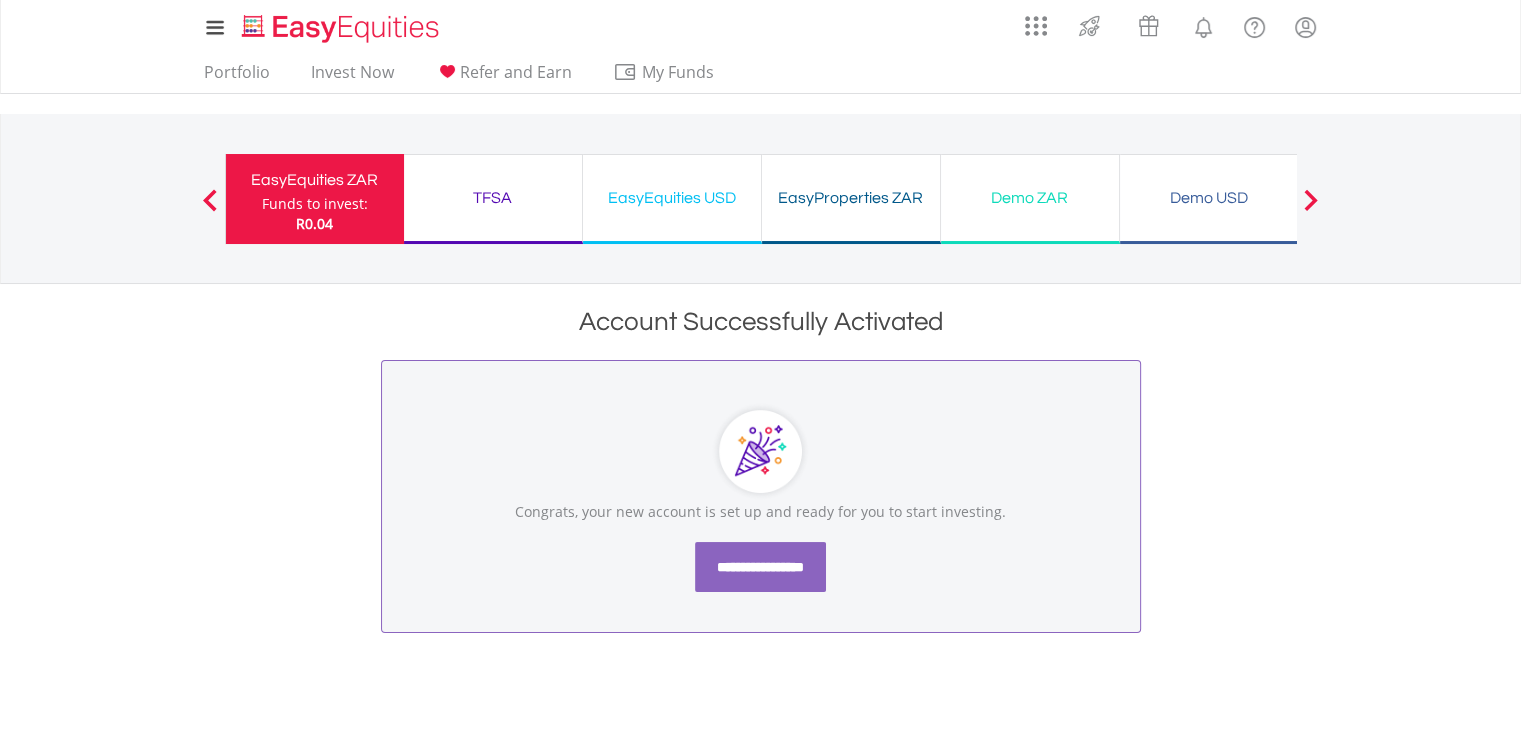 click on "**********" at bounding box center [760, 567] 